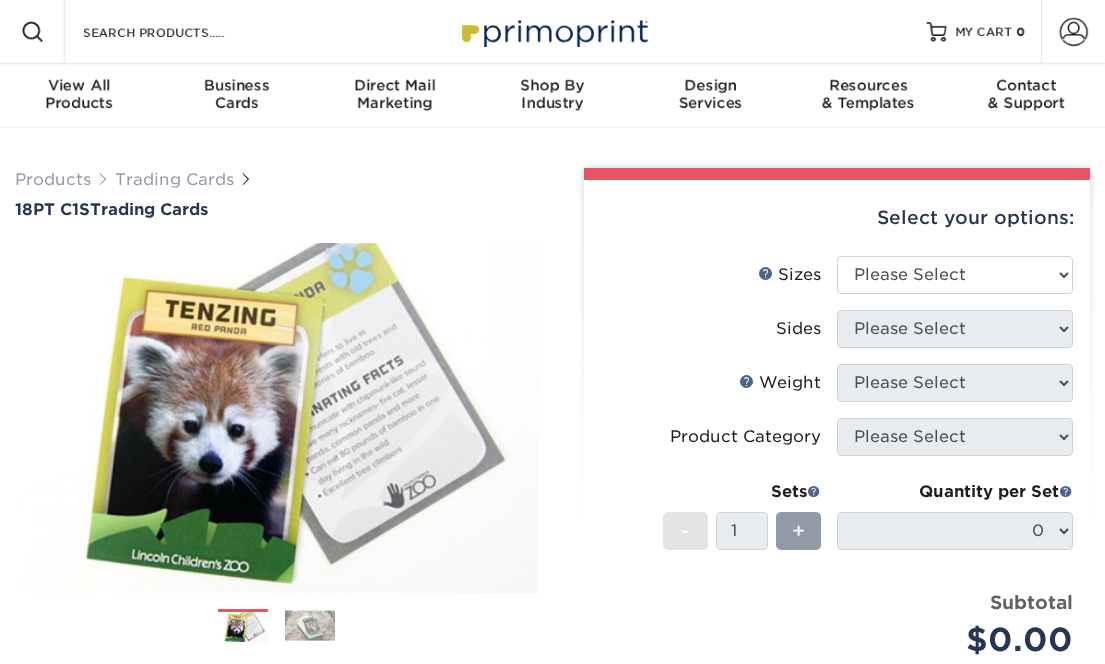scroll, scrollTop: 0, scrollLeft: 0, axis: both 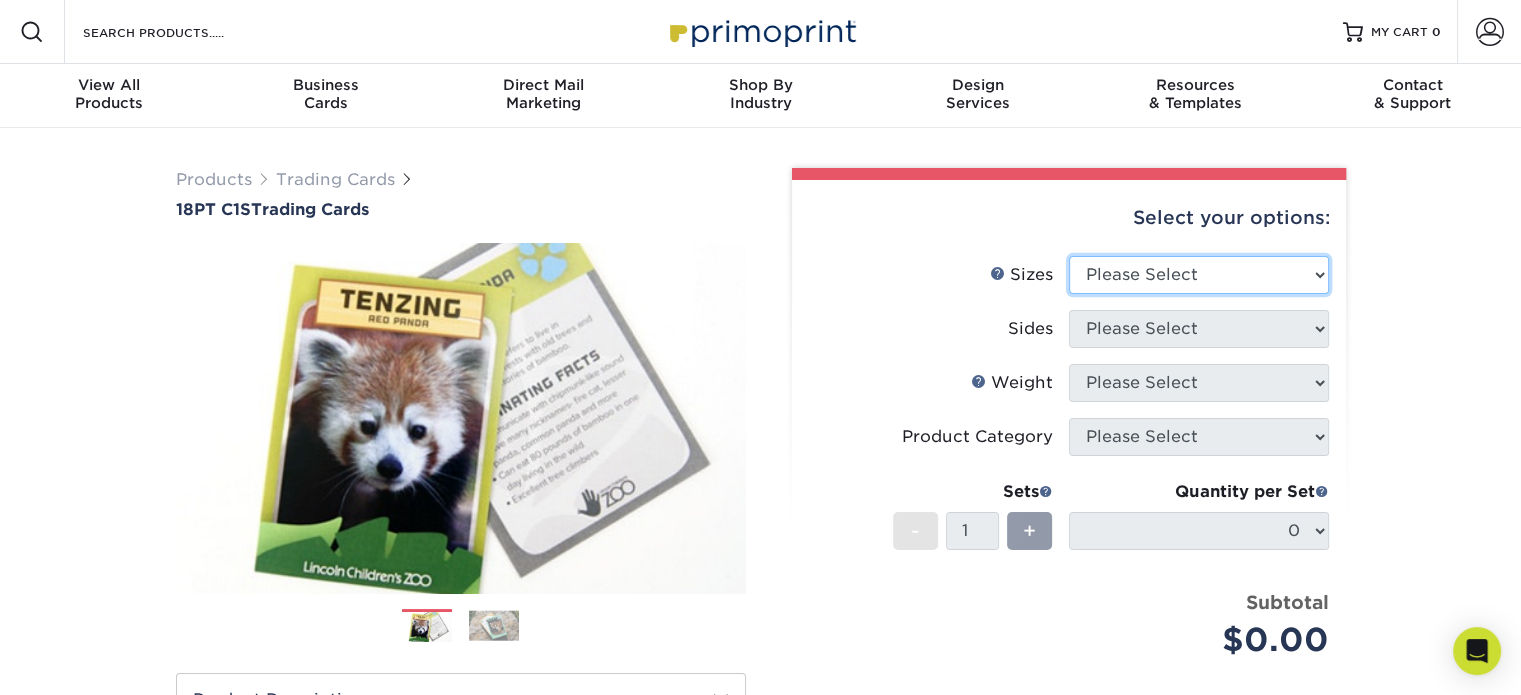 click on "Please Select
2.5" x 3.5"" at bounding box center (1199, 275) 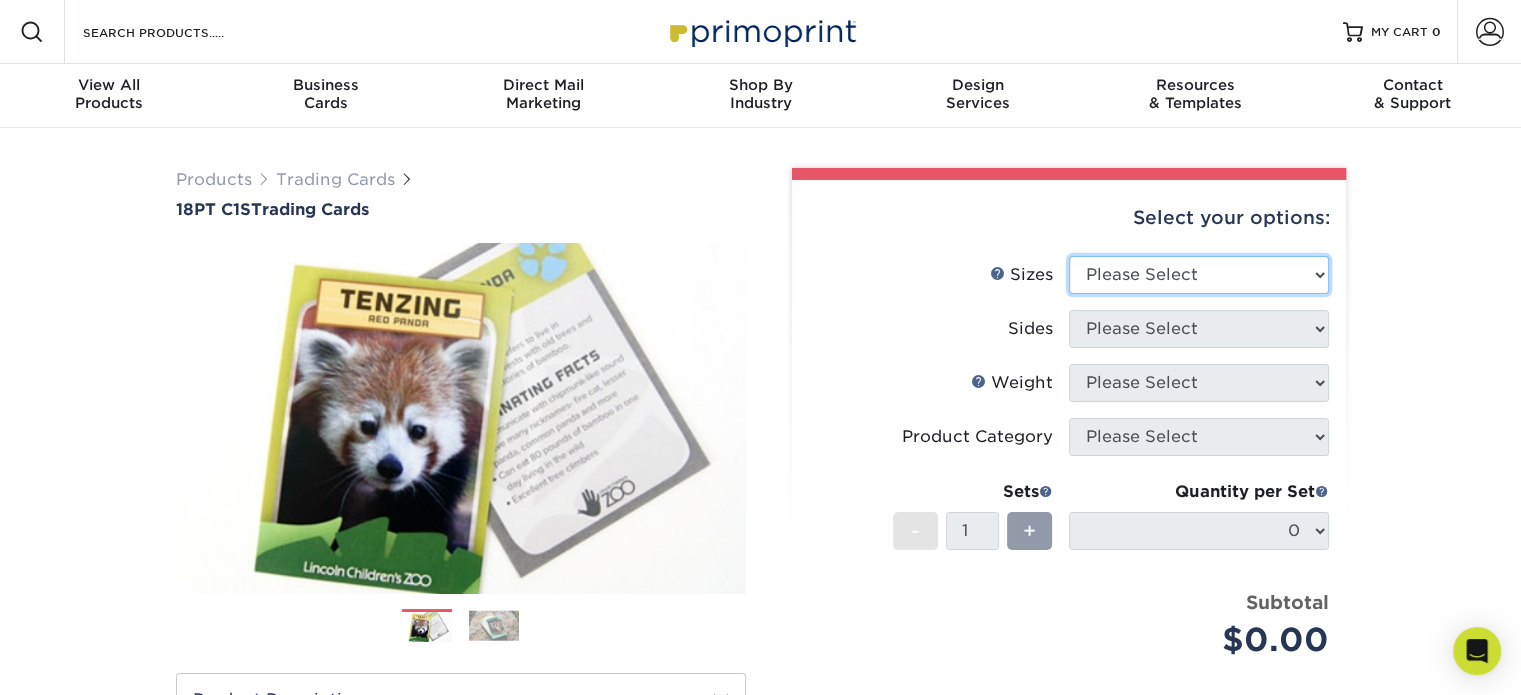 select on "2.50x3.50" 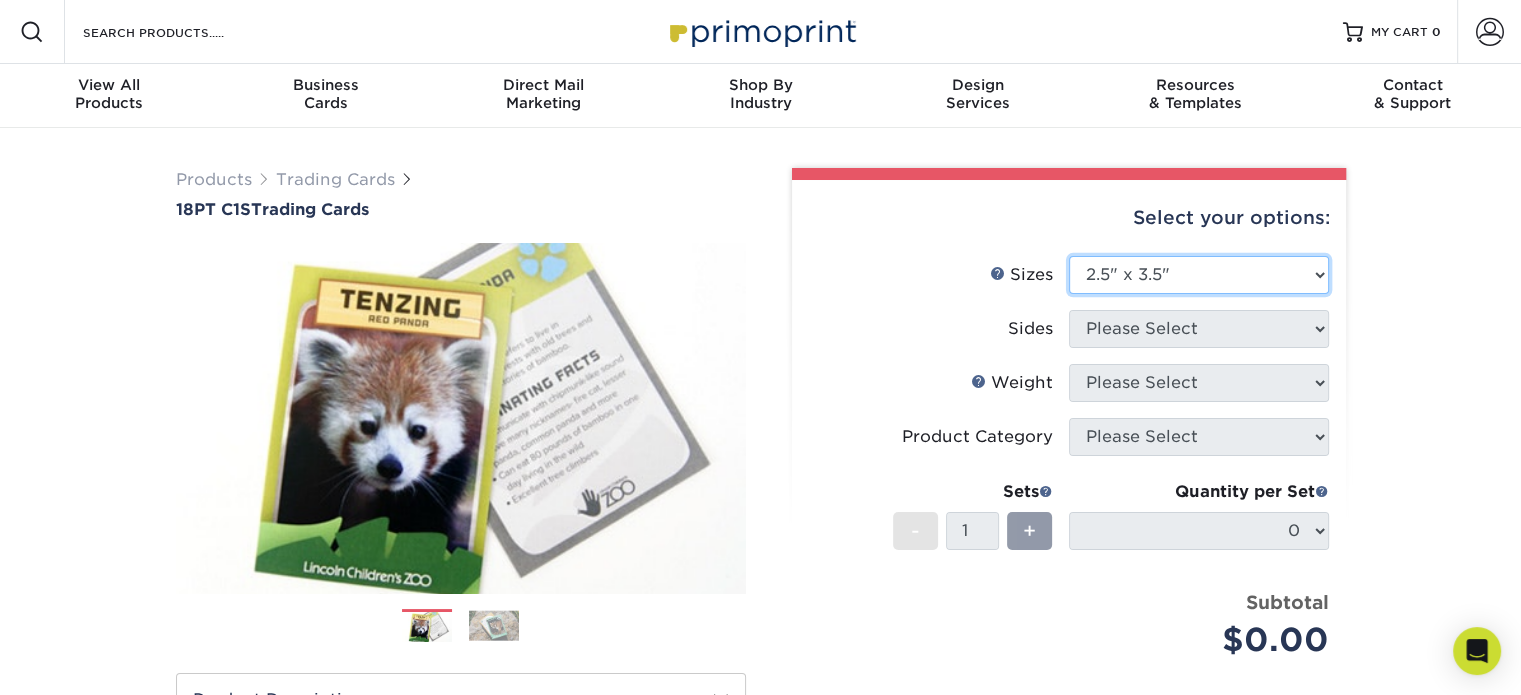 click on "Please Select
2.5" x 3.5"" at bounding box center [1199, 275] 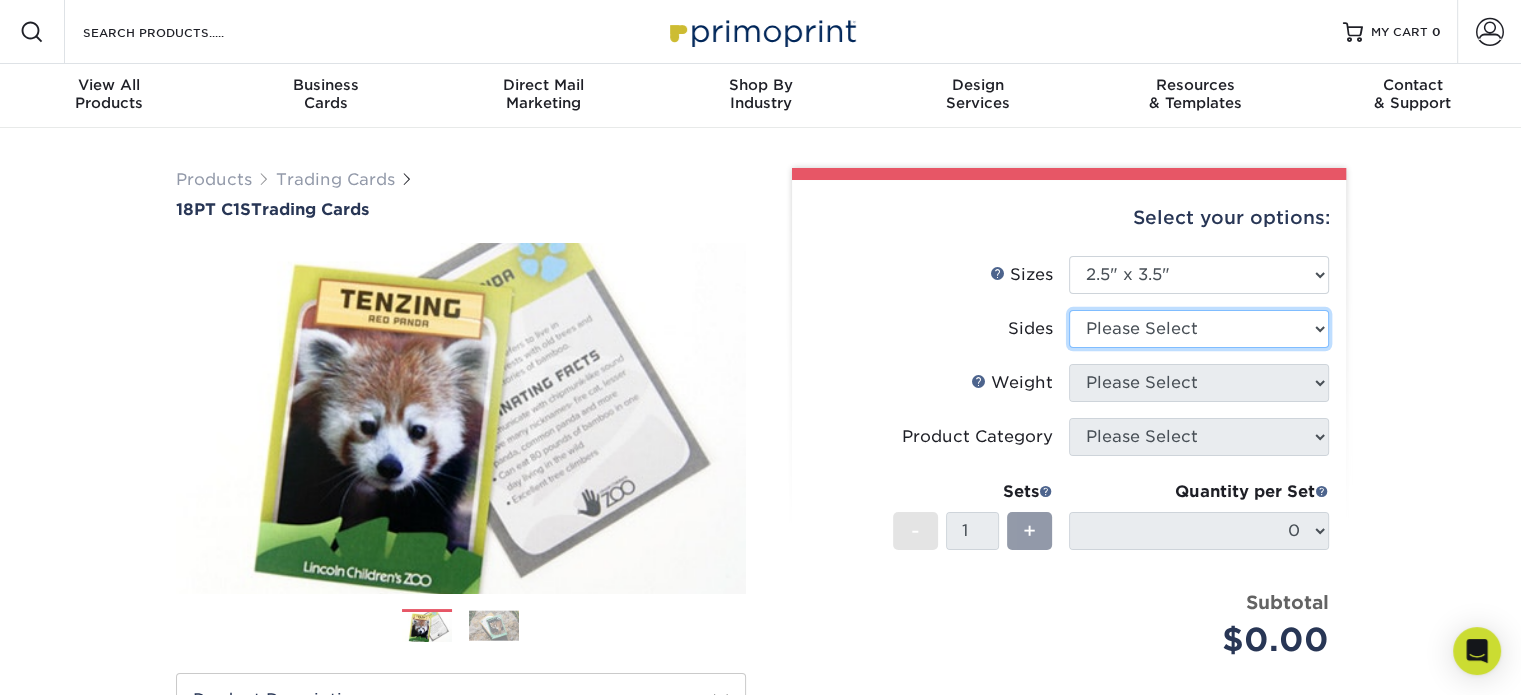 click on "Please Select Print Both Sides Print Front Only" at bounding box center [1199, 329] 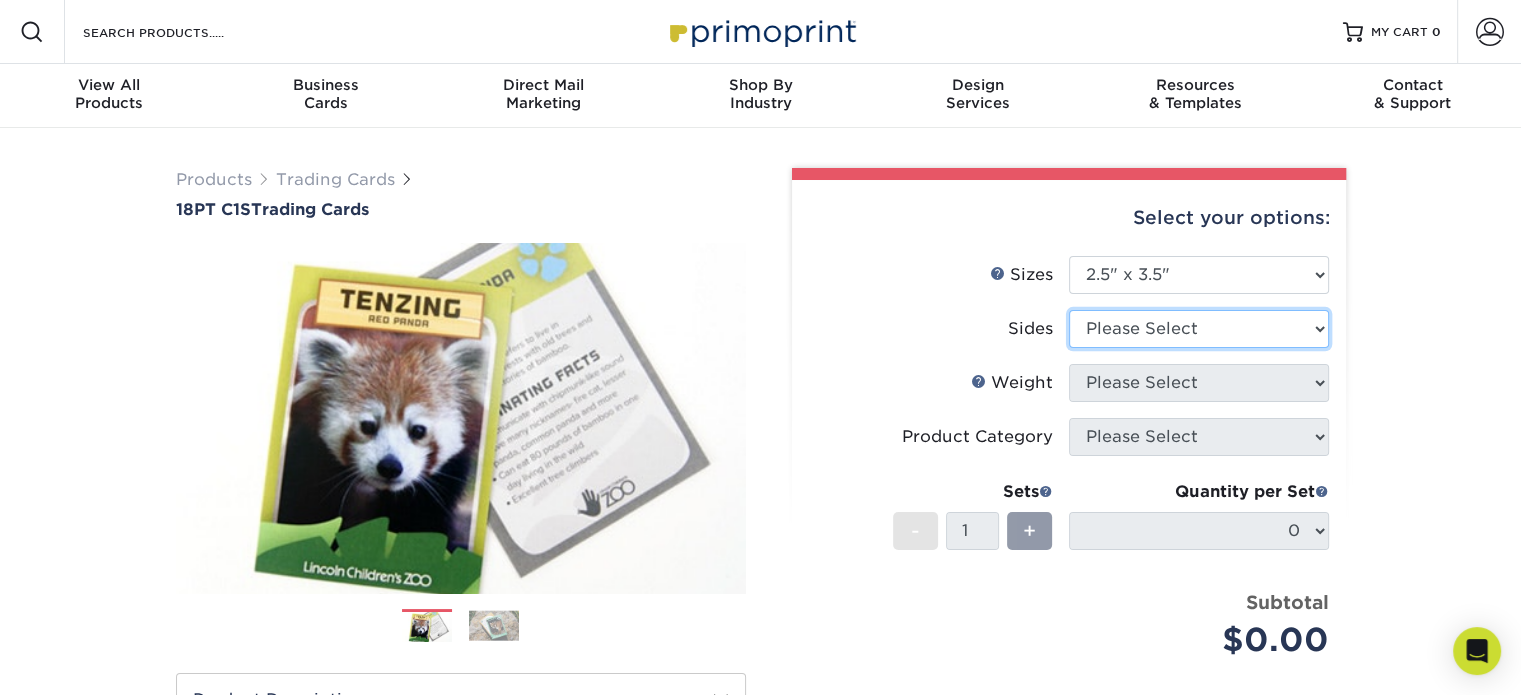 select on "13abbda7-1d64-4f25-8bb2-c179b224825d" 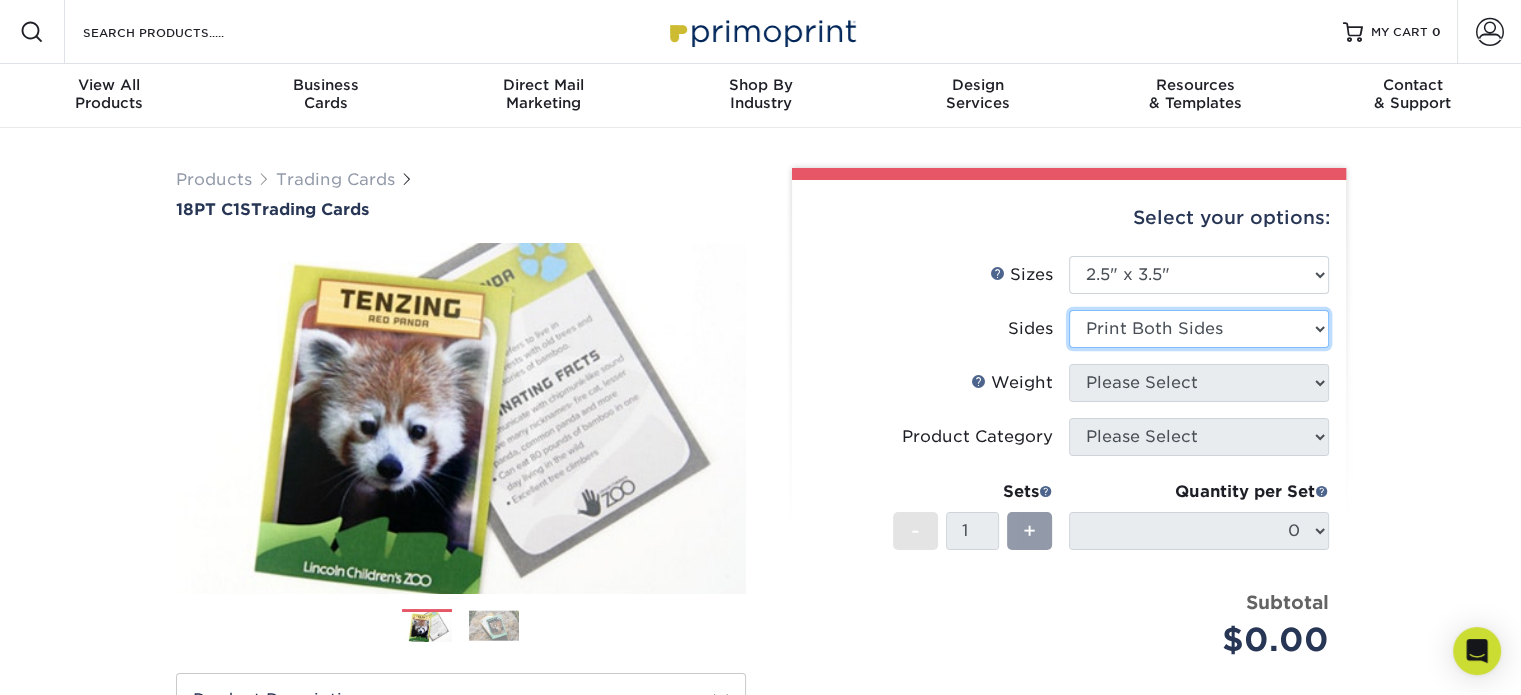 click on "Please Select Print Both Sides Print Front Only" at bounding box center [1199, 329] 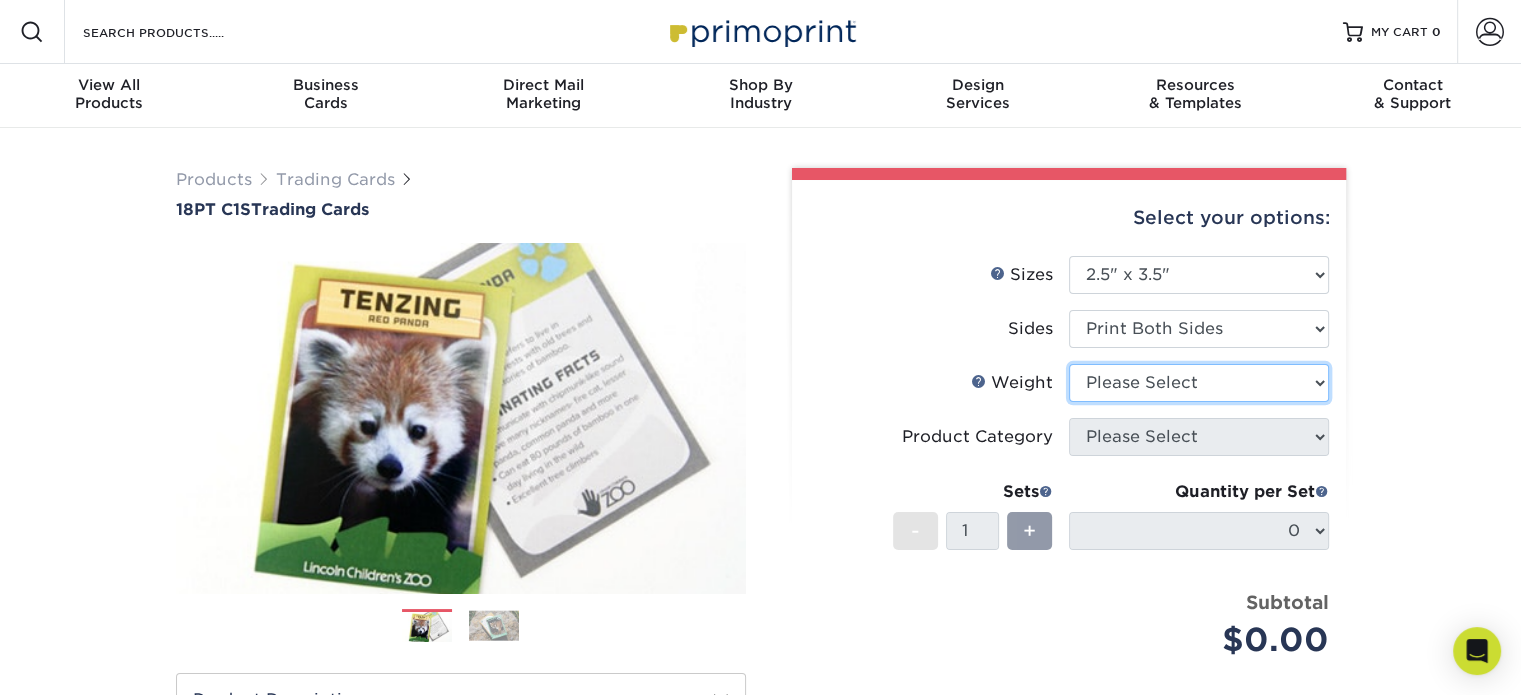click on "Please Select 18PT C1S" at bounding box center (1199, 383) 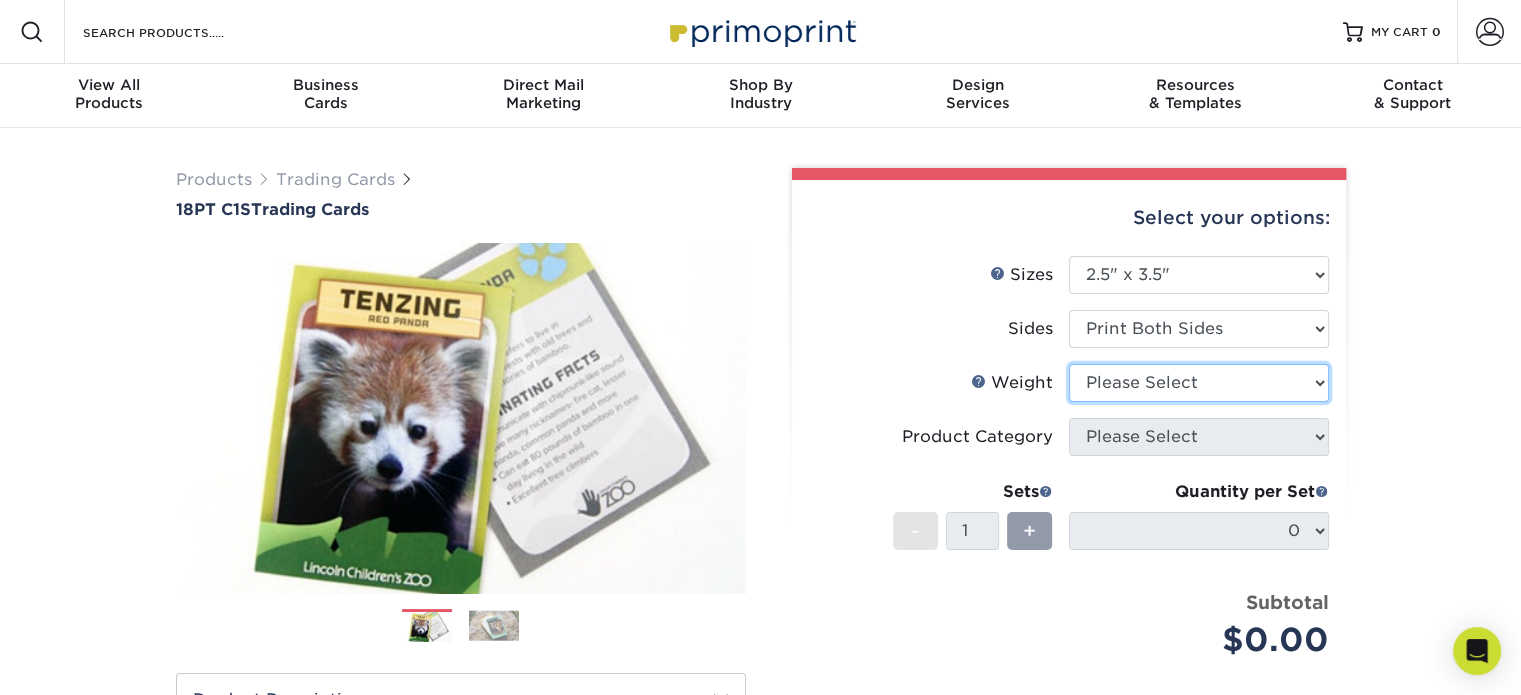 select on "18PTC1S" 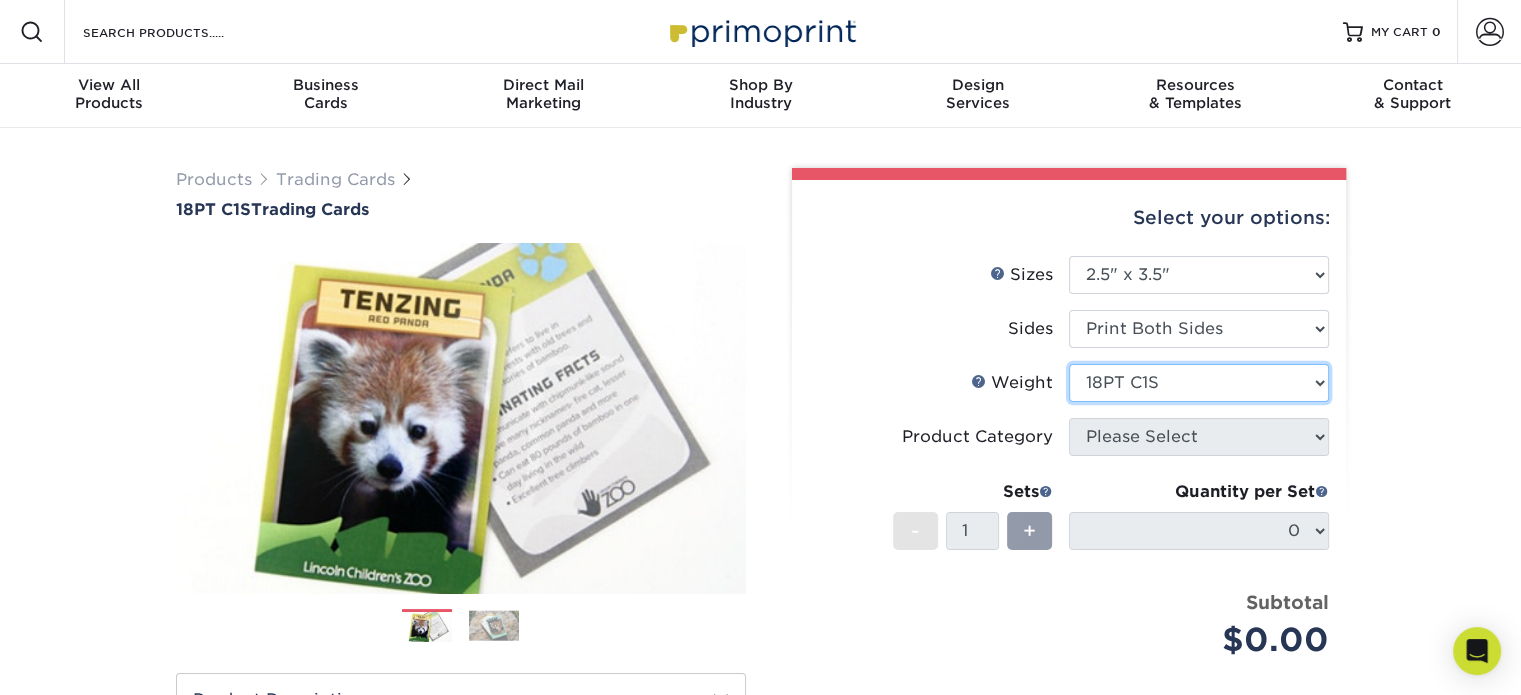 click on "Please Select 18PT C1S" at bounding box center [1199, 383] 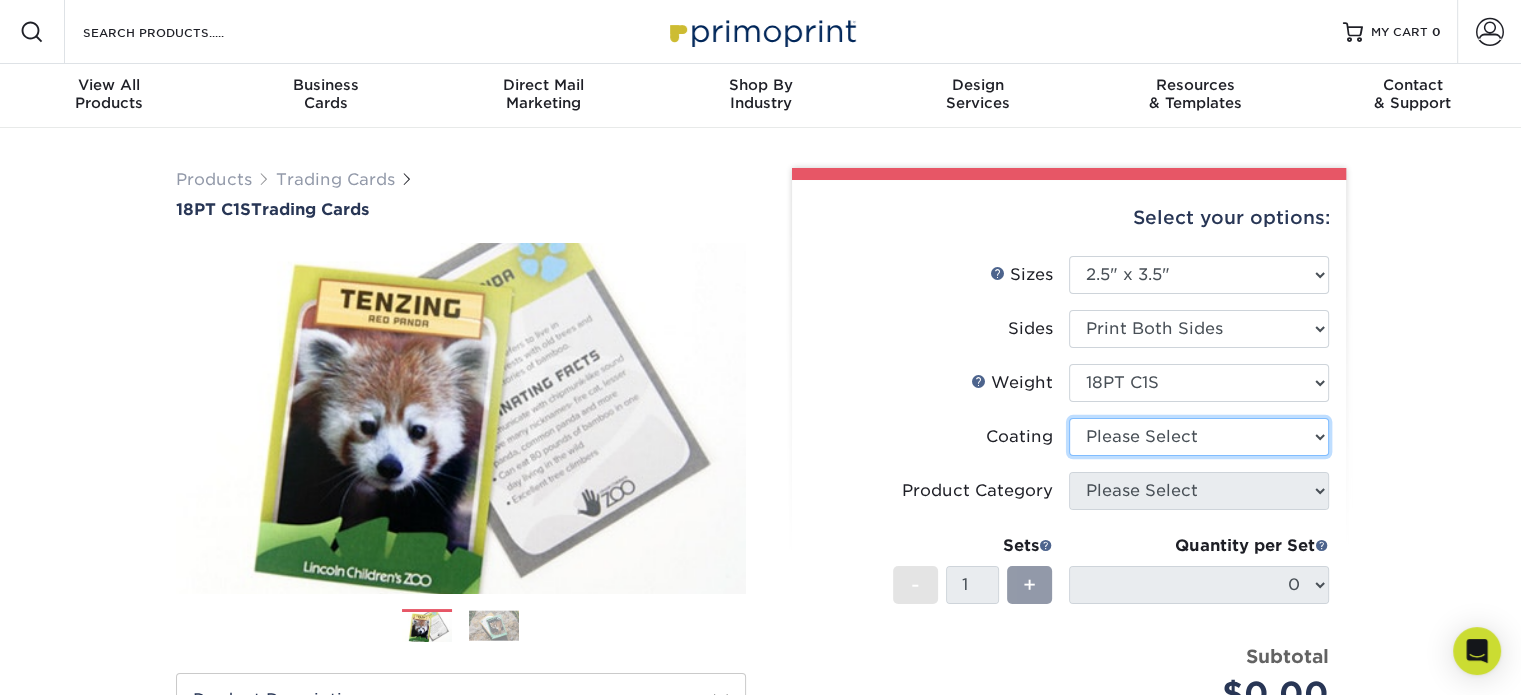 click at bounding box center [1199, 437] 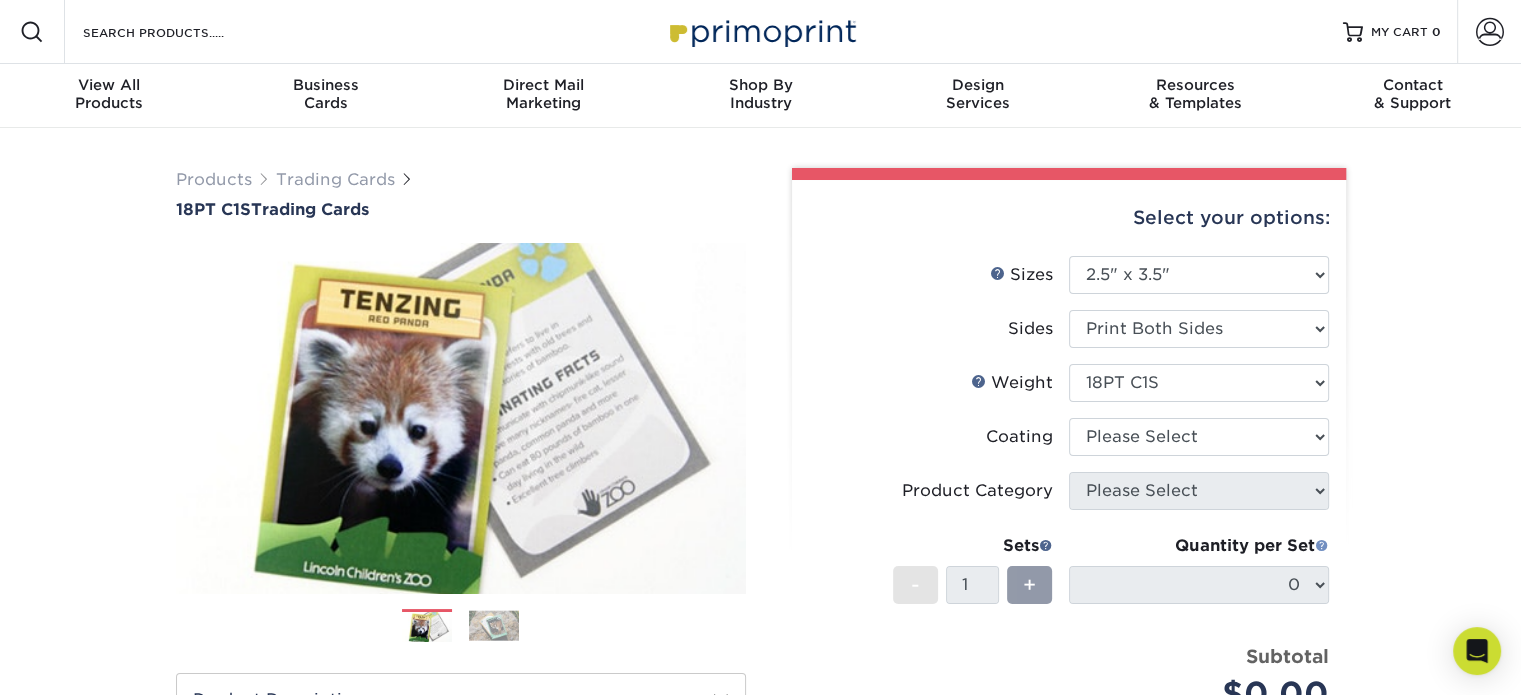 click at bounding box center [1322, 545] 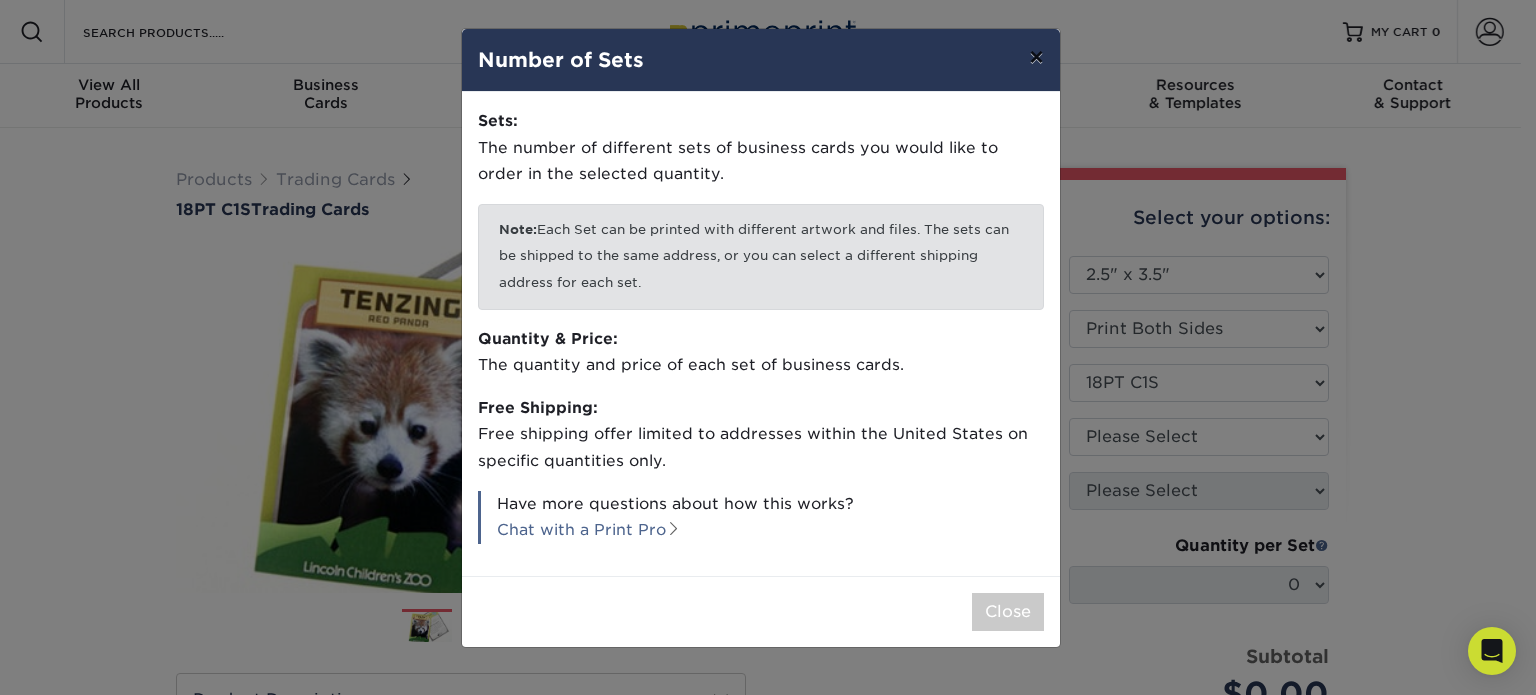 click on "×" at bounding box center (1036, 57) 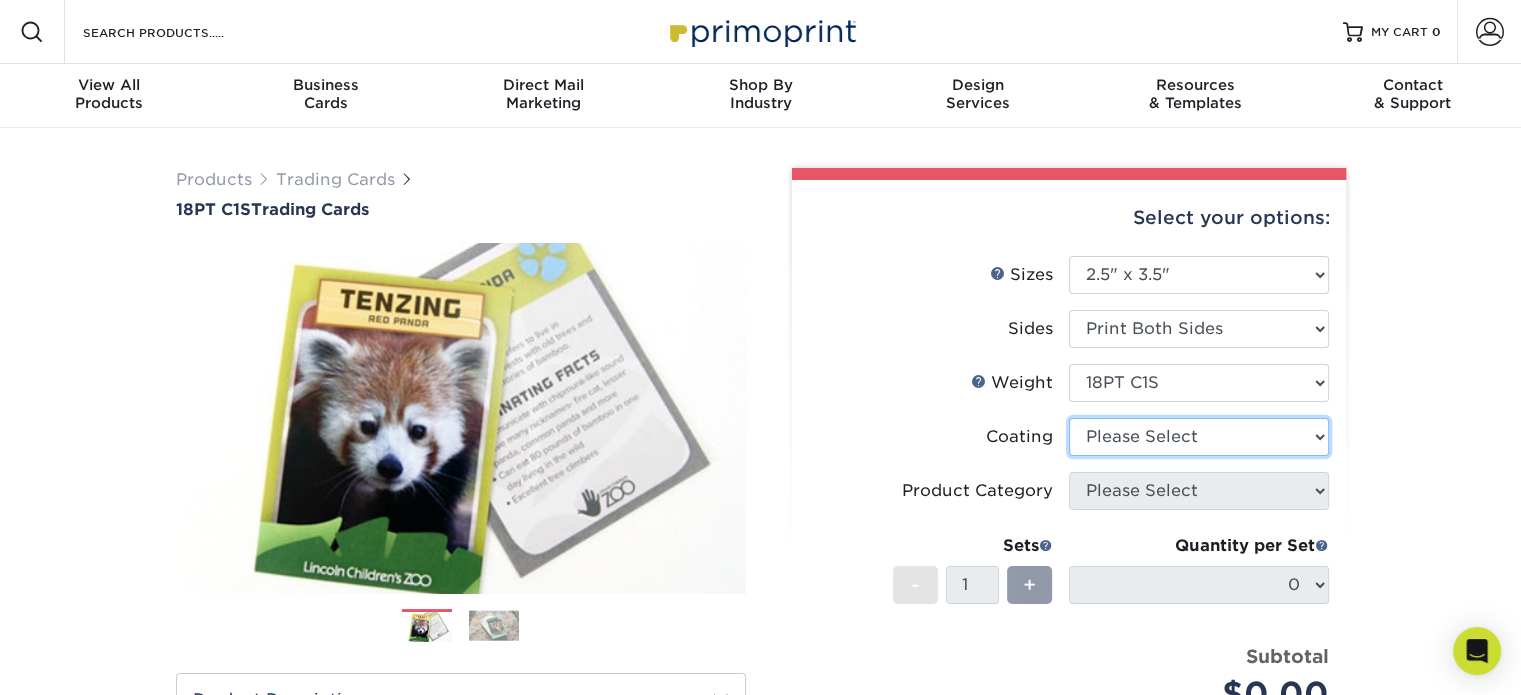click at bounding box center [1199, 437] 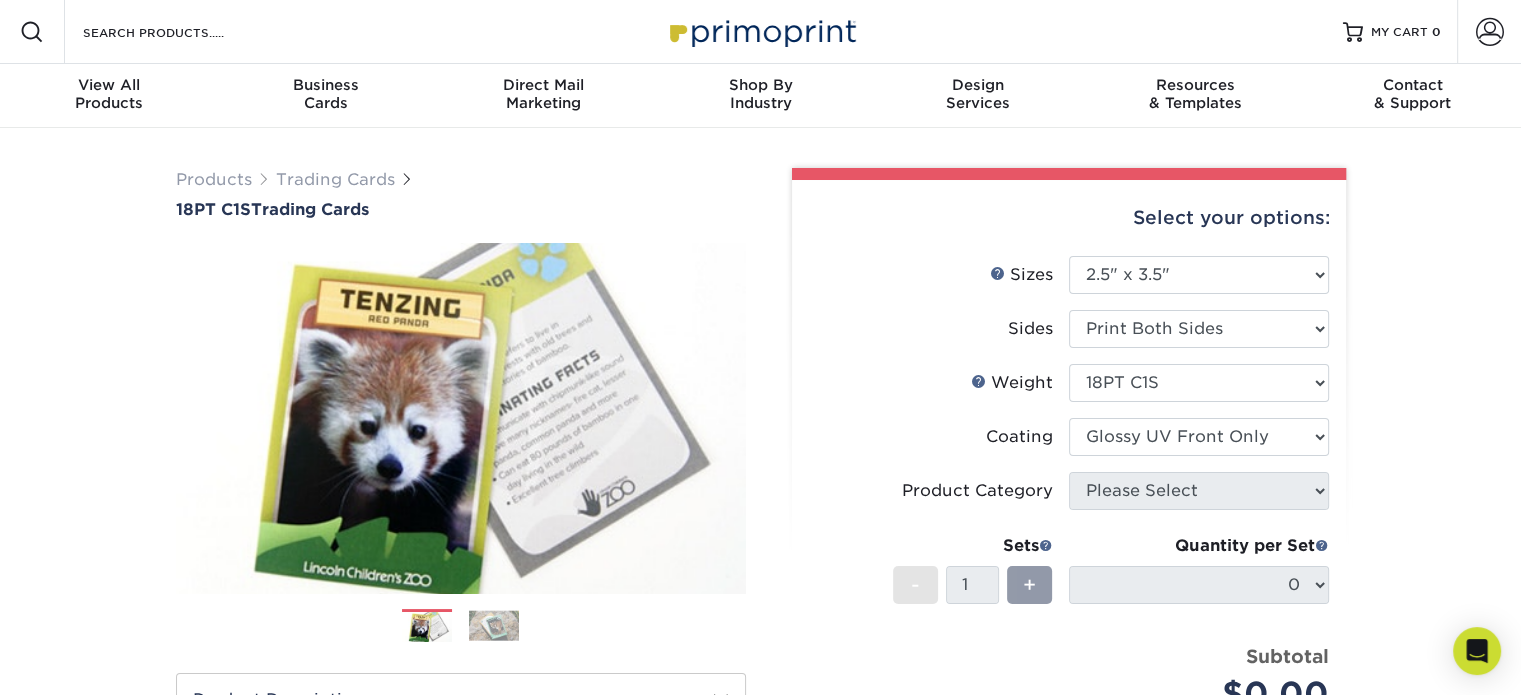 click at bounding box center (1199, 437) 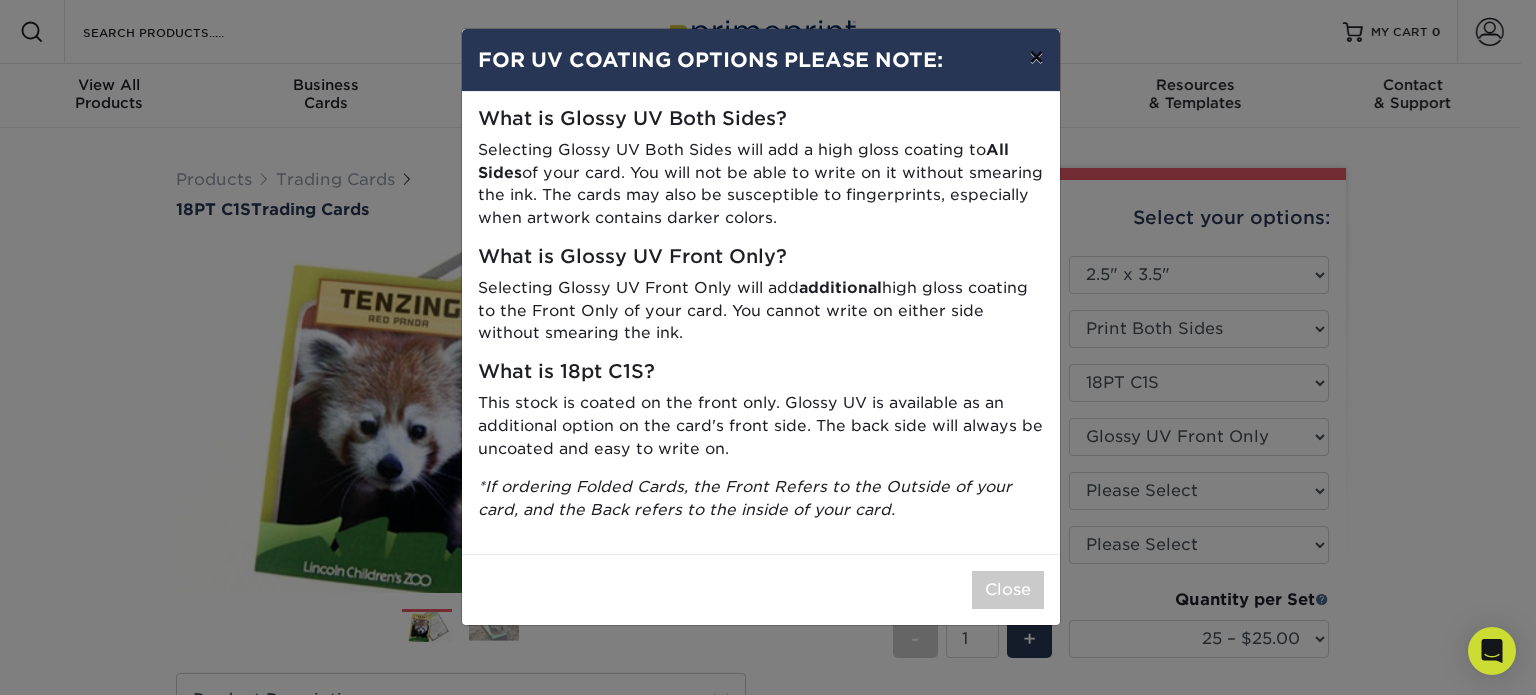 click on "×" at bounding box center [1036, 57] 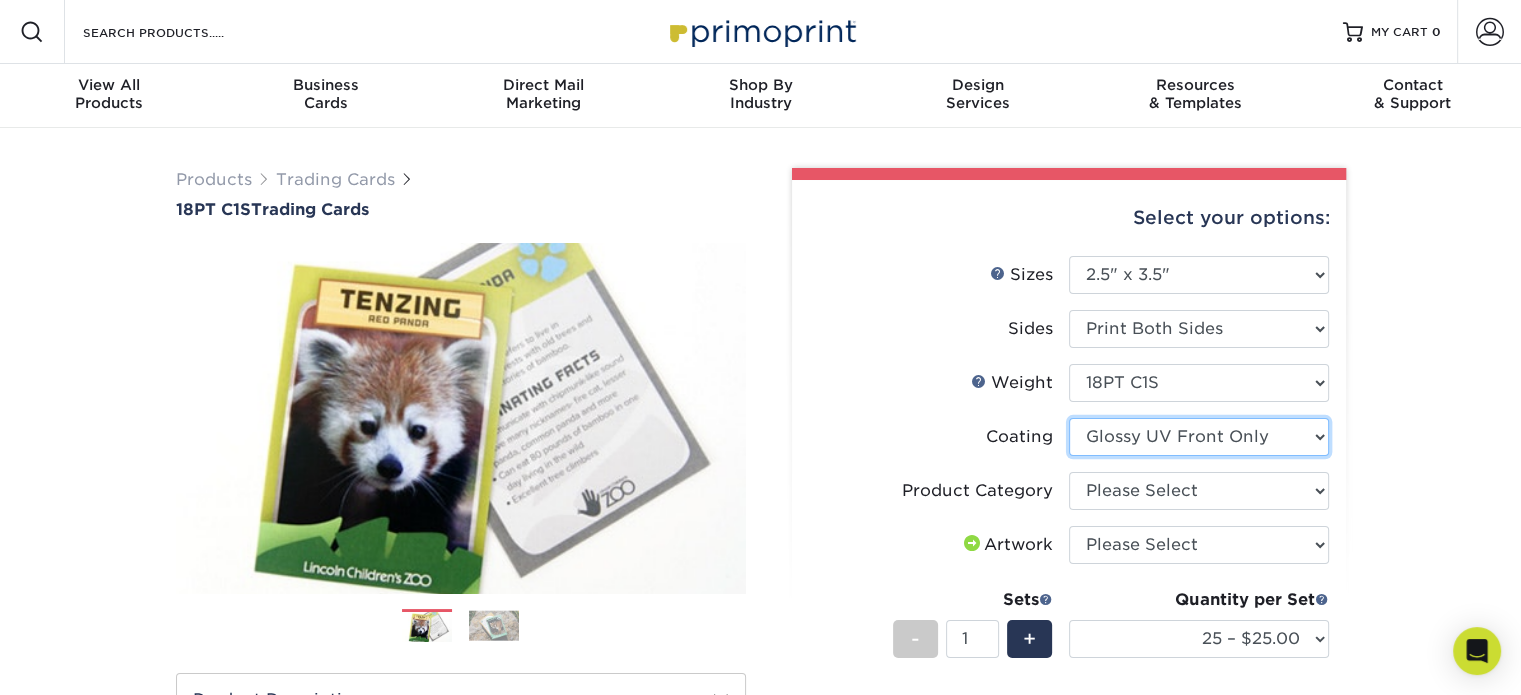 click at bounding box center [1199, 437] 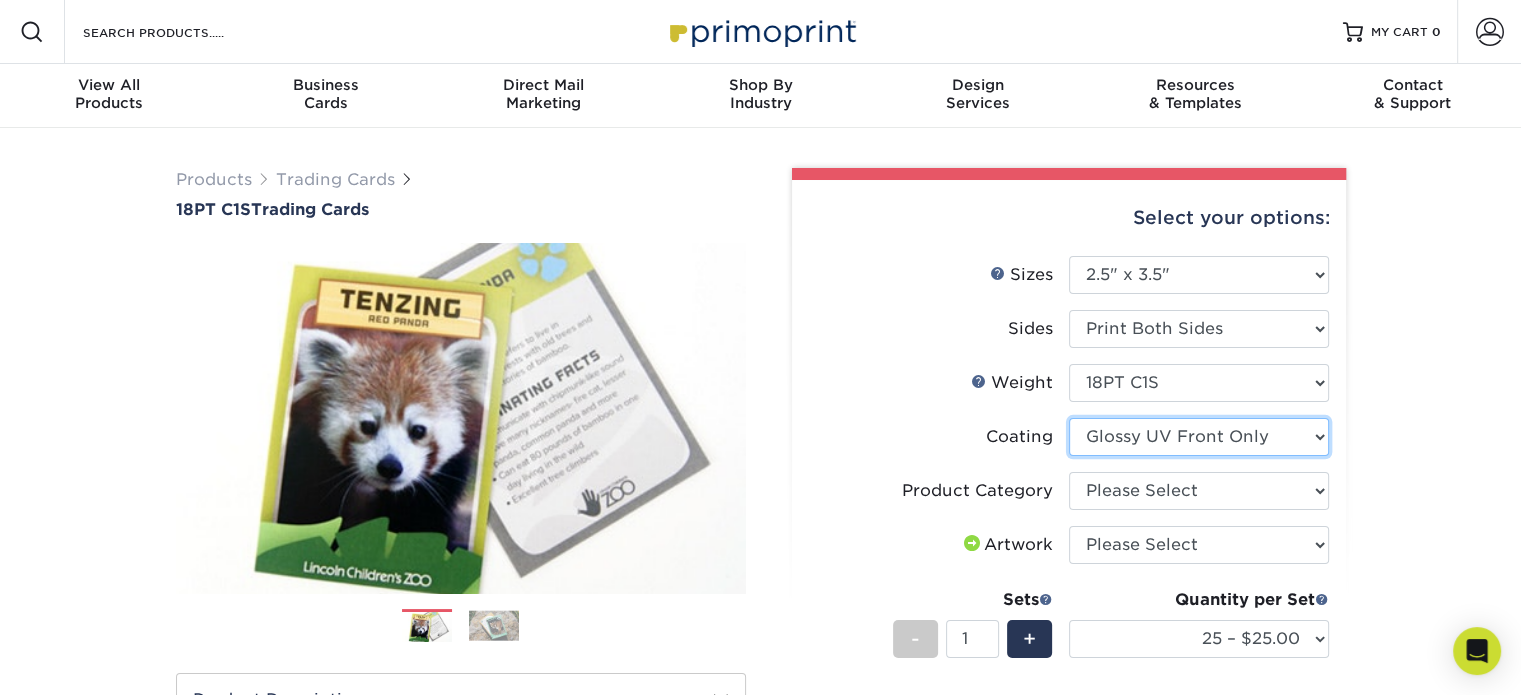 select on "3e7618de-abca-4bda-9f97-8b9129e913d8" 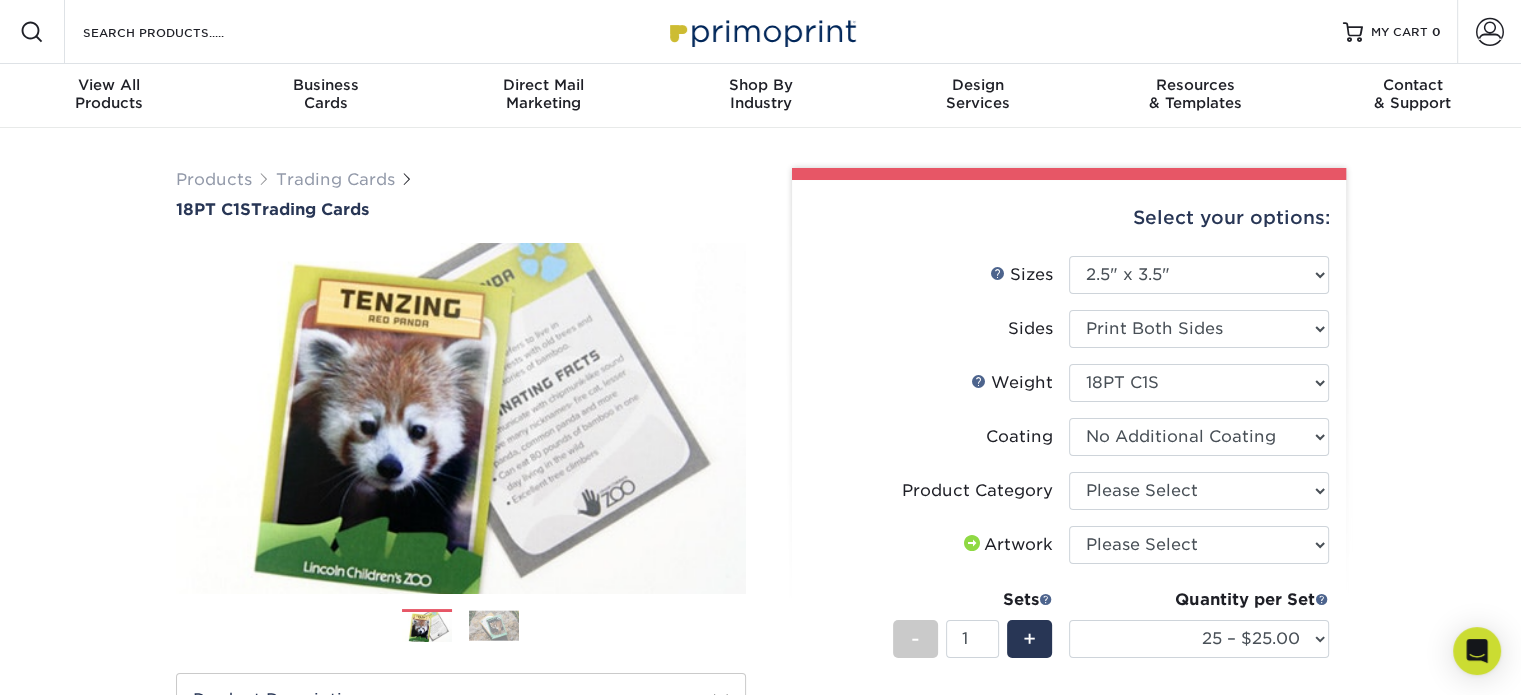 click at bounding box center [1199, 437] 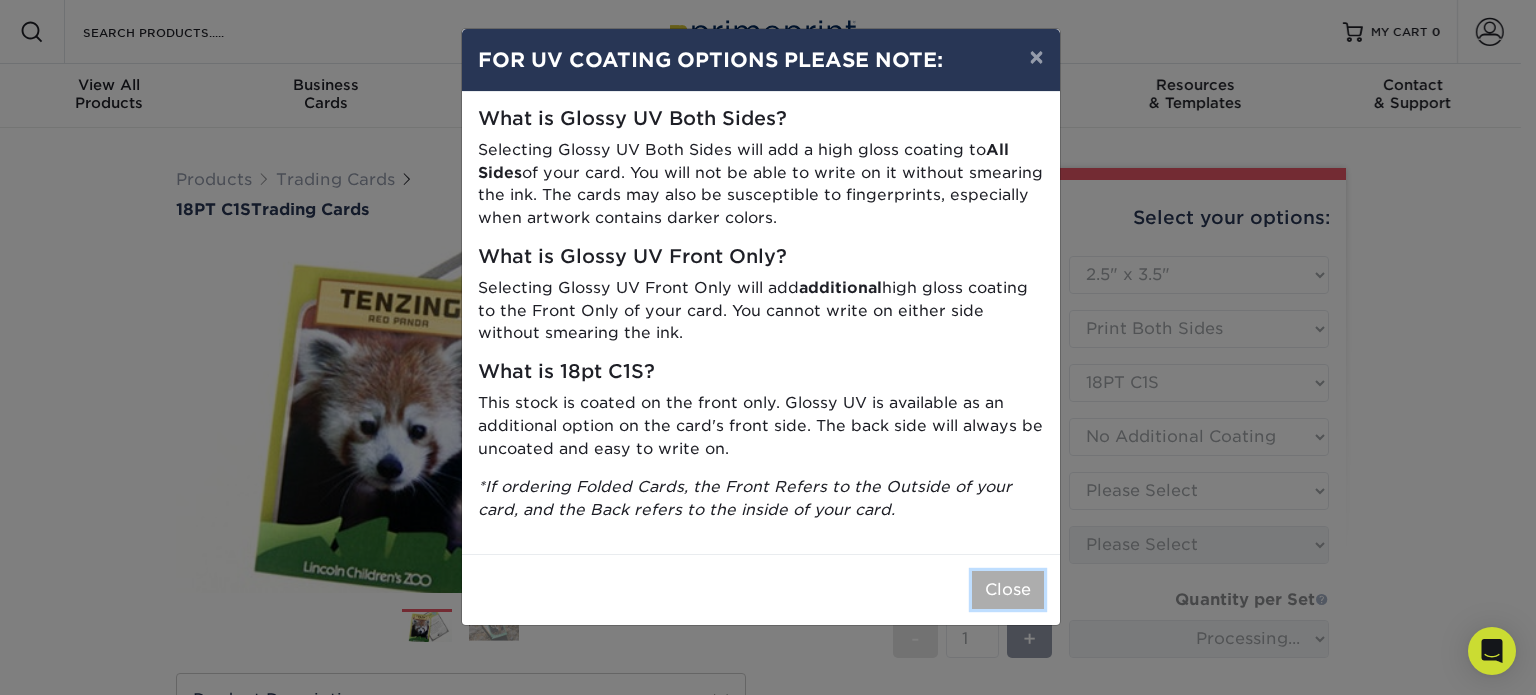 click on "Close" at bounding box center (1008, 590) 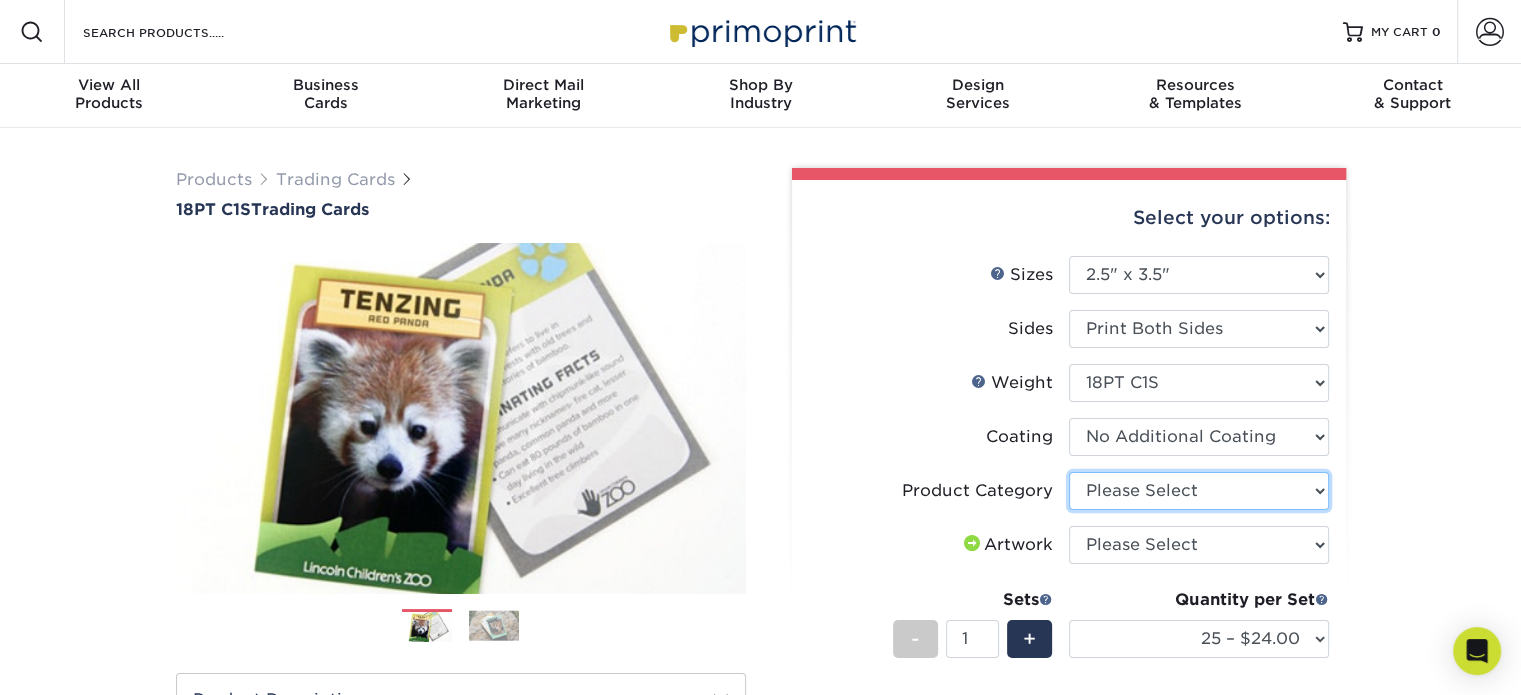 click on "Please Select Trading Cards" at bounding box center [1199, 491] 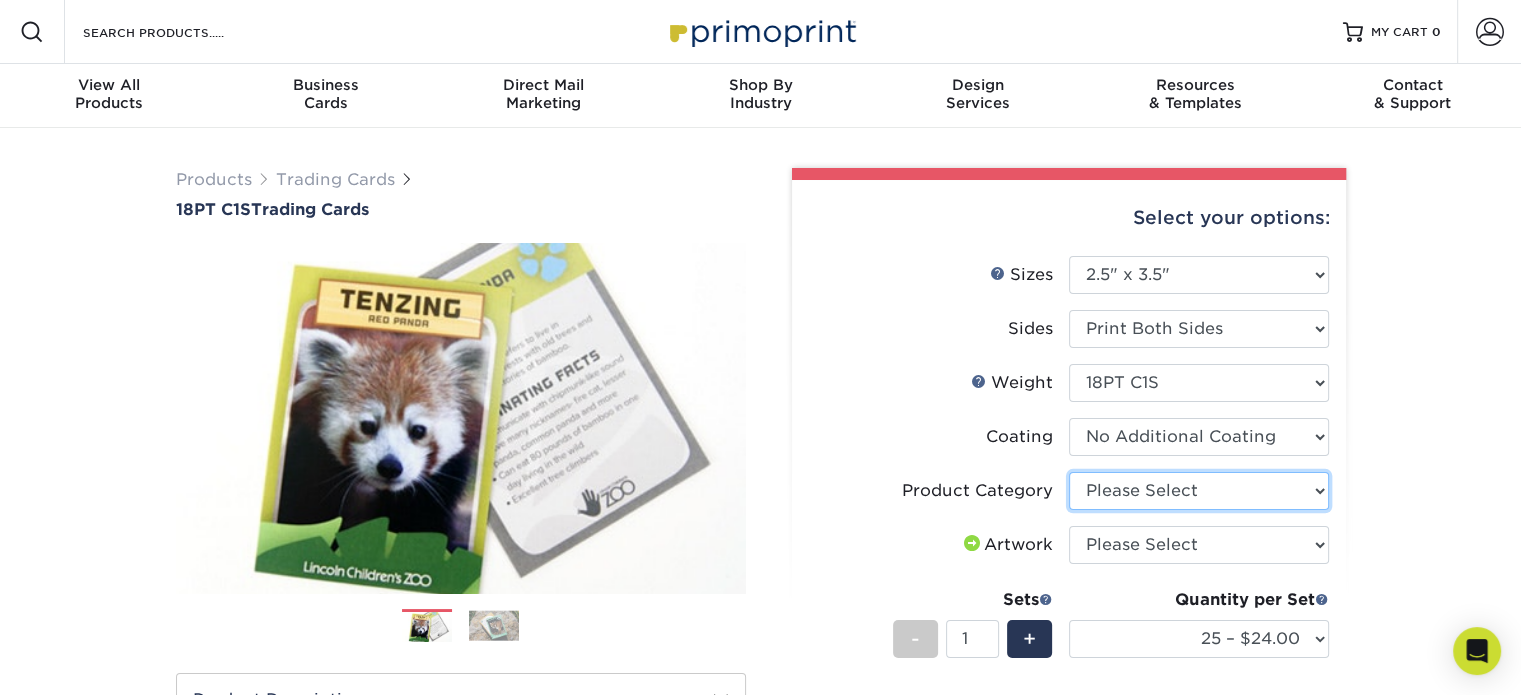 select on "c2f9bce9-36c2-409d-b101-c29d9d031e18" 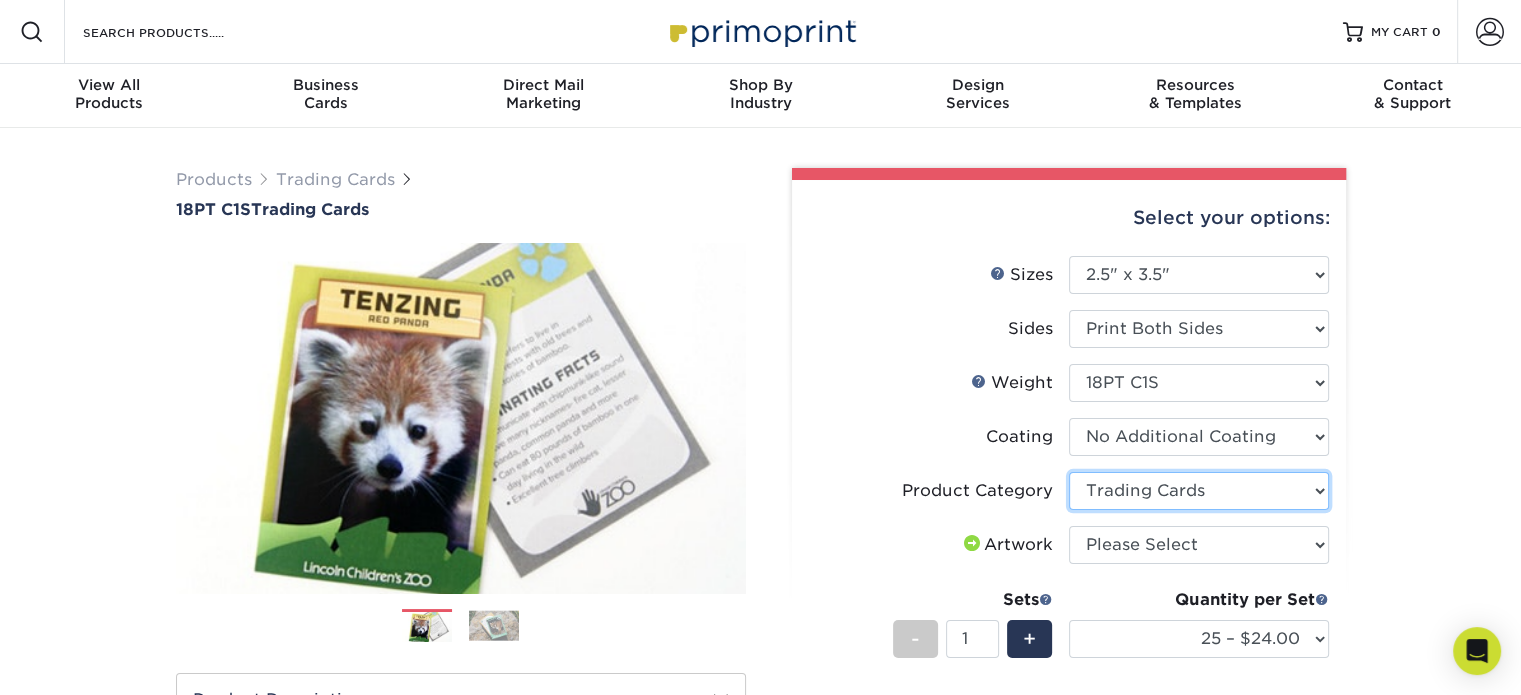click on "Please Select Trading Cards" at bounding box center [1199, 491] 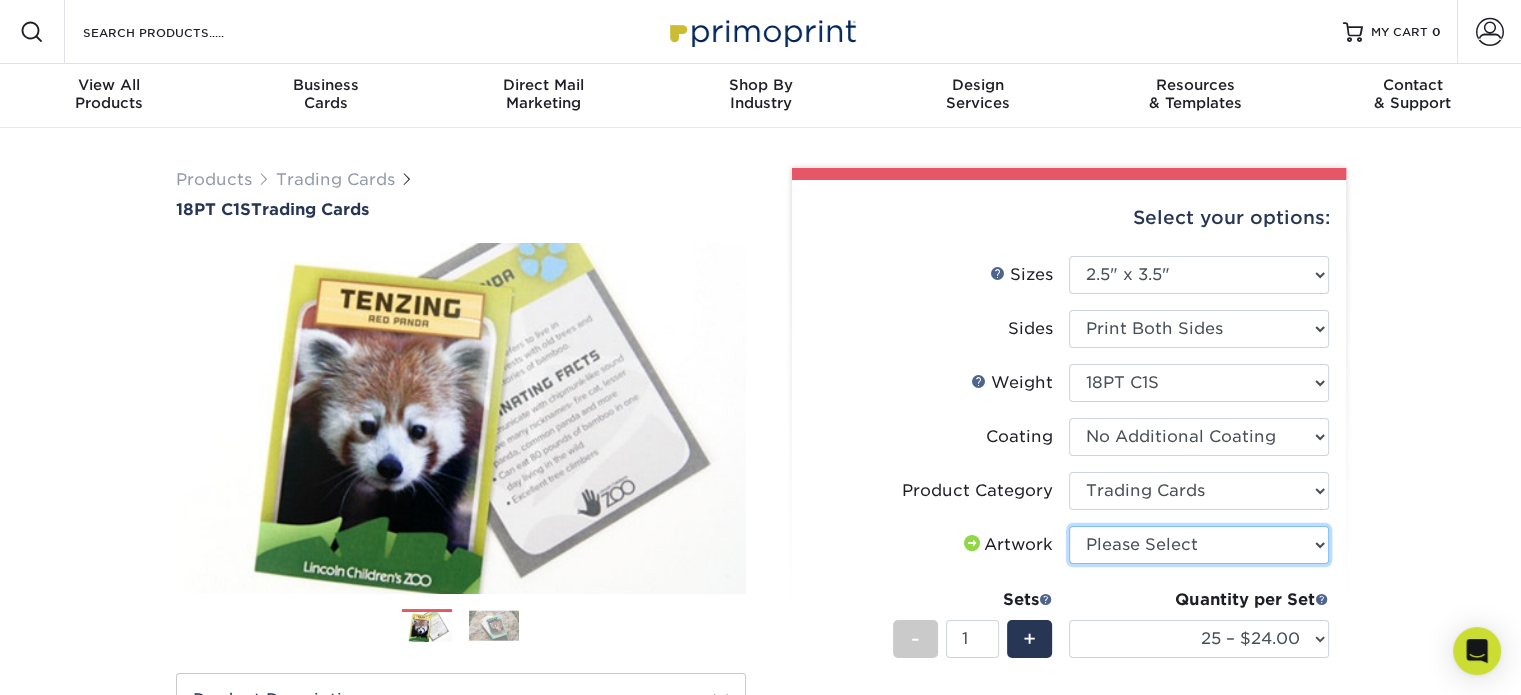 click on "Please Select I will upload files I need a design - $100" at bounding box center (1199, 545) 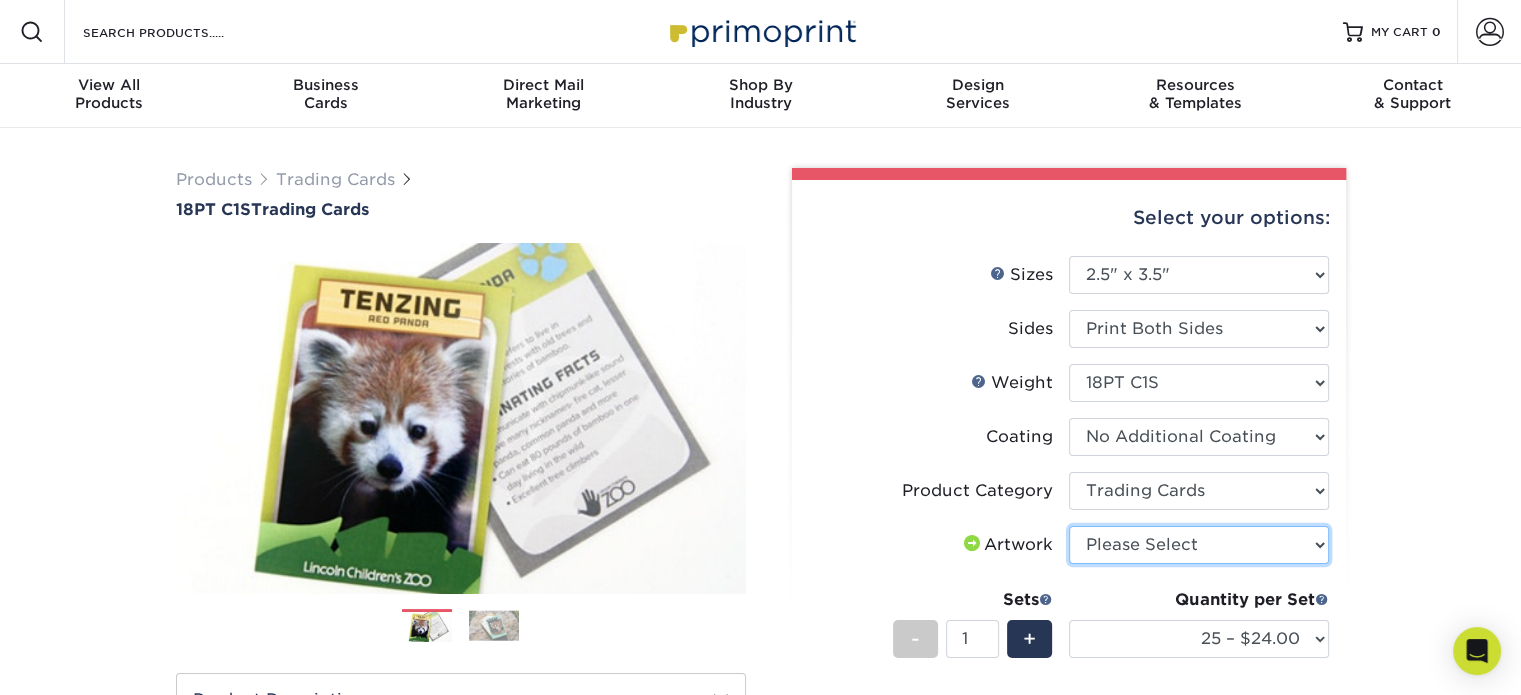 select on "upload" 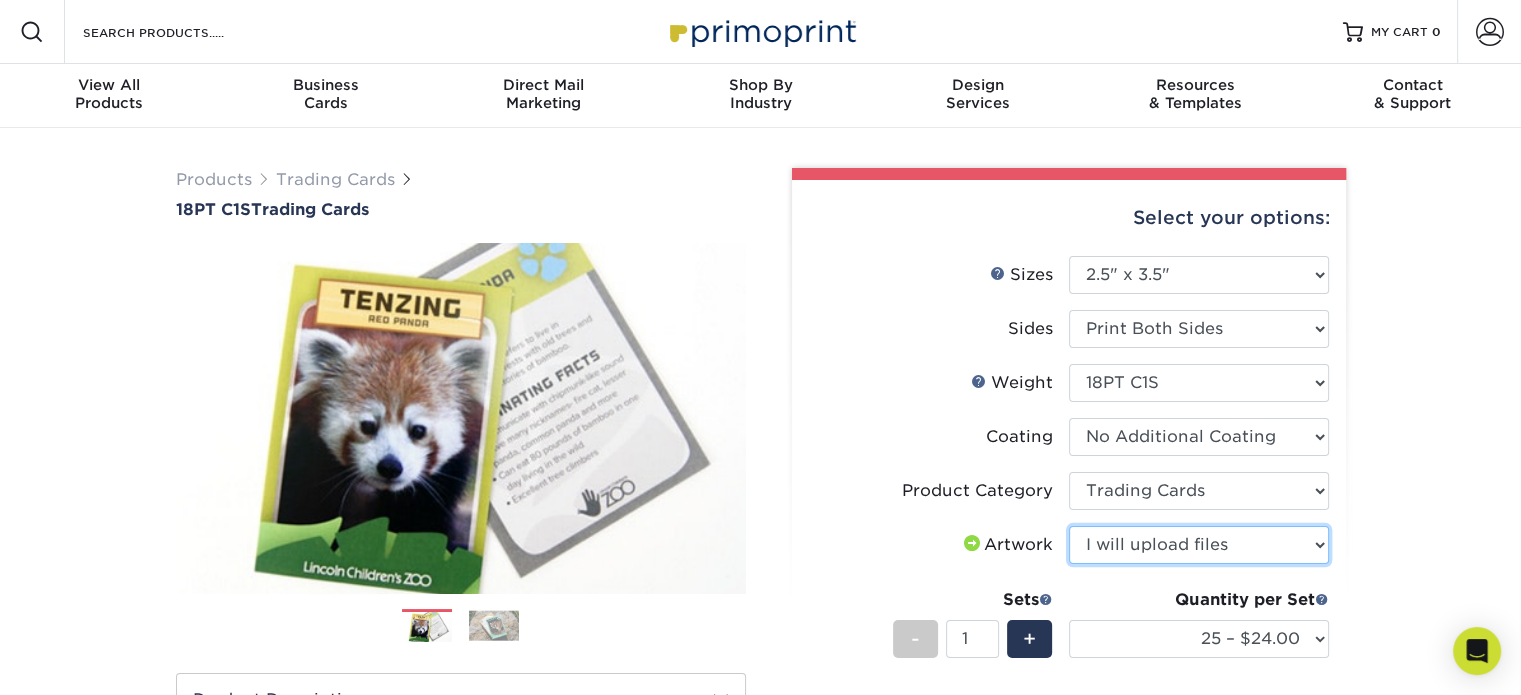 click on "Please Select I will upload files I need a design - $100" at bounding box center (1199, 545) 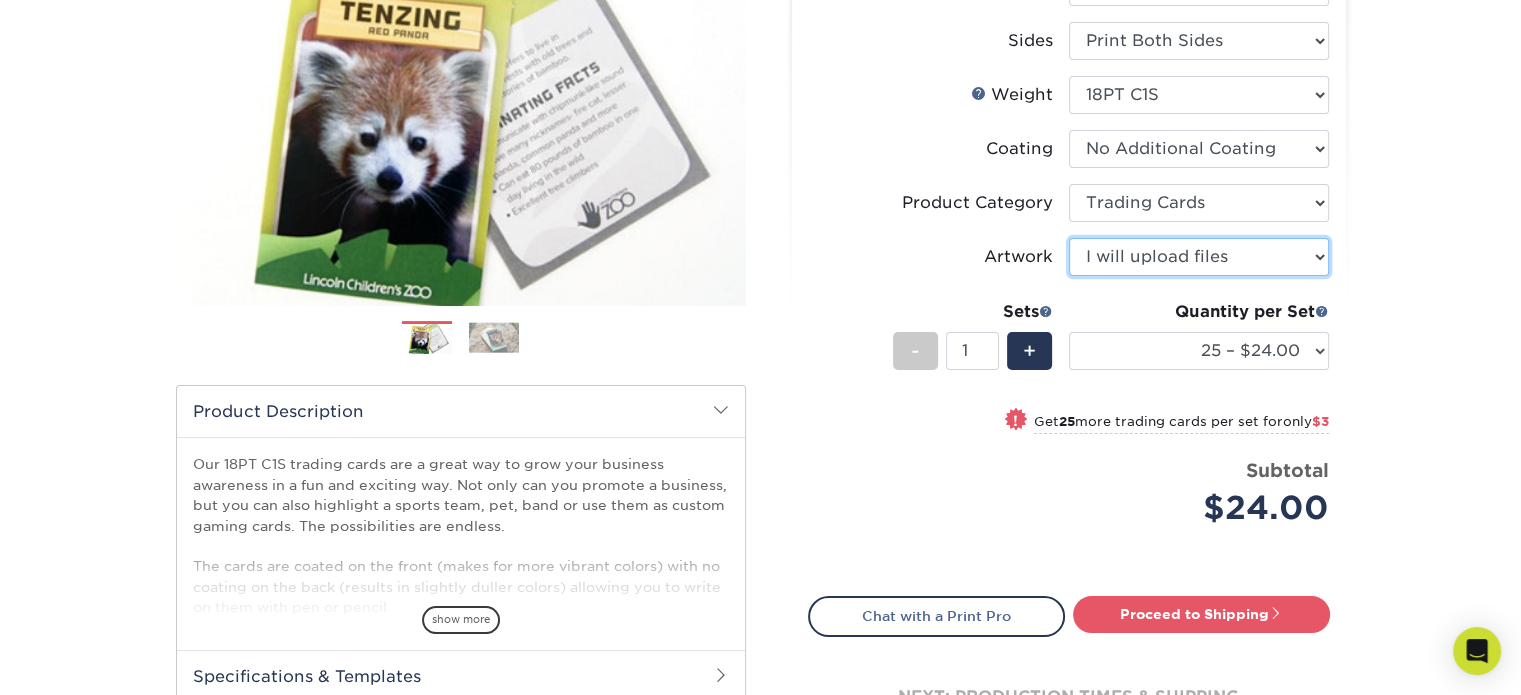scroll, scrollTop: 292, scrollLeft: 0, axis: vertical 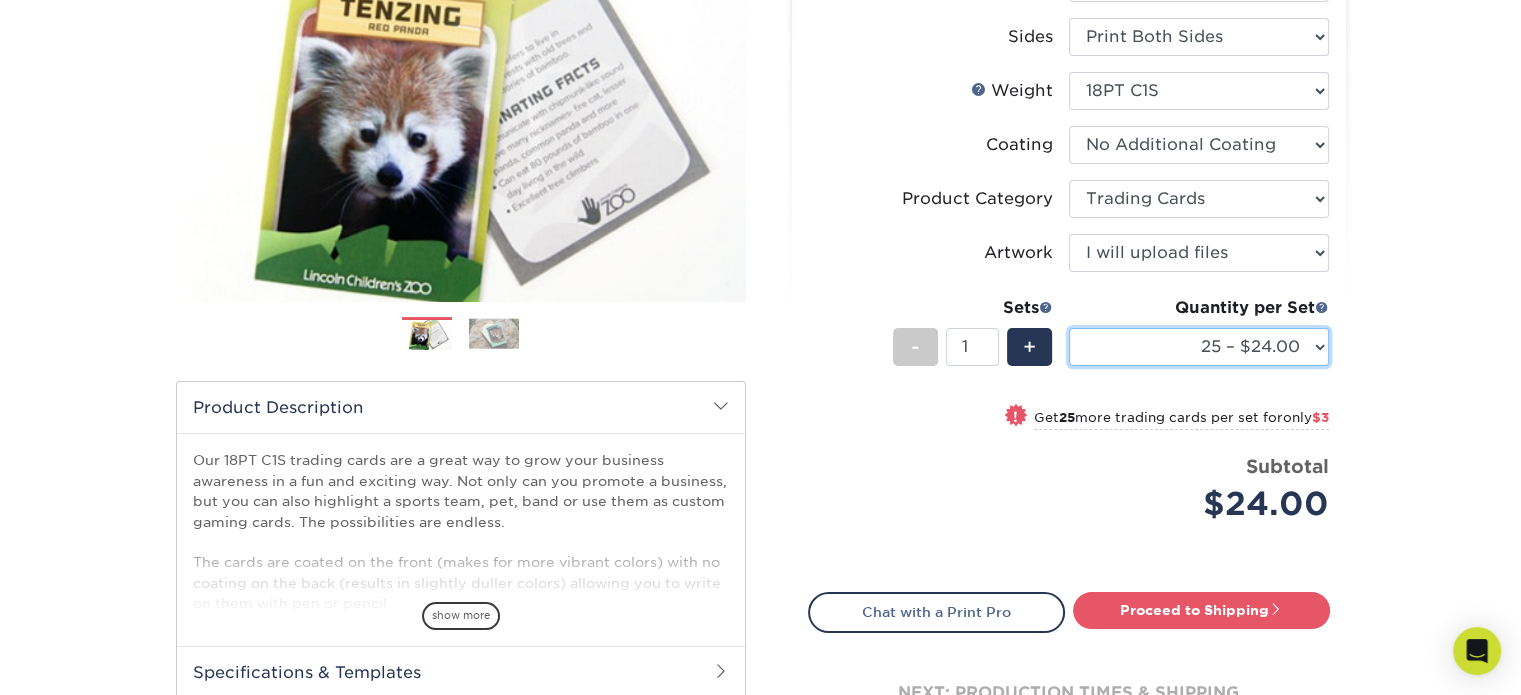 click on "25 – $24.00 50 – $27.00 75 – $35.00 100 – $39.00 250 – $45.00 500 – $55.00 1000 – $71.00 2500 – $148.00 5000 – $205.00 10000 – $407.00 15000 – $605.00 20000 – $806.00 25000 – $987.00" at bounding box center [1199, 347] 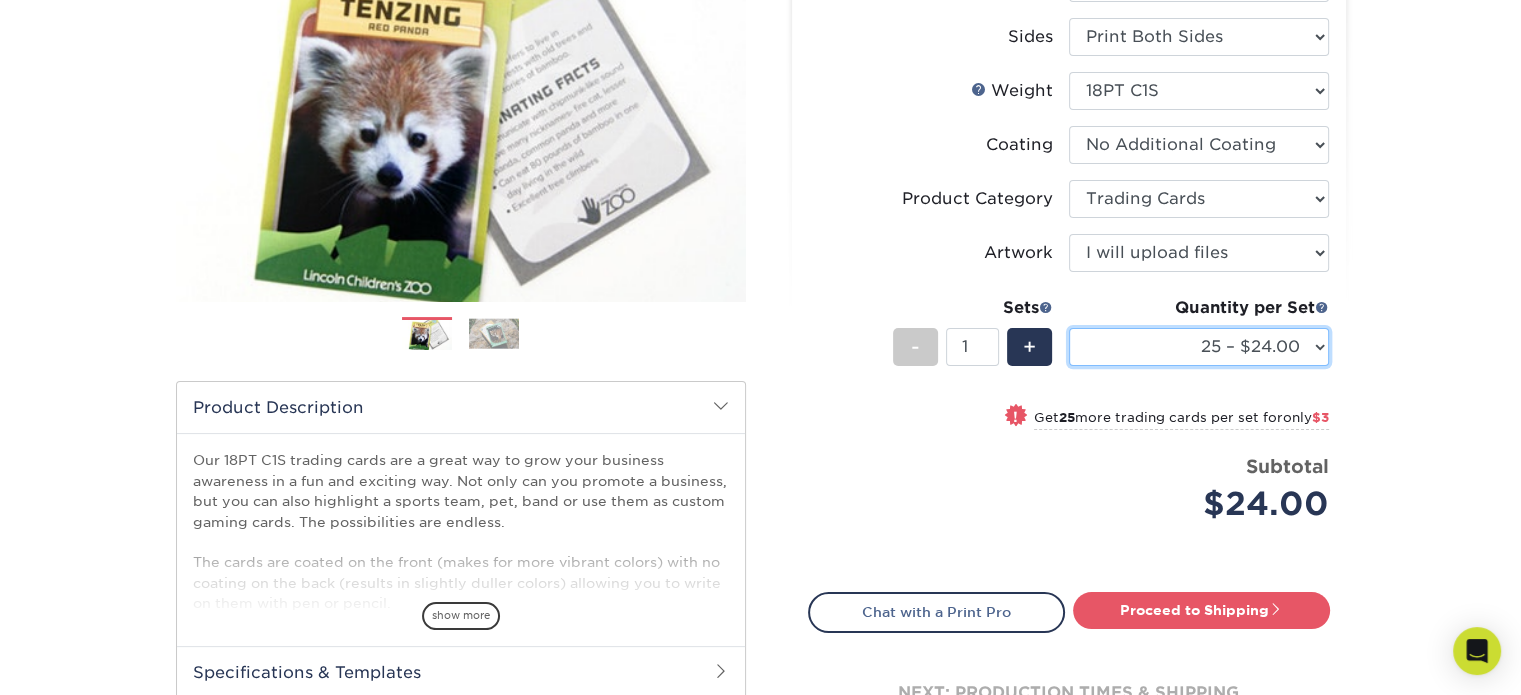 select on "250 – $45.00" 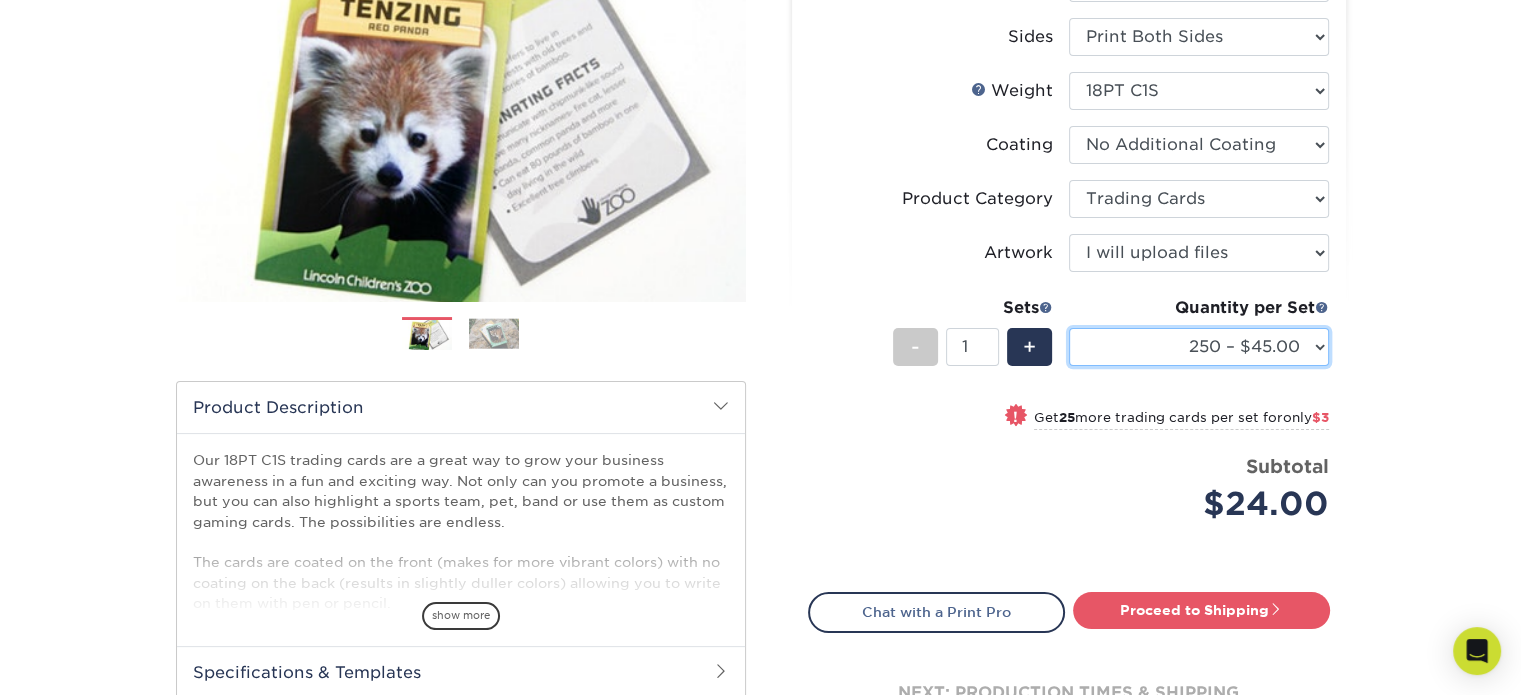 click on "25 – $24.00 50 – $27.00 75 – $35.00 100 – $39.00 250 – $45.00 500 – $55.00 1000 – $71.00 2500 – $148.00 5000 – $205.00 10000 – $407.00 15000 – $605.00 20000 – $806.00 25000 – $987.00" at bounding box center [1199, 347] 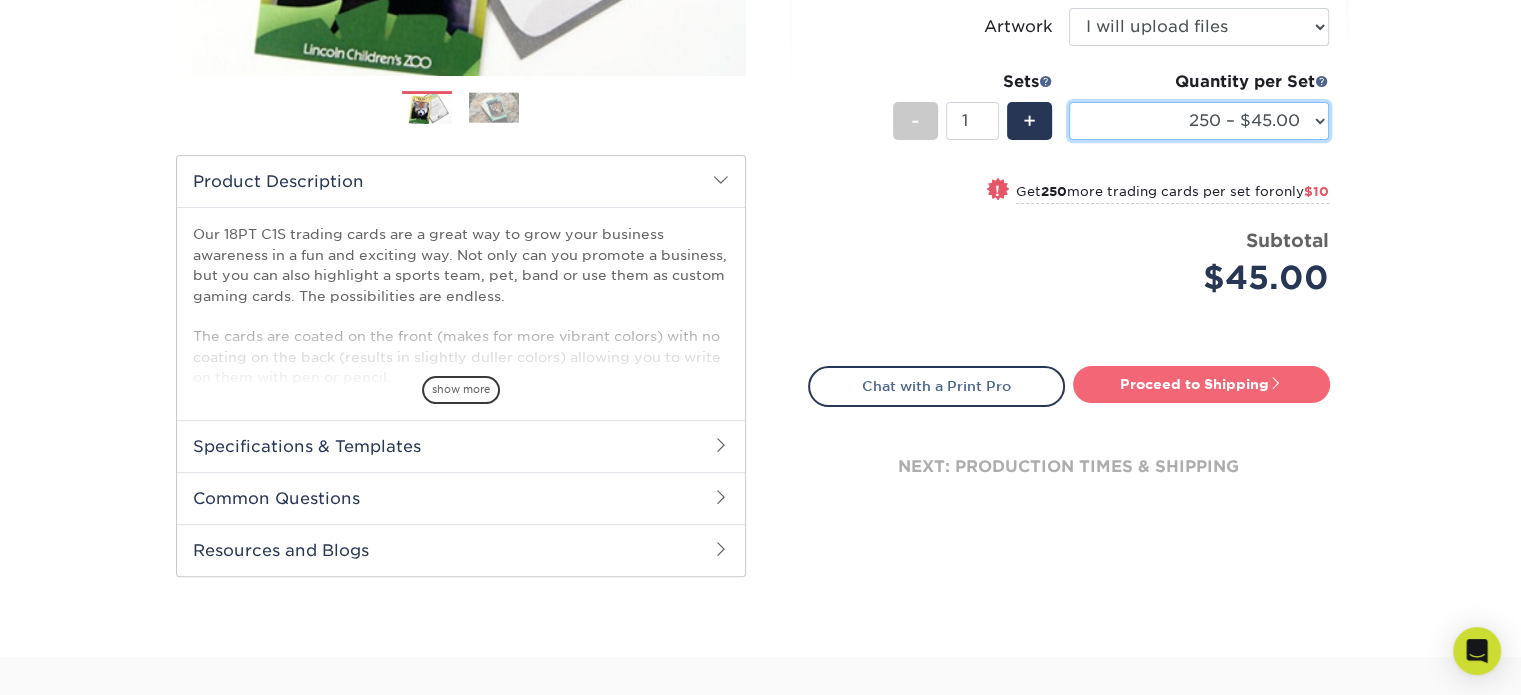 scroll, scrollTop: 544, scrollLeft: 0, axis: vertical 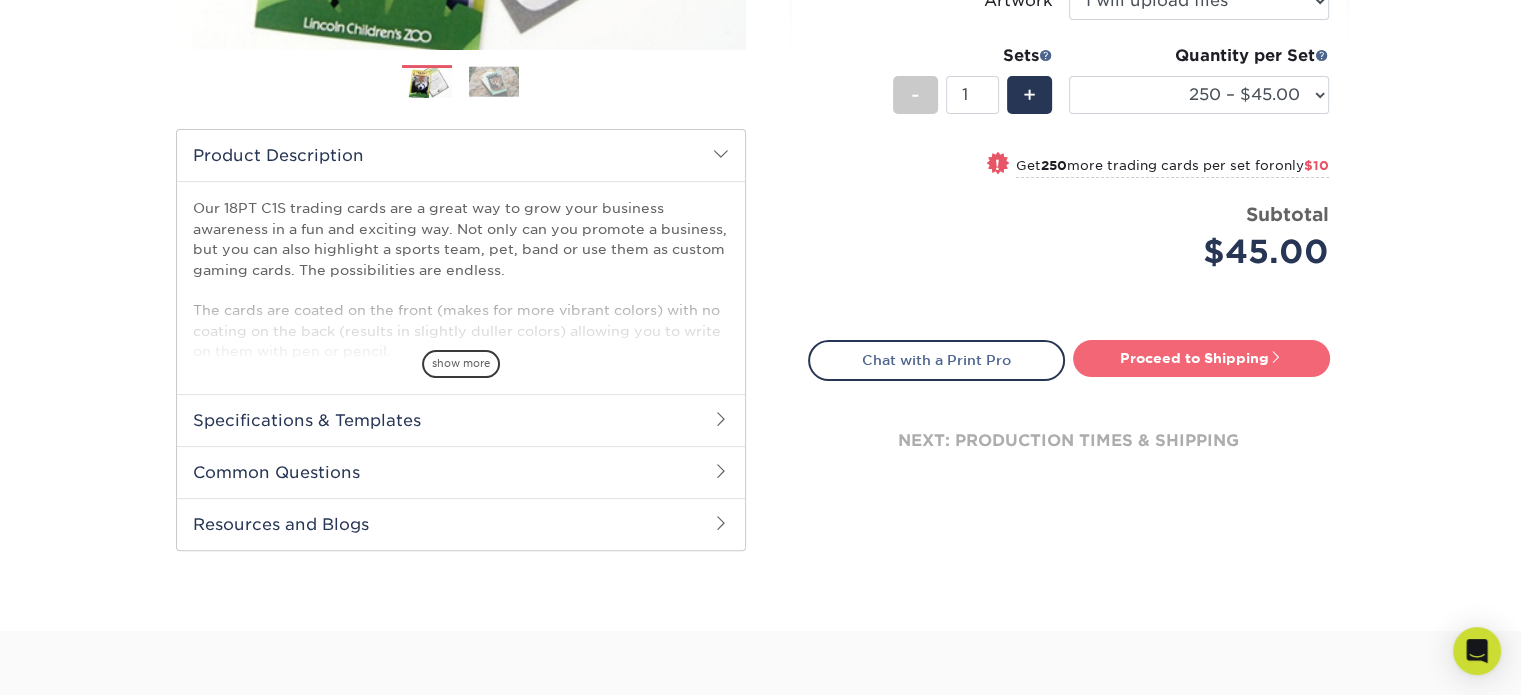 click on "Proceed to Shipping" at bounding box center (1201, 358) 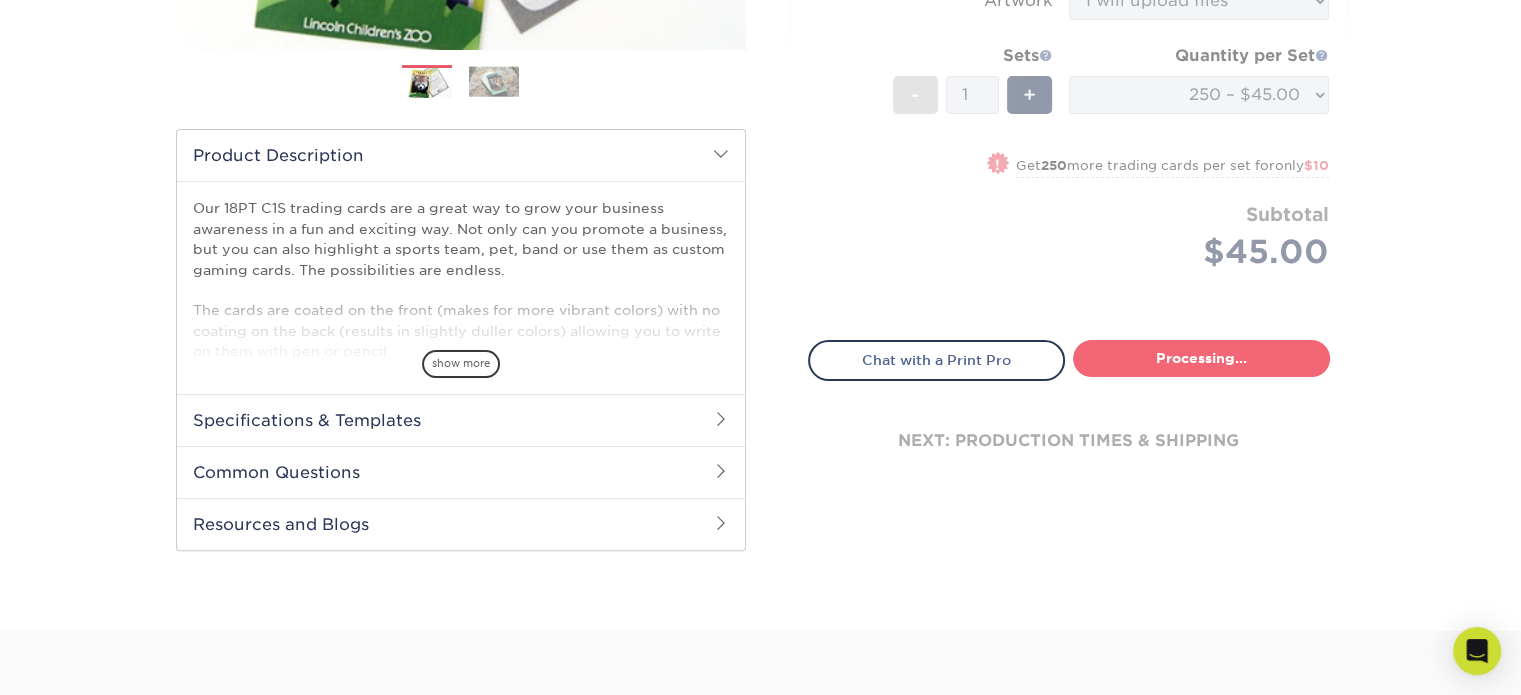 select on "7f12e85b-7342-427e-8446-6bc059917b9c" 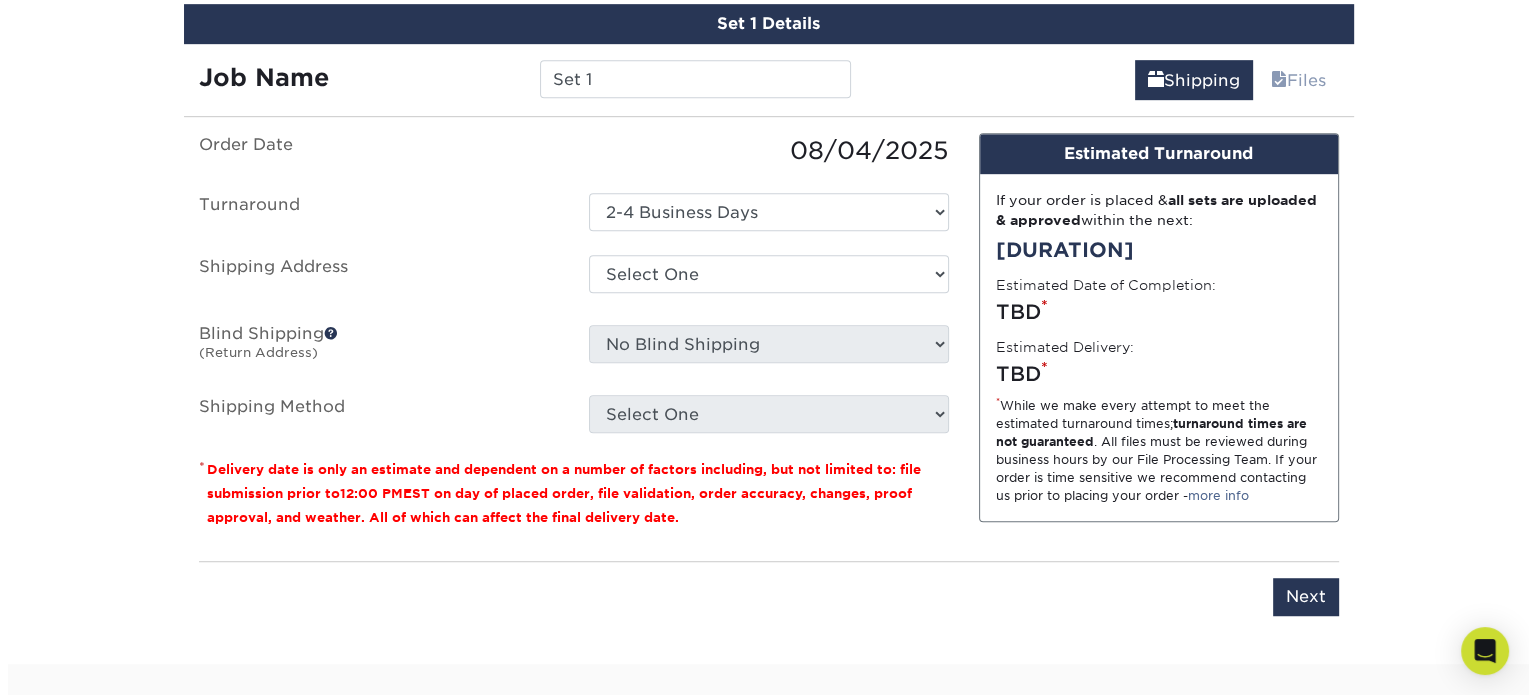 scroll, scrollTop: 1164, scrollLeft: 0, axis: vertical 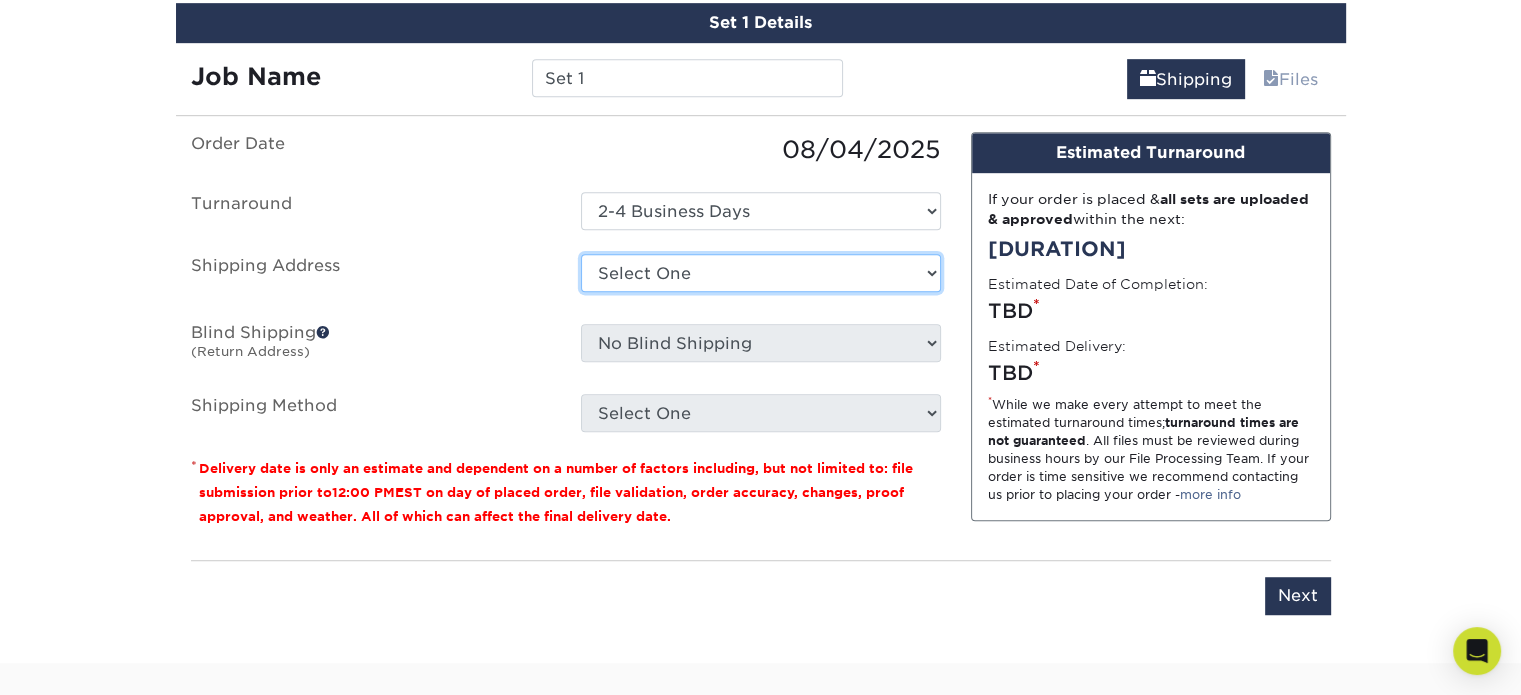 click on "Select One
+ Add New Address
- Login" at bounding box center [761, 273] 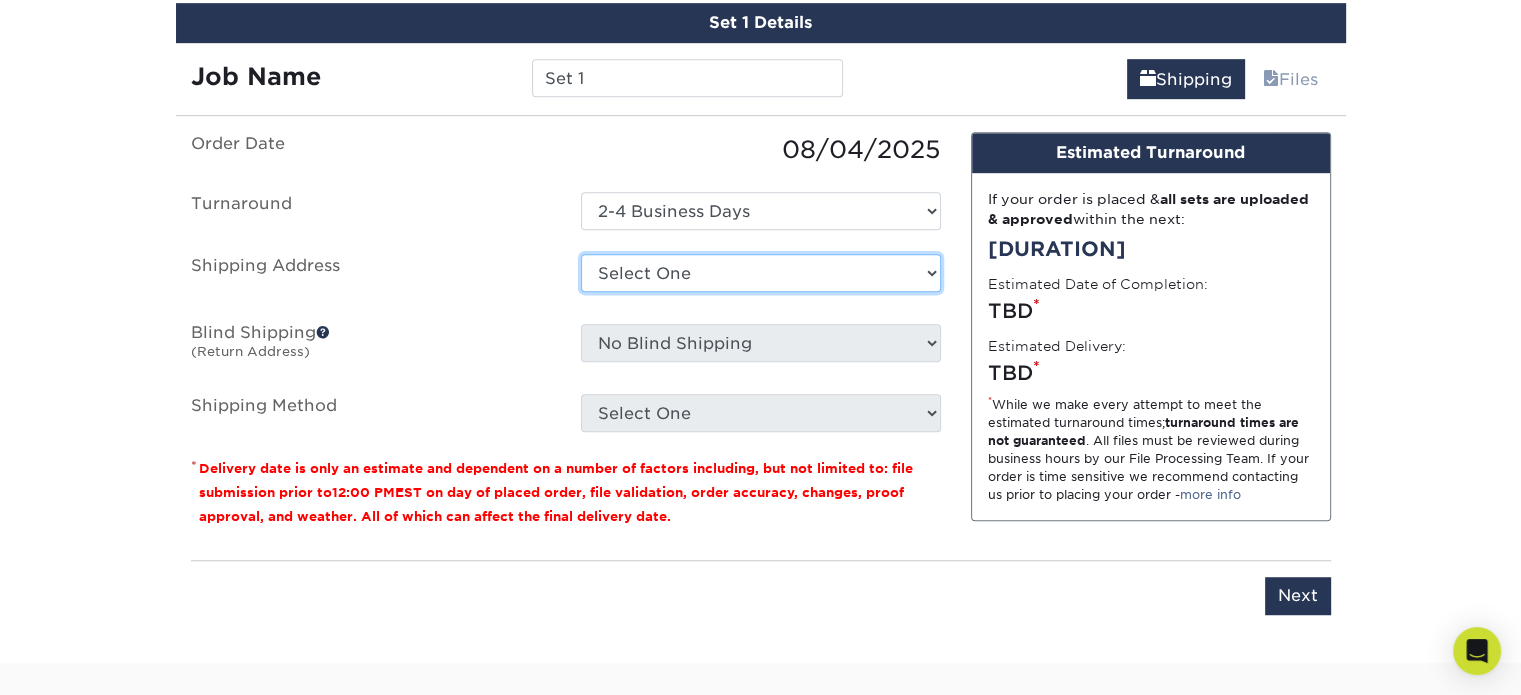 select on "newaddress" 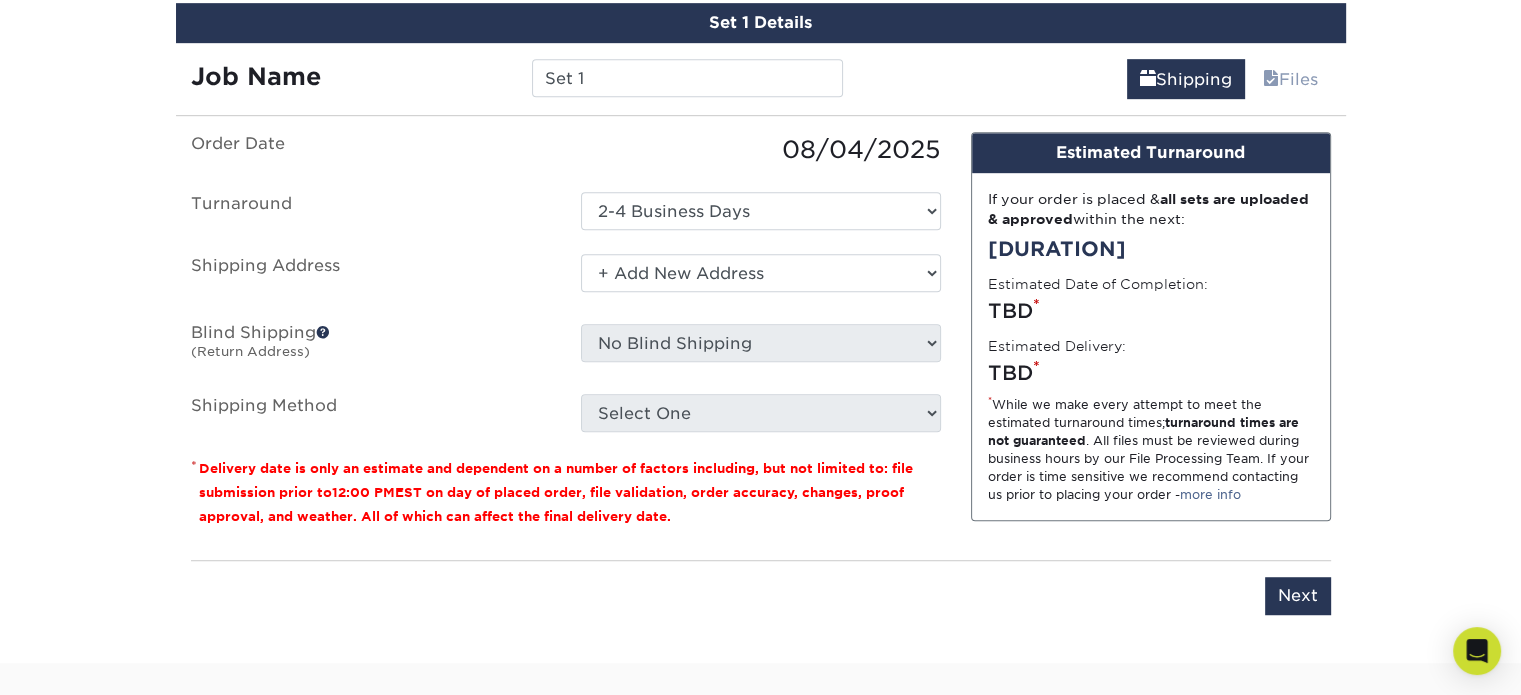 click on "Select One
+ Add New Address
- Login" at bounding box center [761, 273] 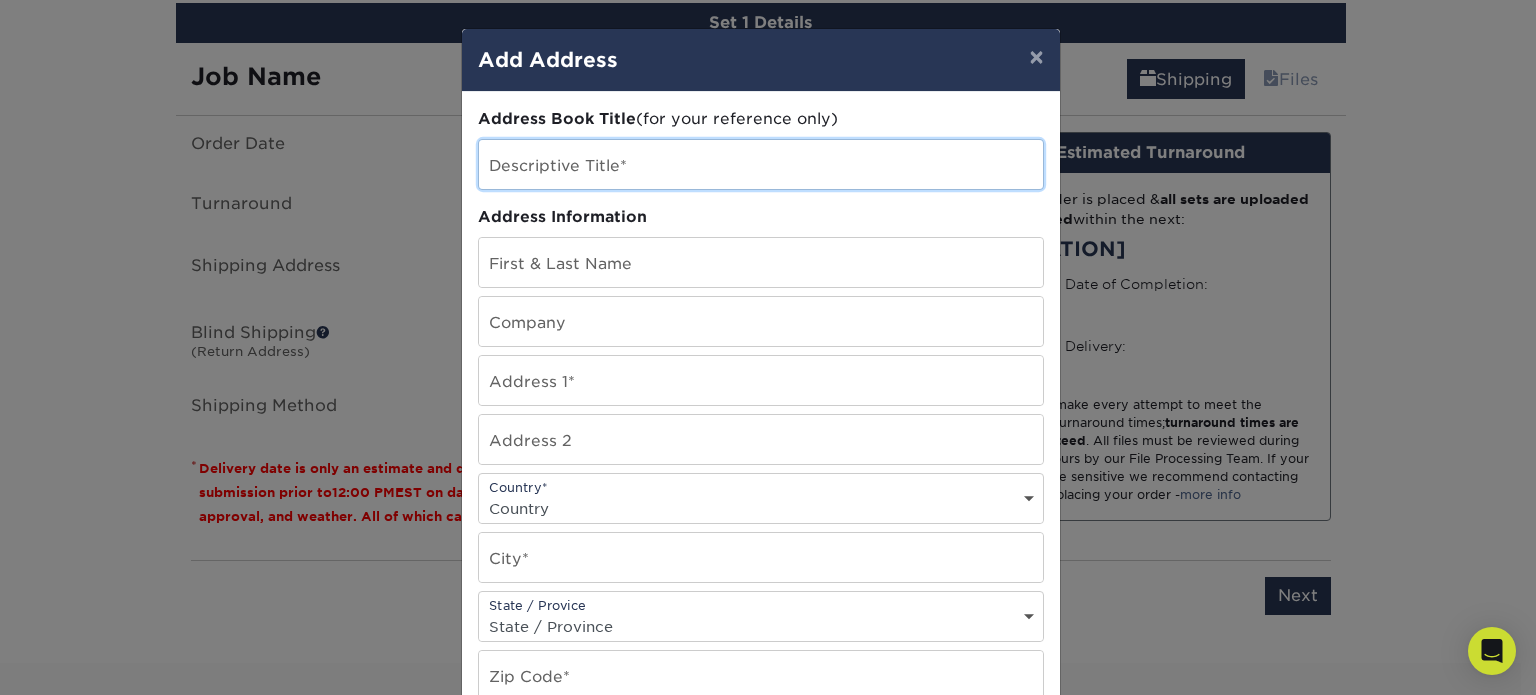 click at bounding box center (761, 164) 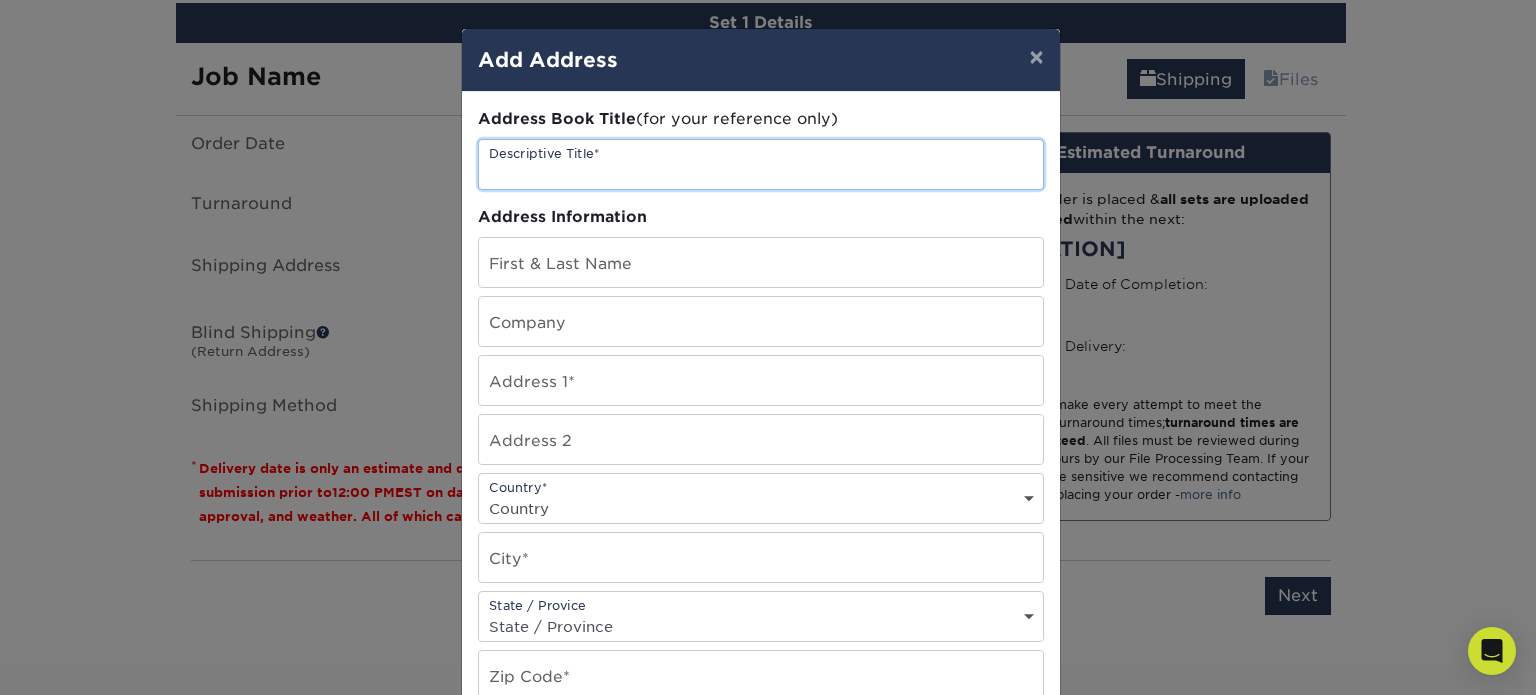 type on "[NAME] [LASTNAME] - [PRODUCT] [YEAR]" 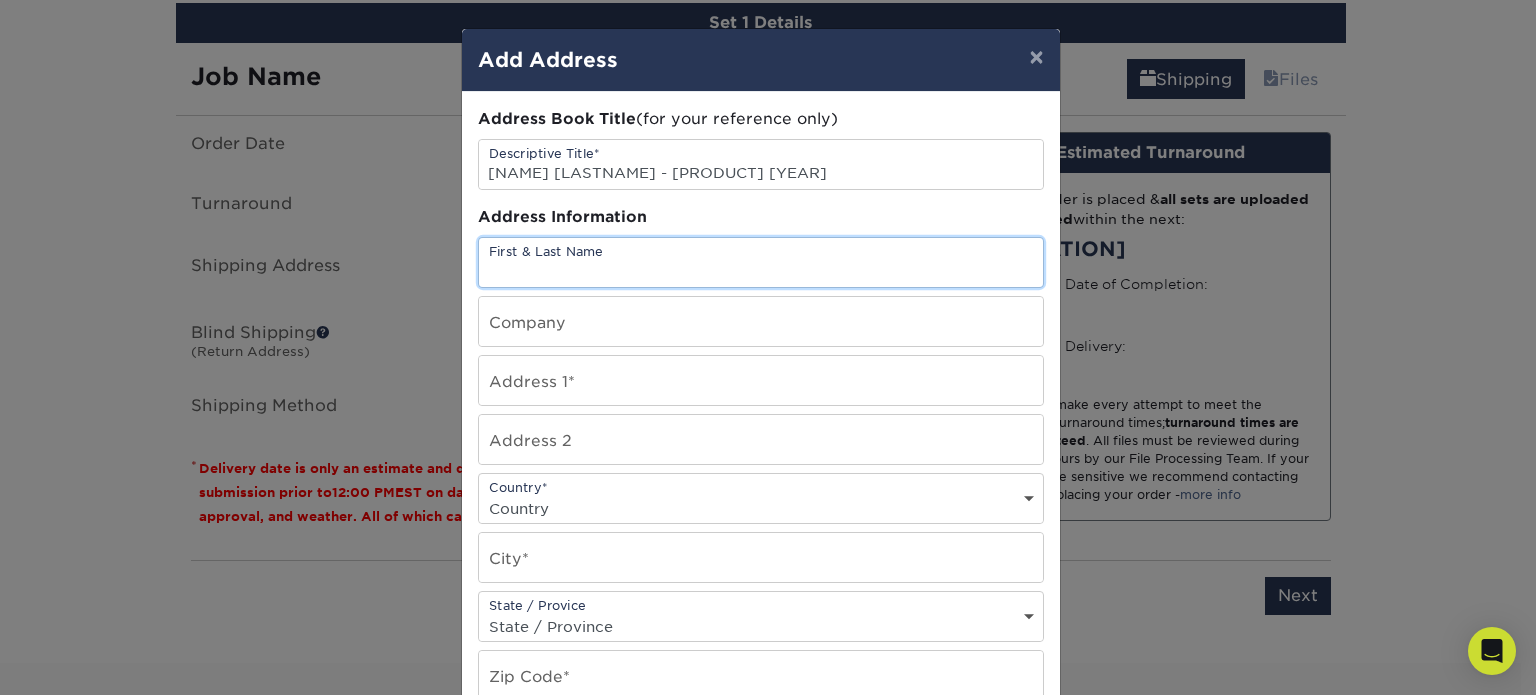 click at bounding box center (761, 262) 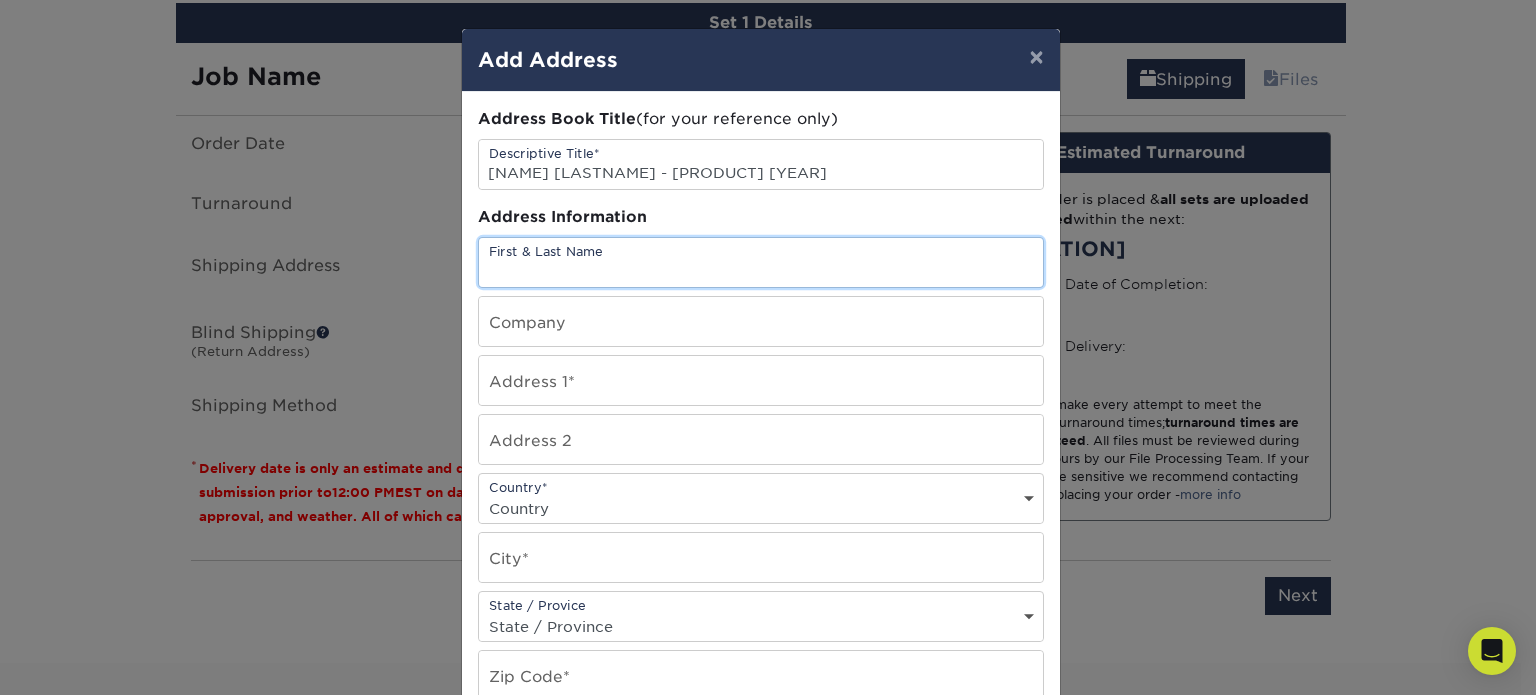 type on "[NAME] [MIDDLE_INITIAL] [LASTNAME]" 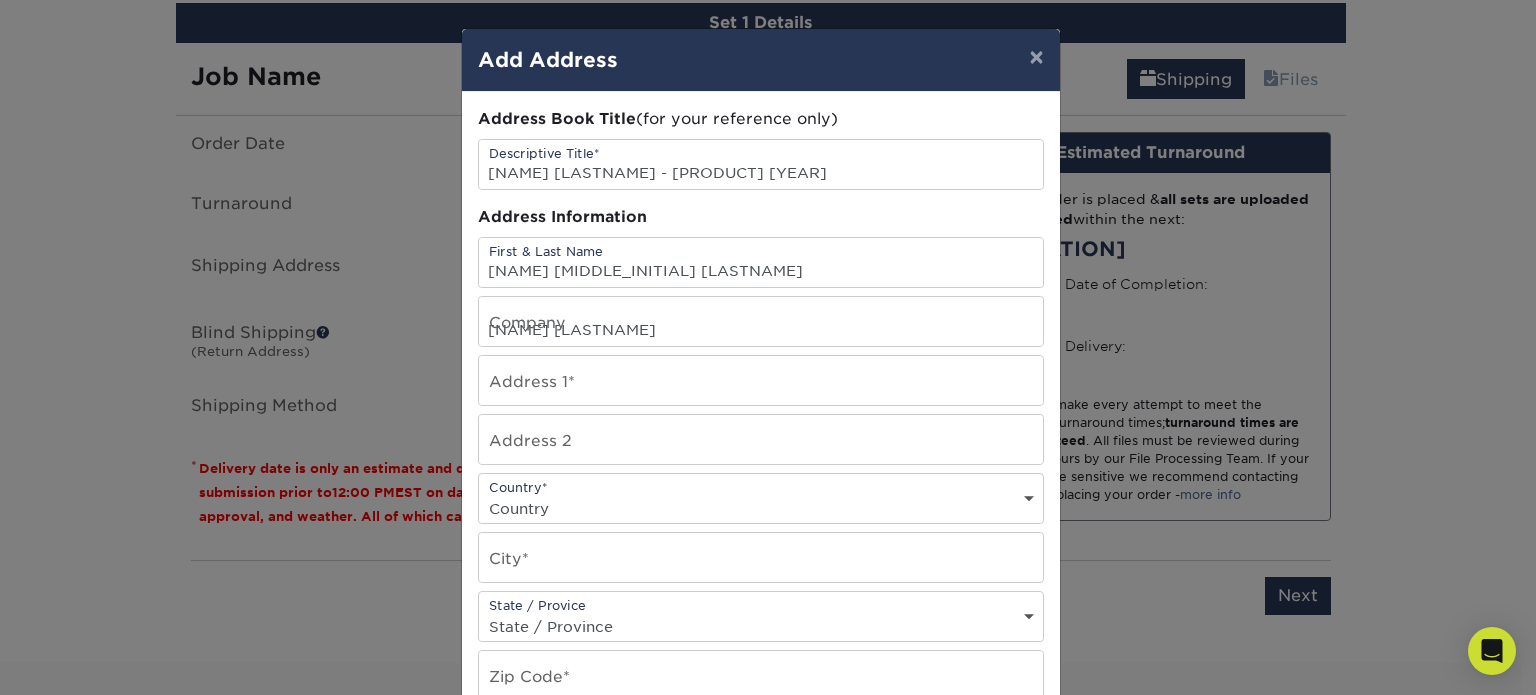 type on "[NUMBER] [STREET]" 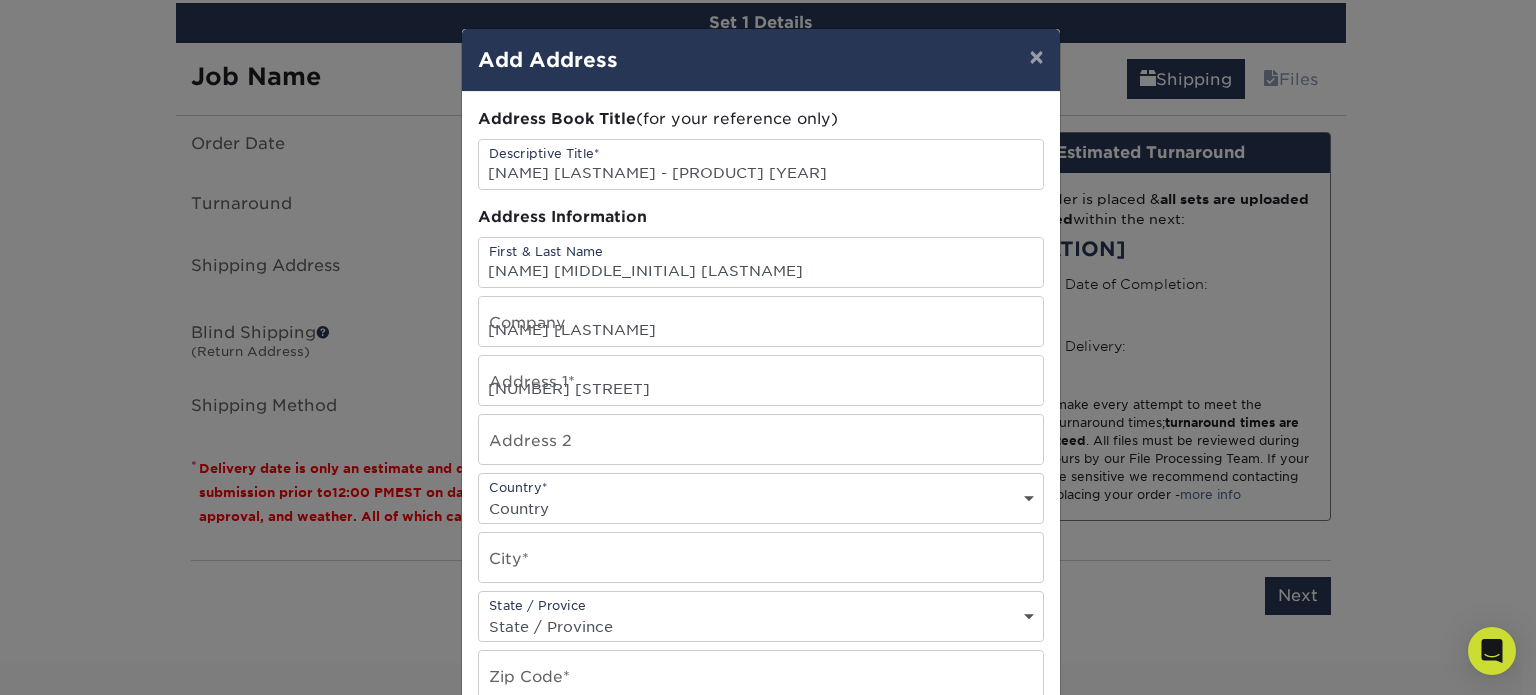 select on "US" 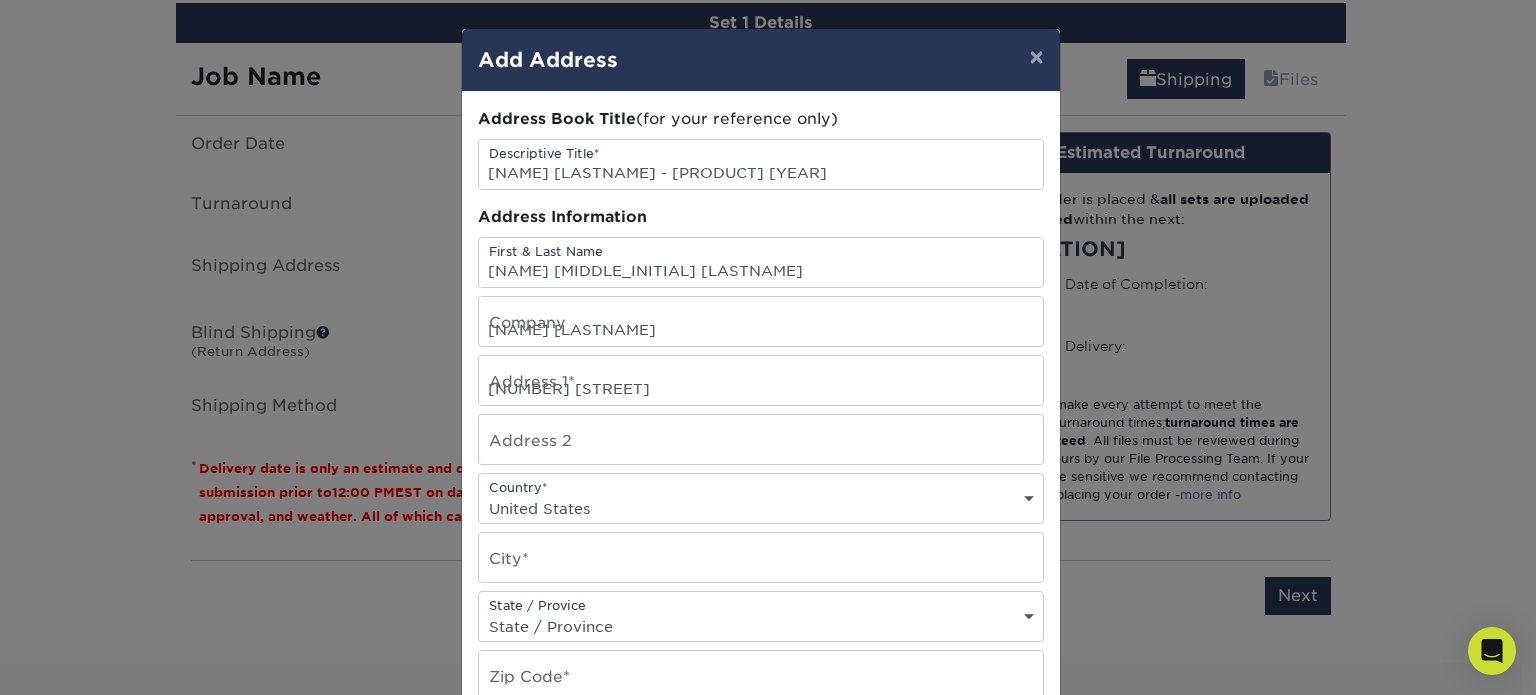 type on "[CITY]" 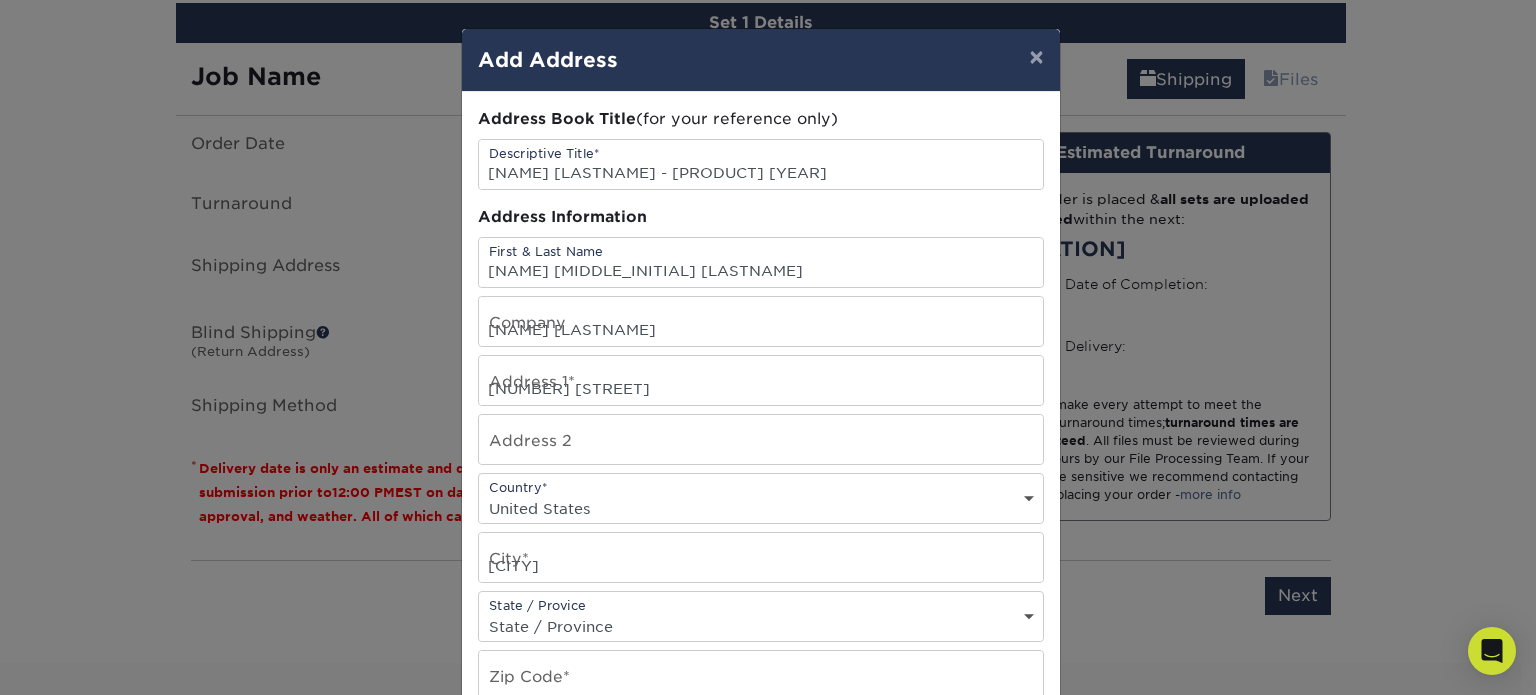 select on "TX" 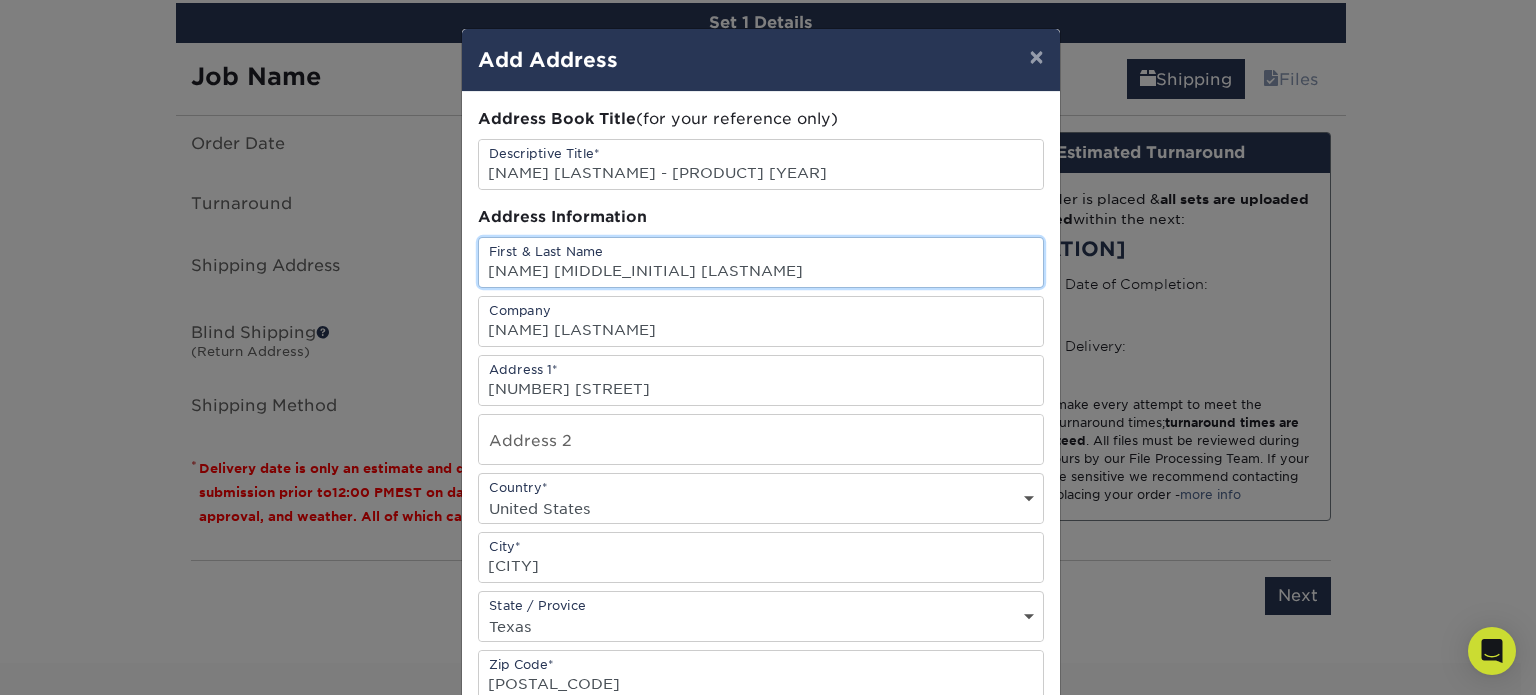 click on "[NAME] [MIDDLE_INITIAL] [LASTNAME]" at bounding box center [761, 262] 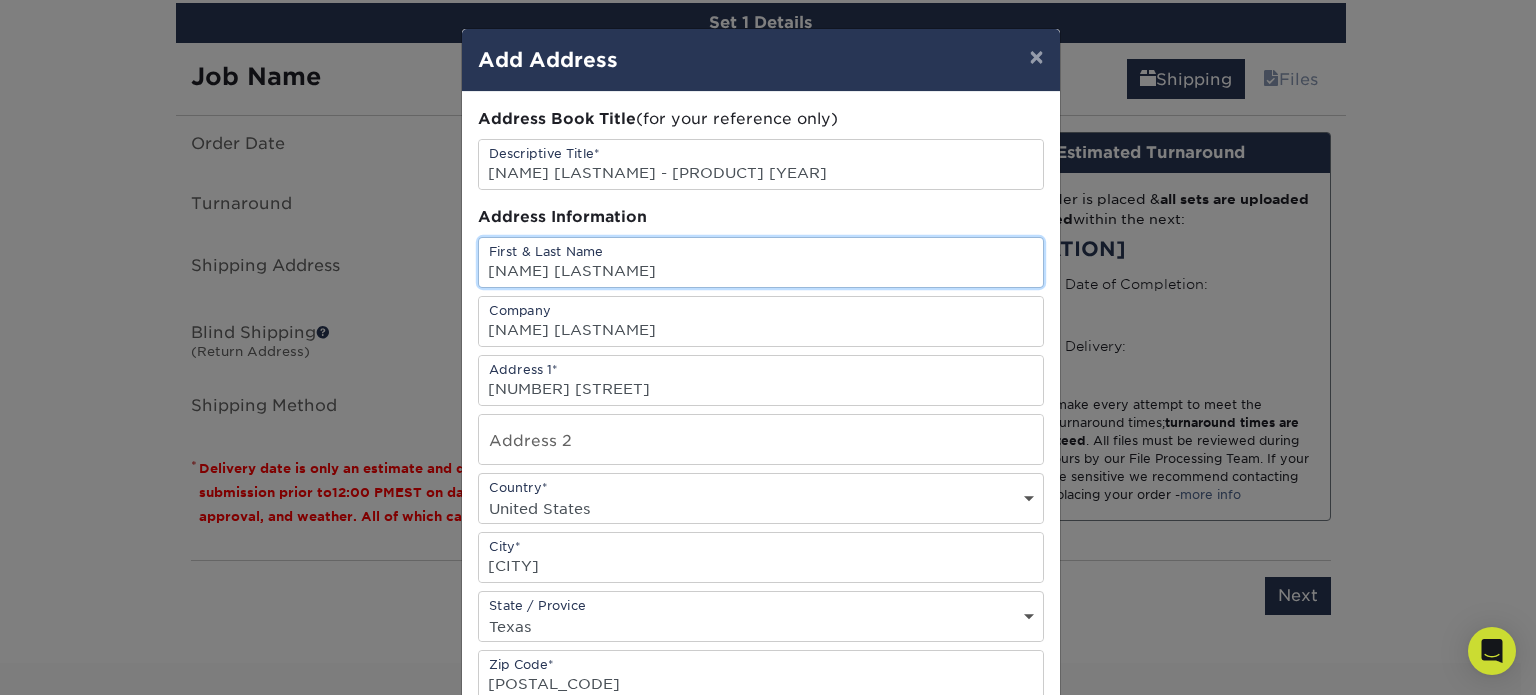 type on "[NAME] [LASTNAME]" 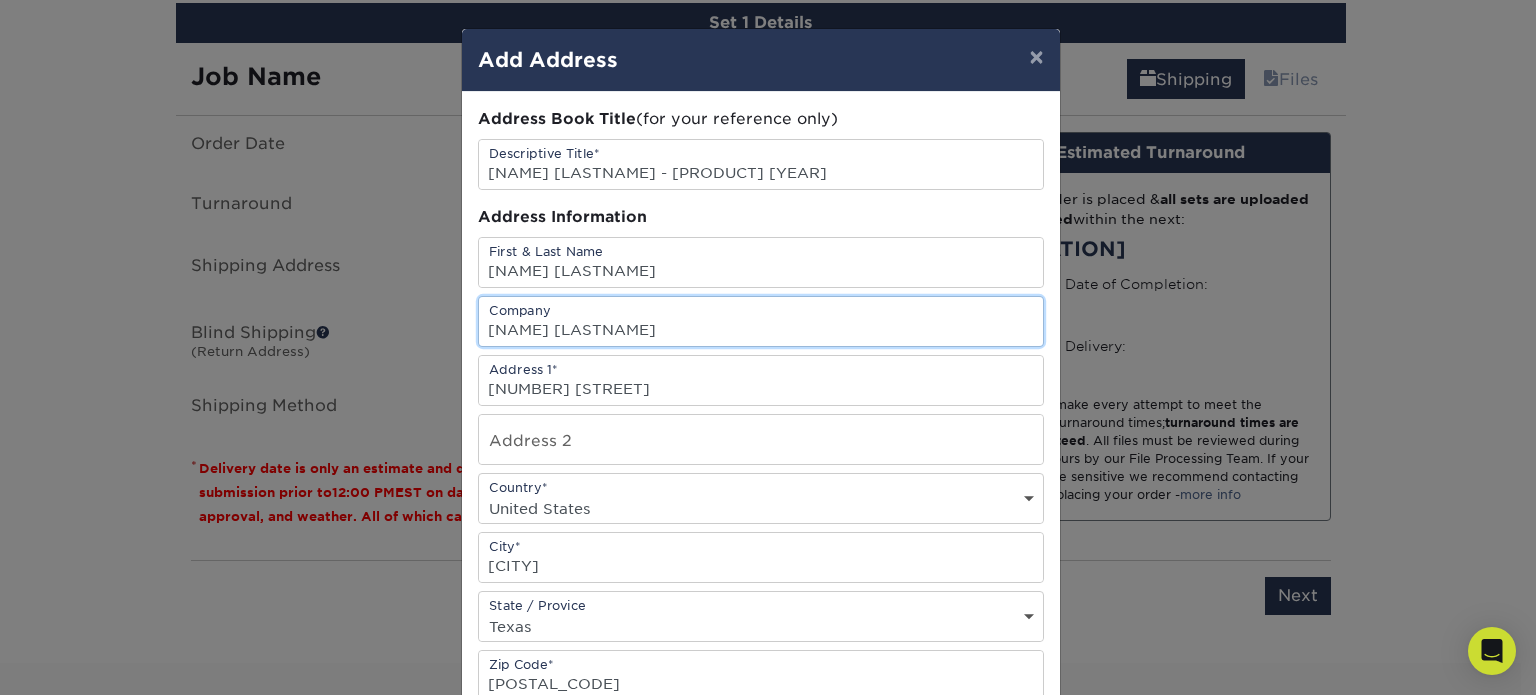 click on "[NAME] [LASTNAME]" at bounding box center [761, 321] 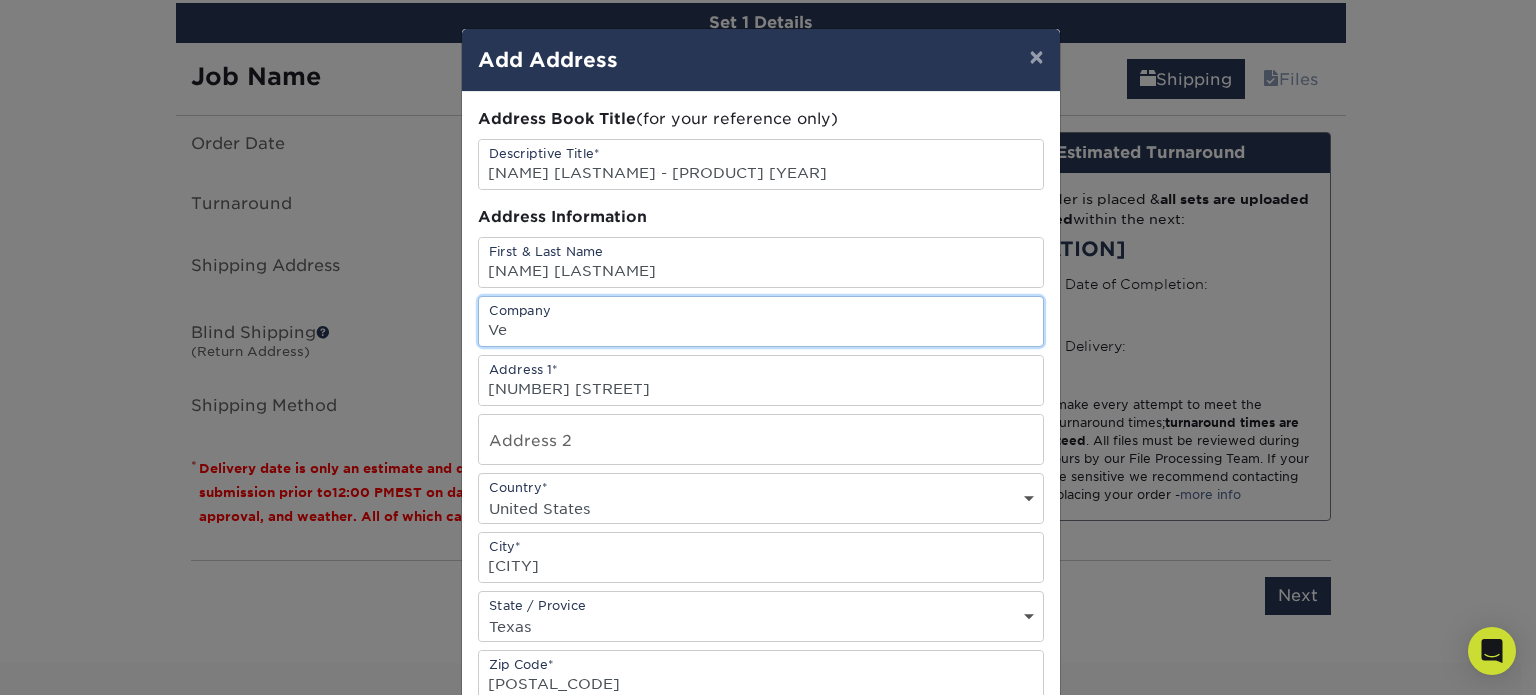 type on "V" 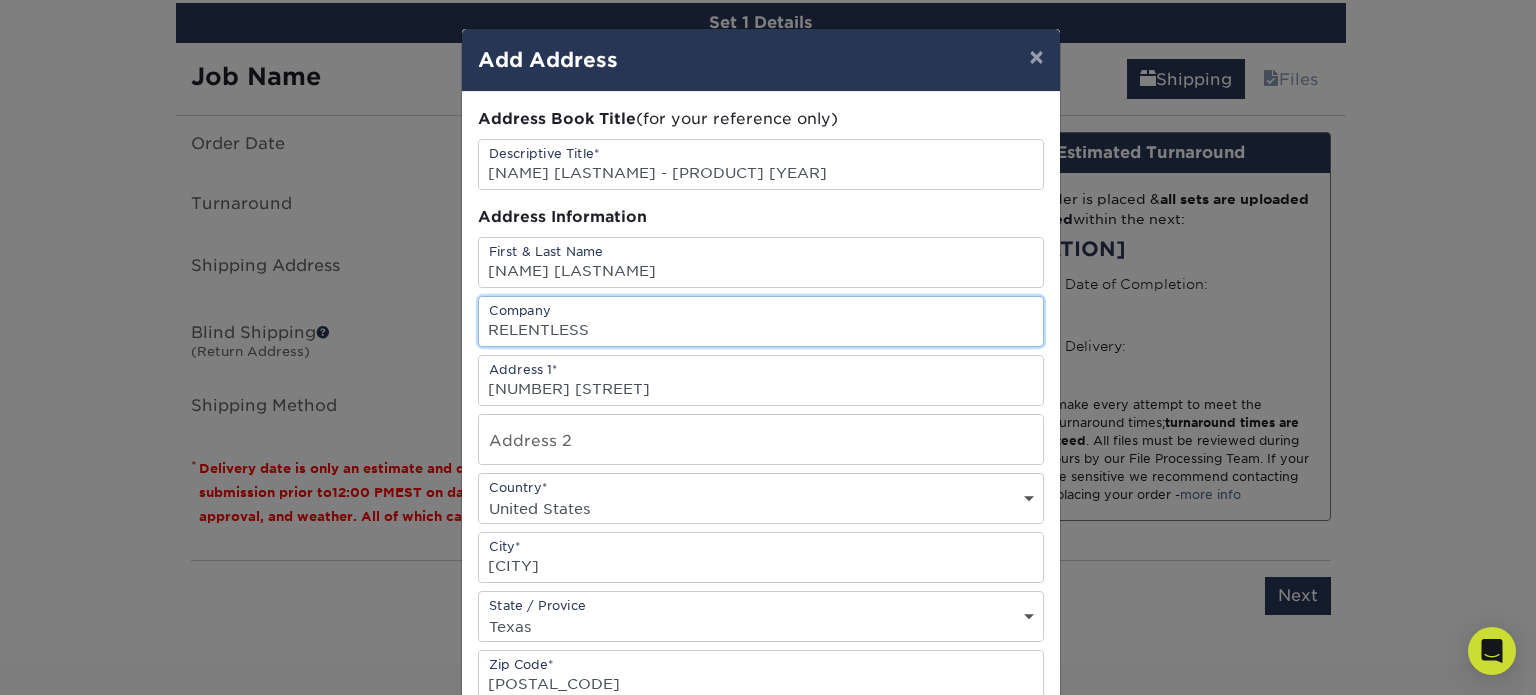 scroll, scrollTop: 386, scrollLeft: 0, axis: vertical 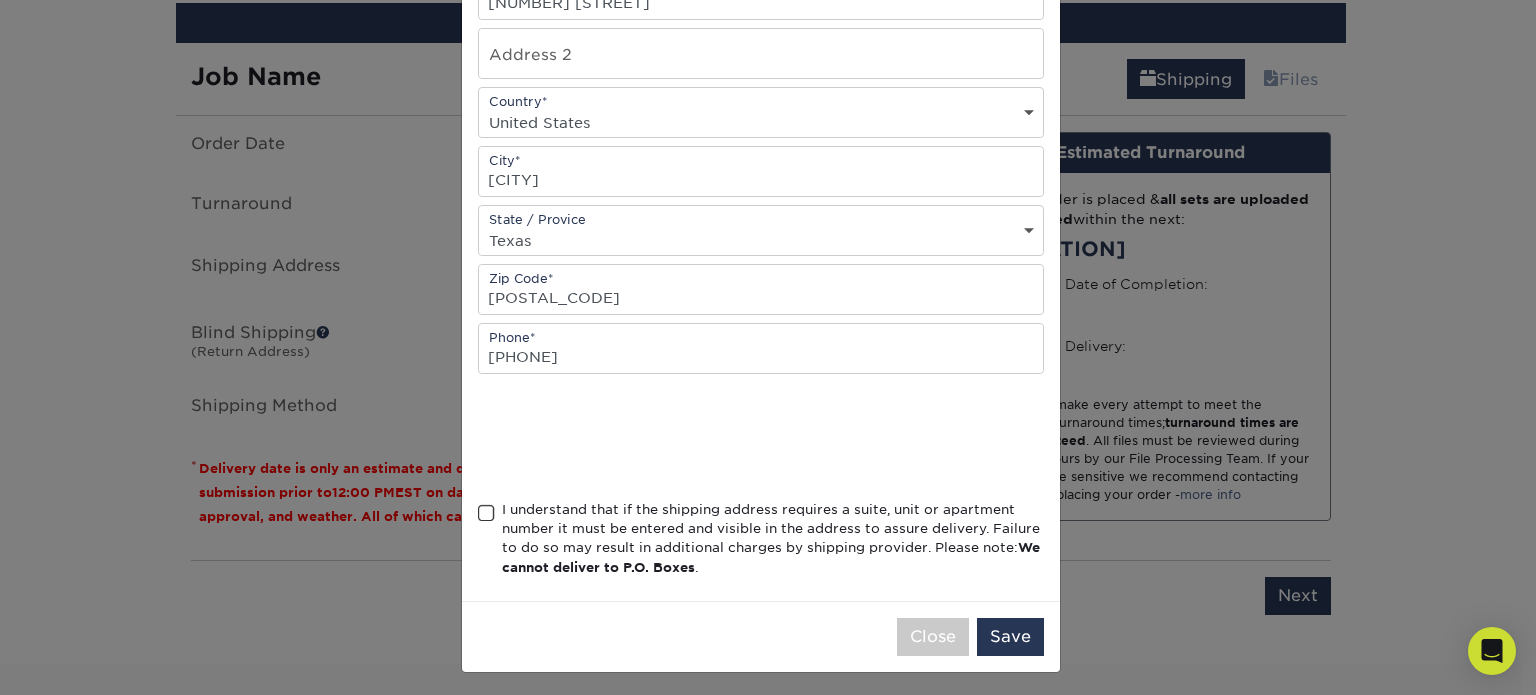 type on "RELENTLESS" 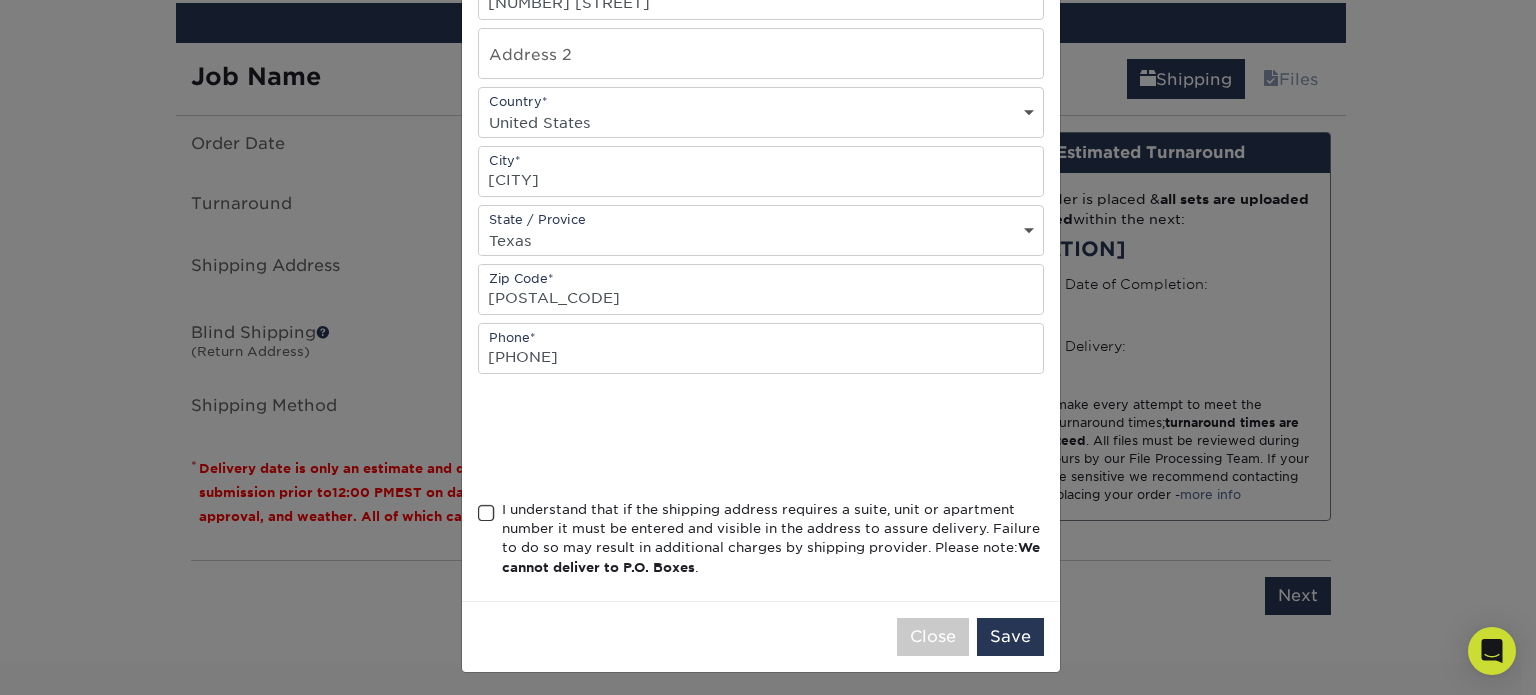 click at bounding box center (486, 513) 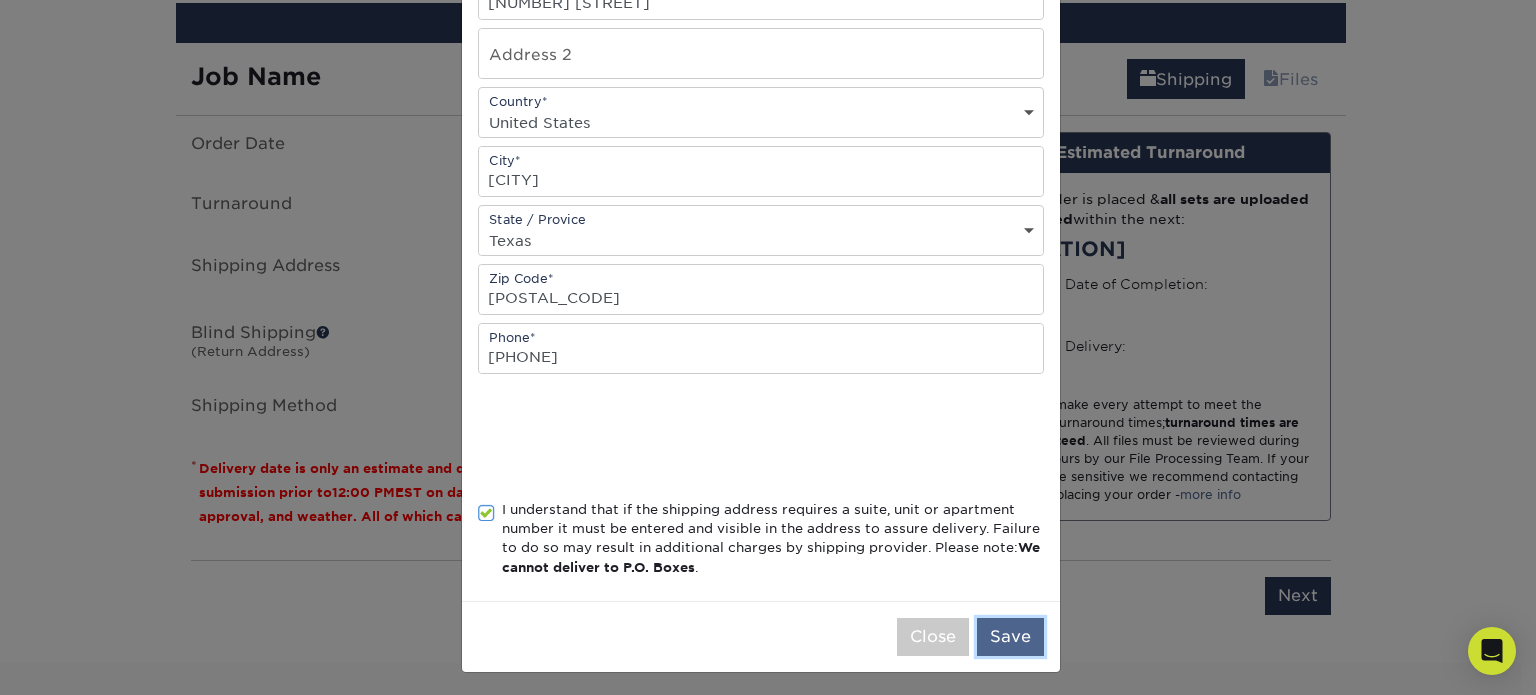 click on "Save" at bounding box center [1010, 637] 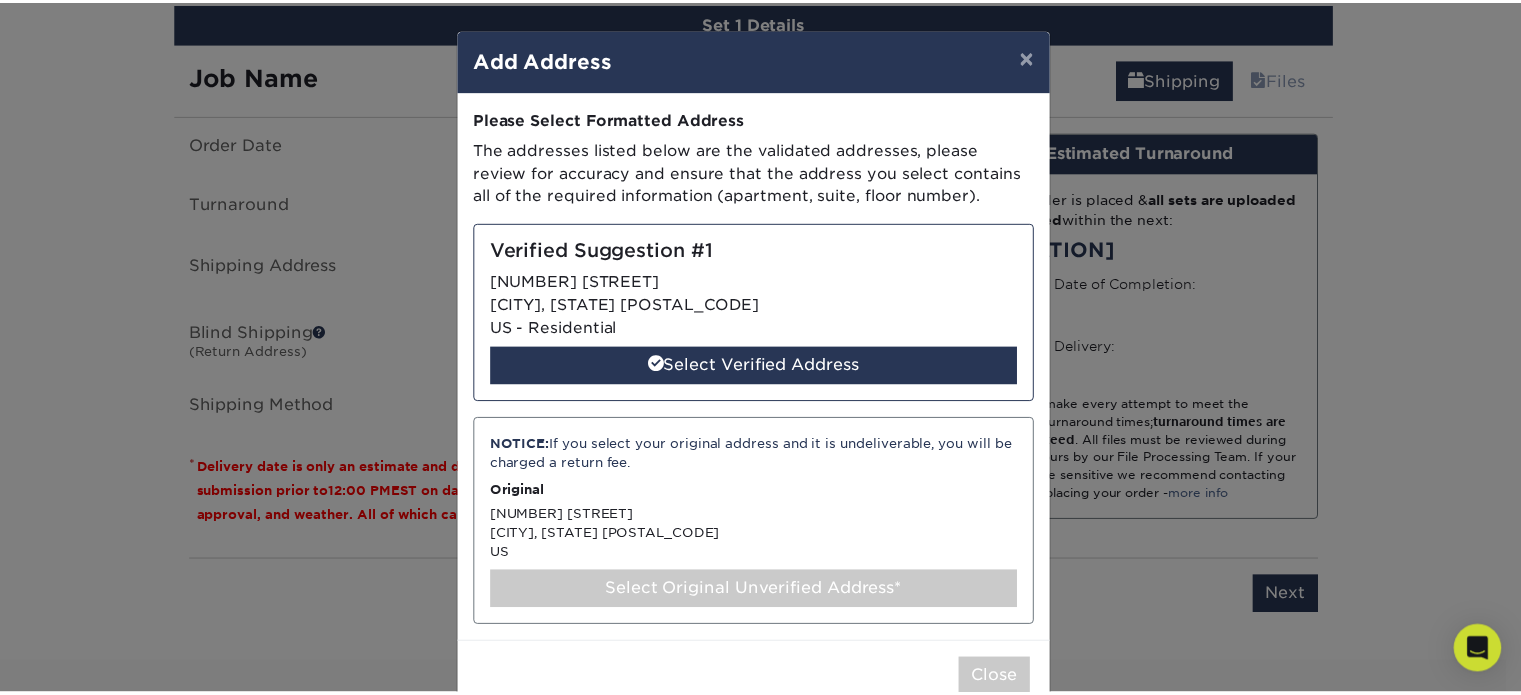 scroll, scrollTop: 44, scrollLeft: 0, axis: vertical 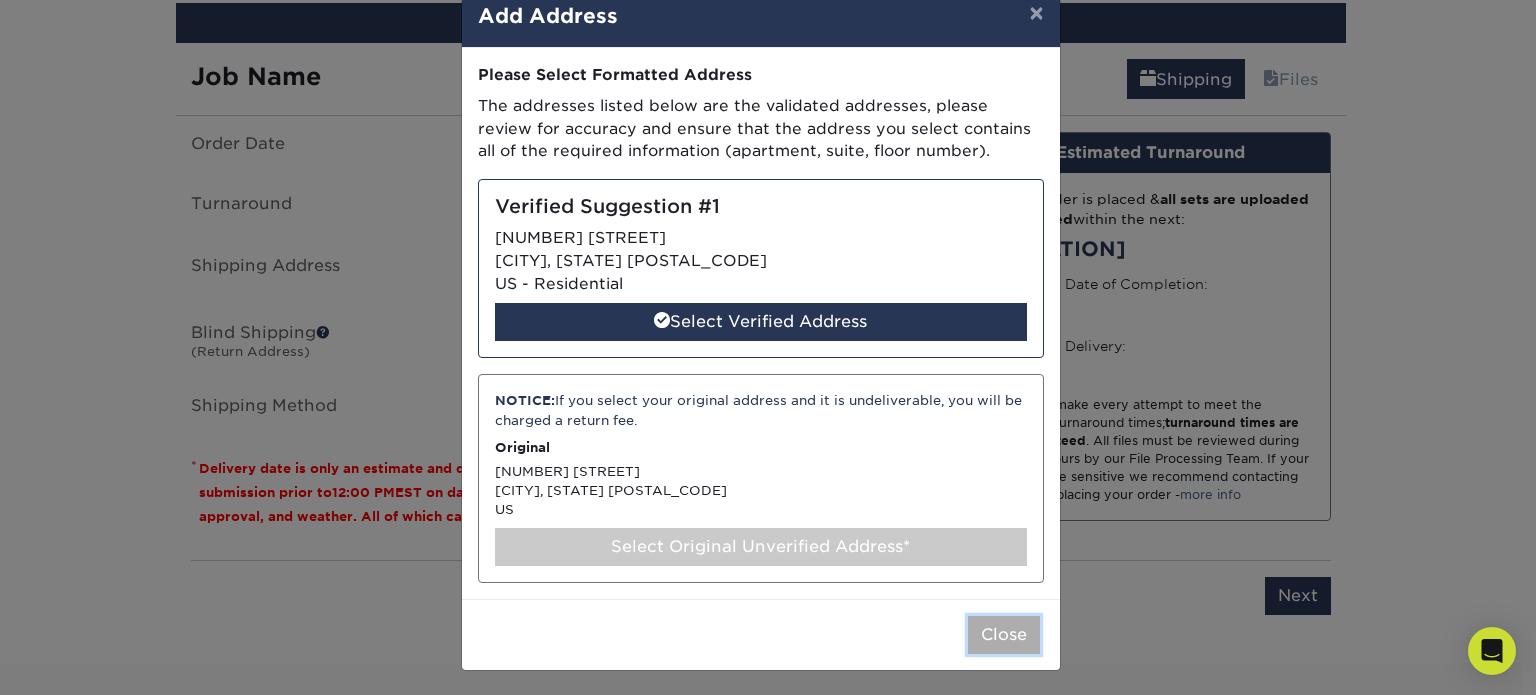 click on "Close" at bounding box center [1004, 635] 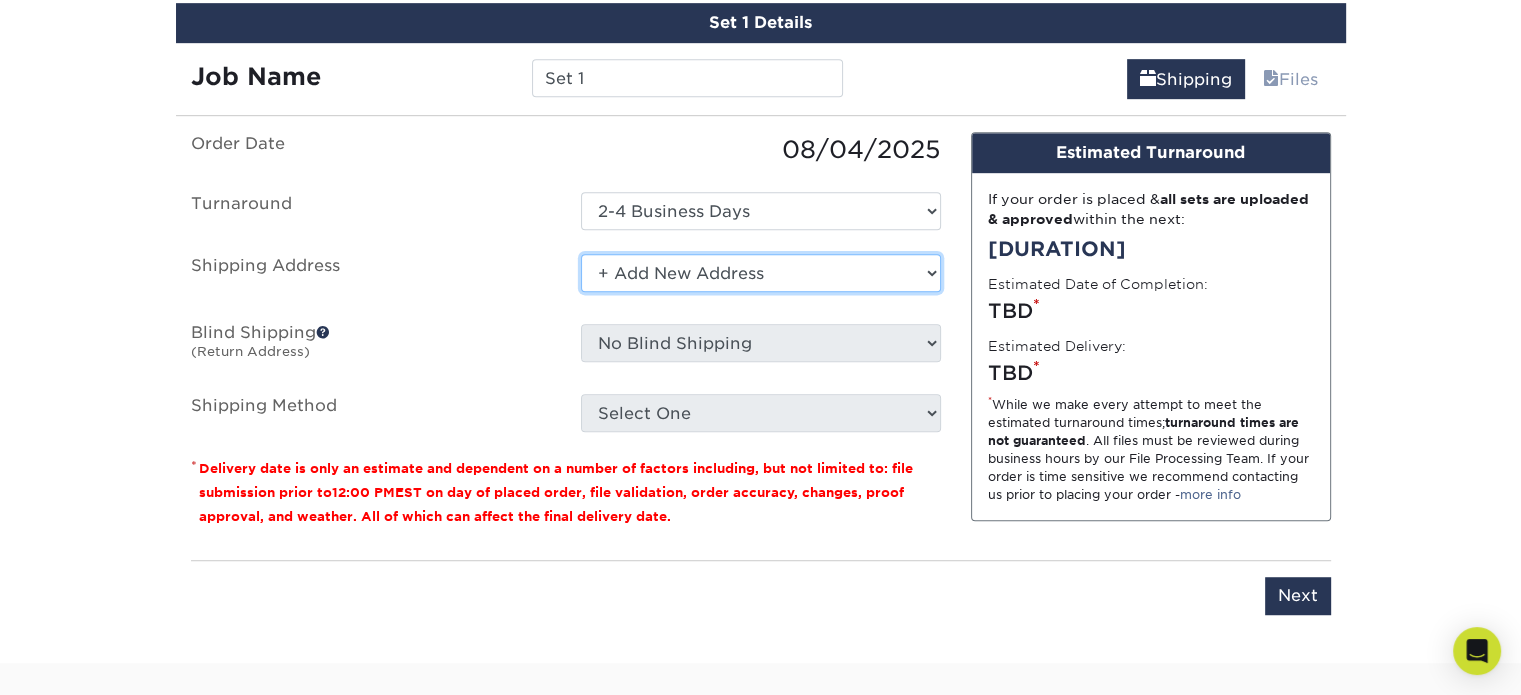 click on "Select One
+ Add New Address
- Login" at bounding box center (761, 273) 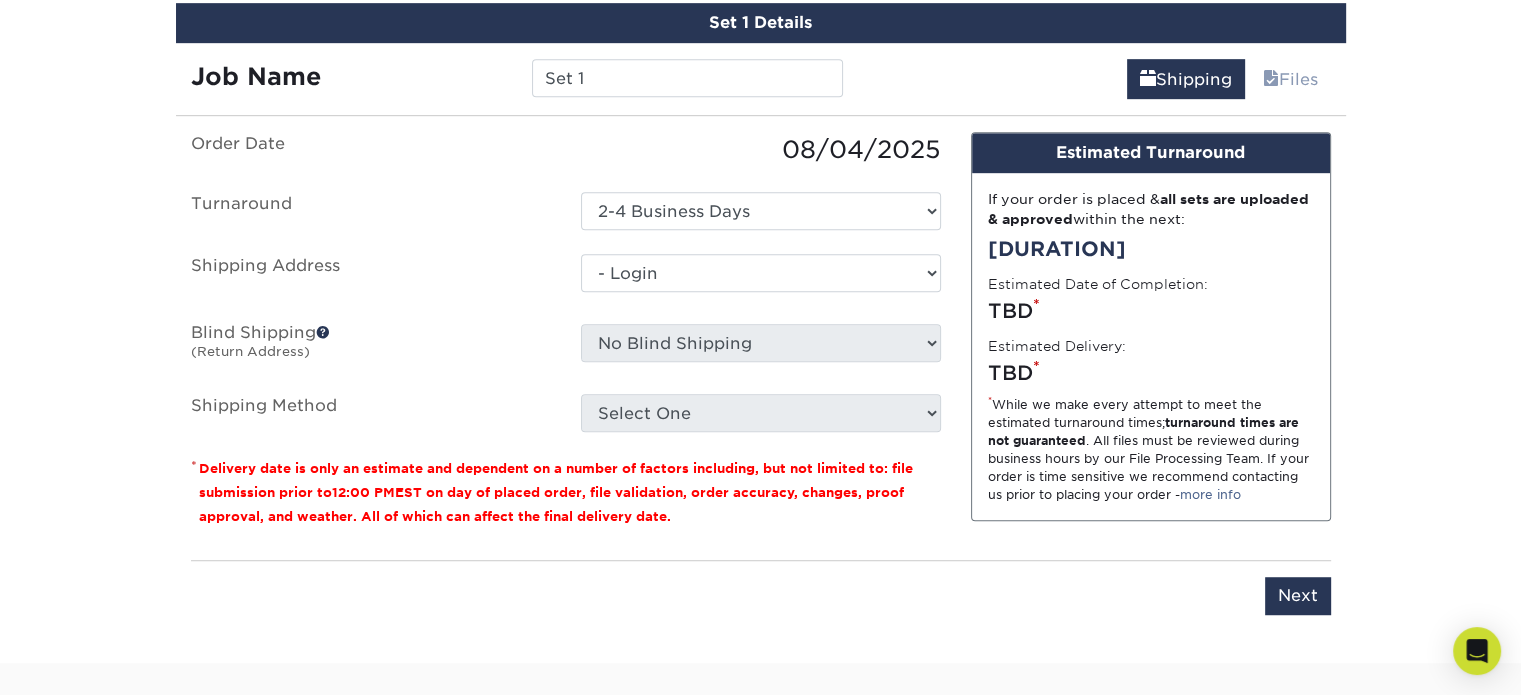 click on "Select One
+ Add New Address
- Login" at bounding box center [761, 273] 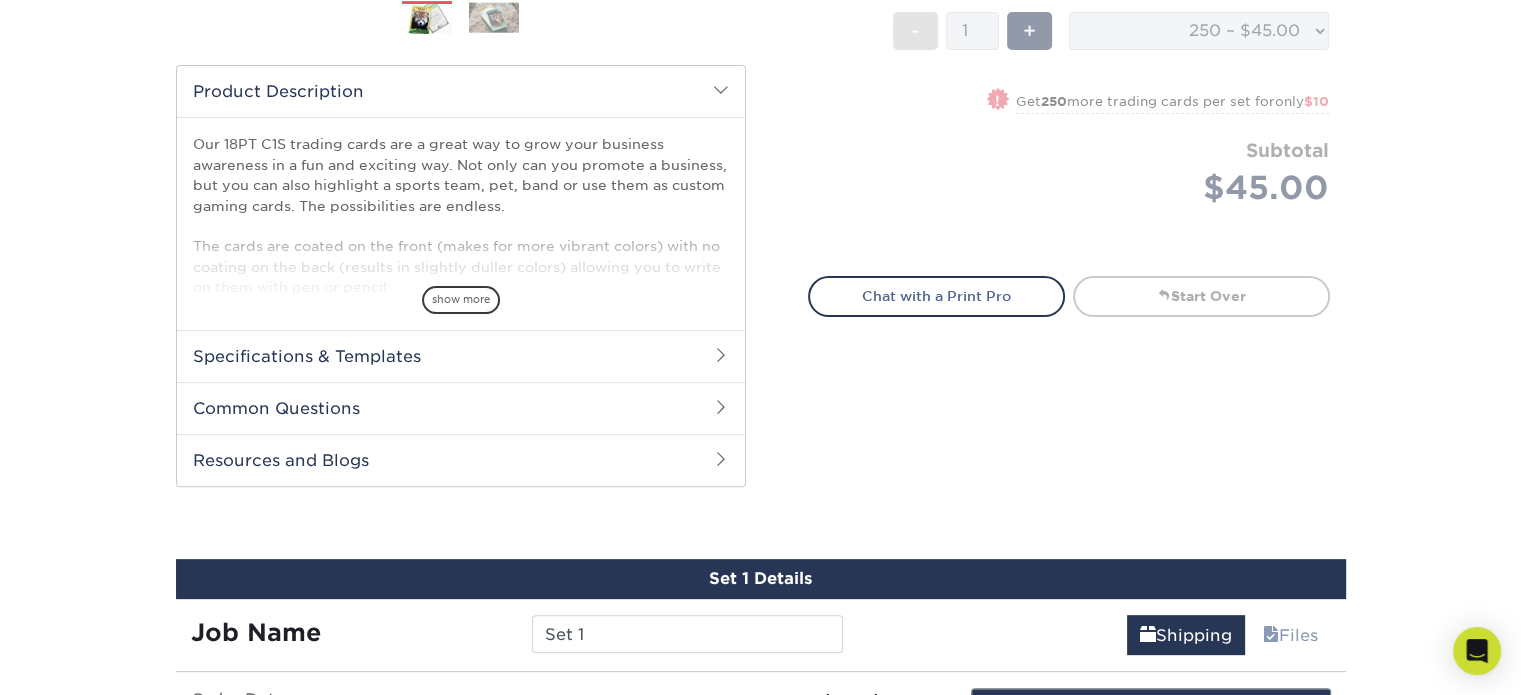 scroll, scrollTop: 1216, scrollLeft: 0, axis: vertical 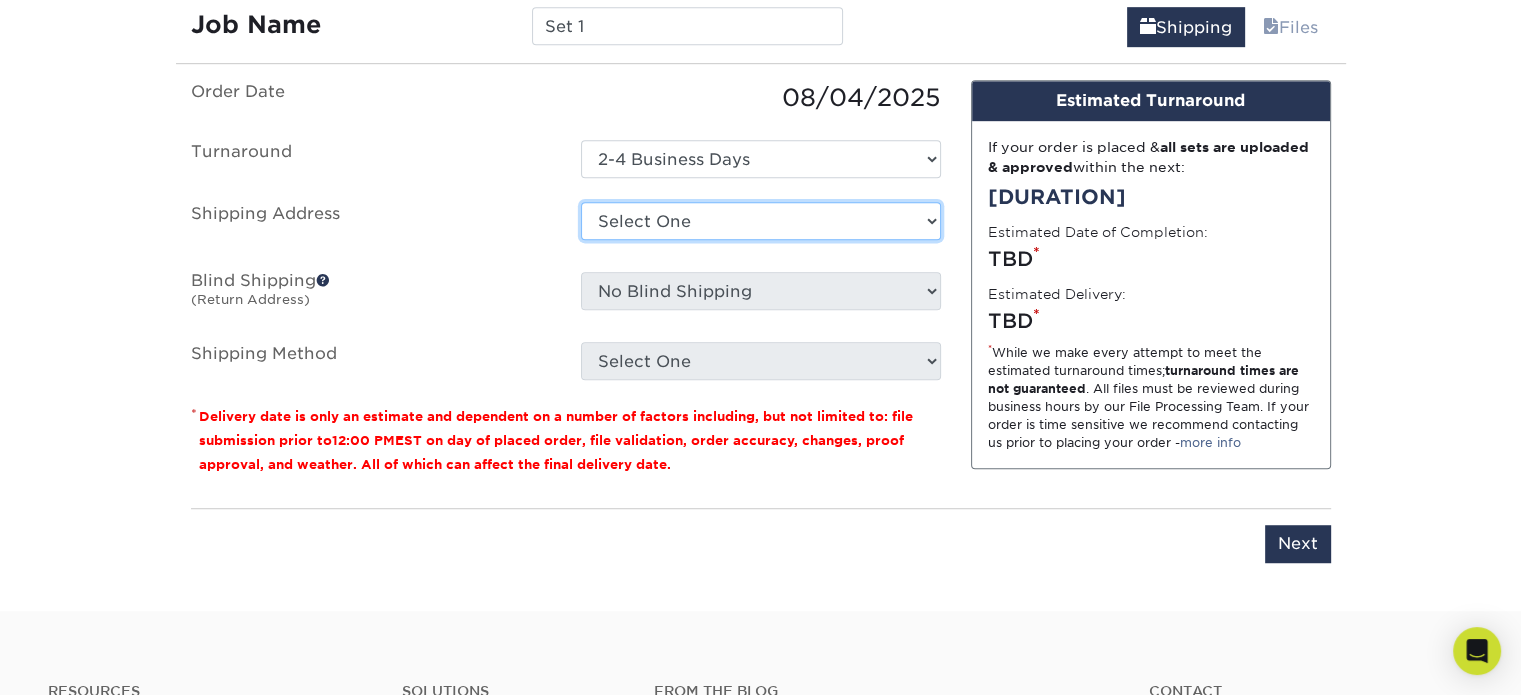 click on "Select One
+ Add New Address
- Login" at bounding box center [761, 221] 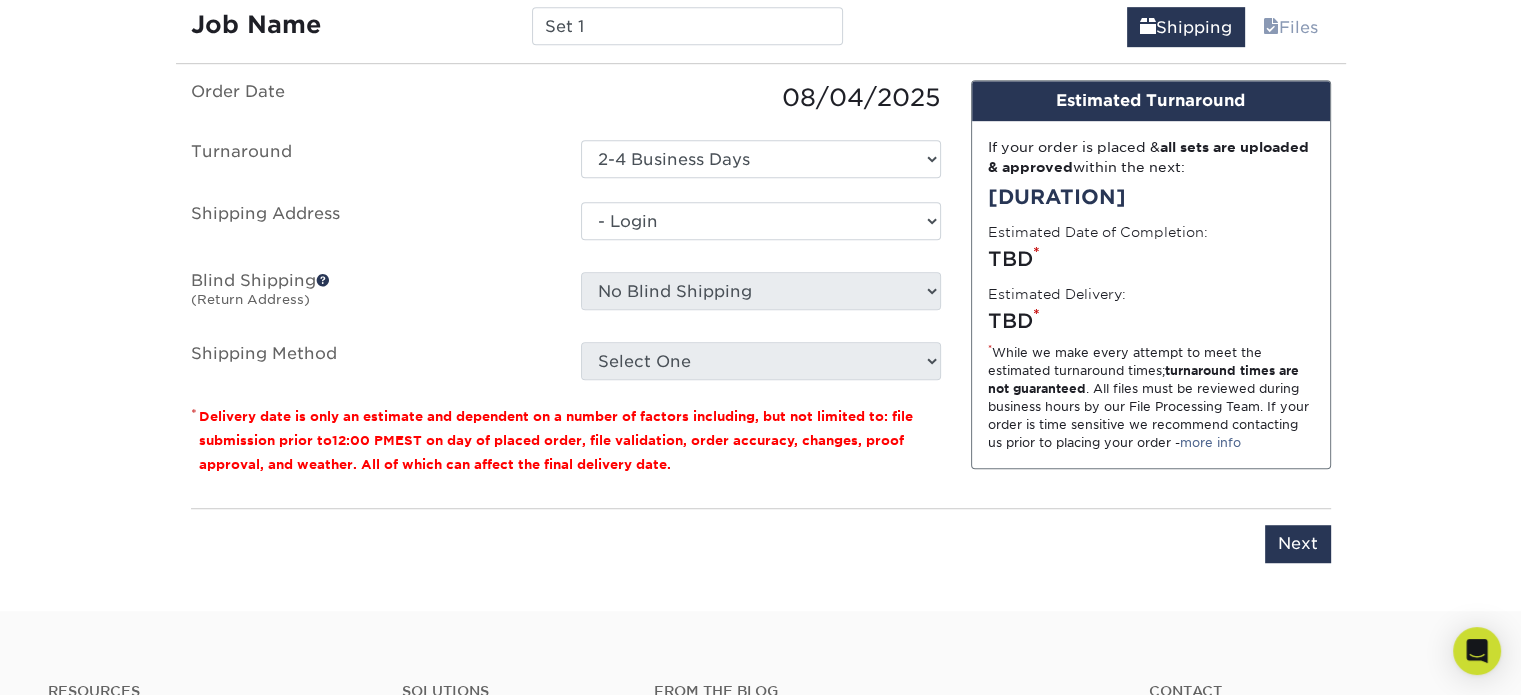 click on "Select One
+ Add New Address
- Login" at bounding box center [761, 221] 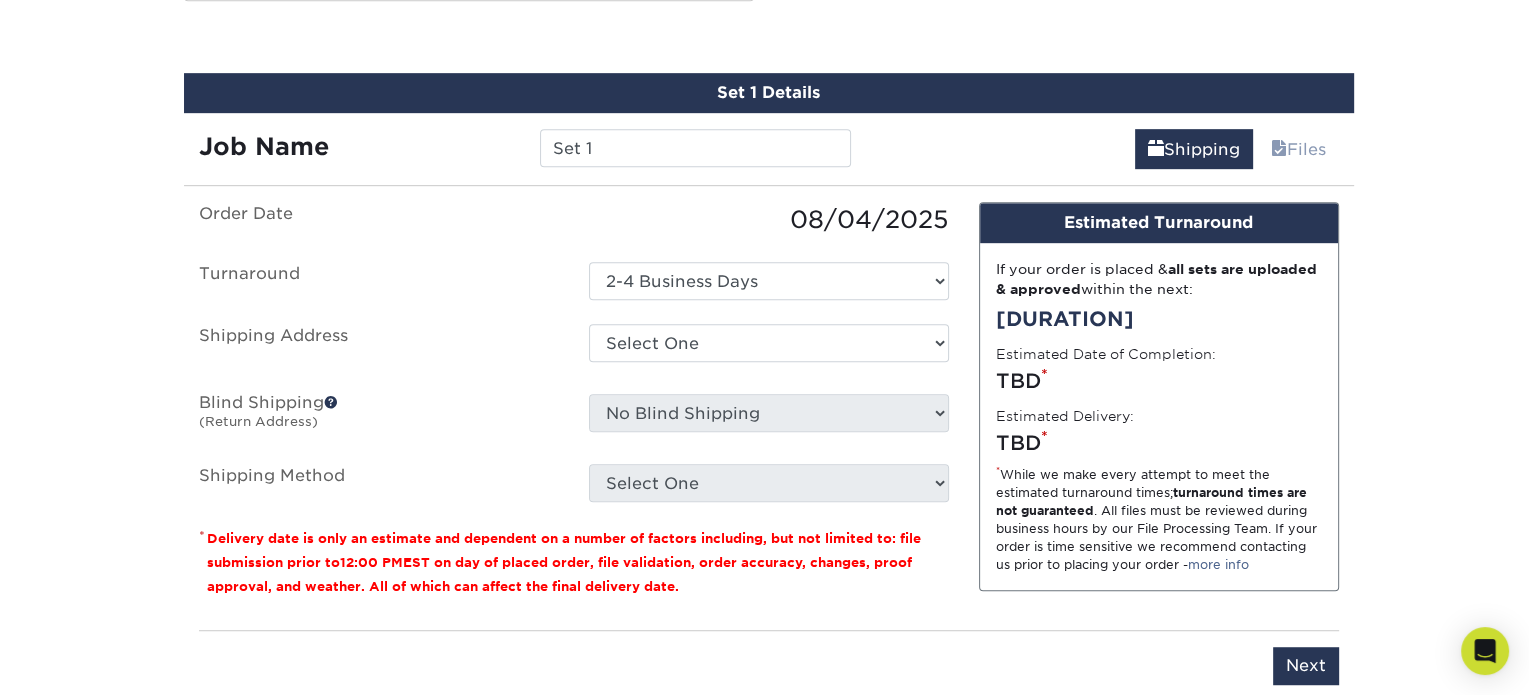 scroll, scrollTop: 1110, scrollLeft: 0, axis: vertical 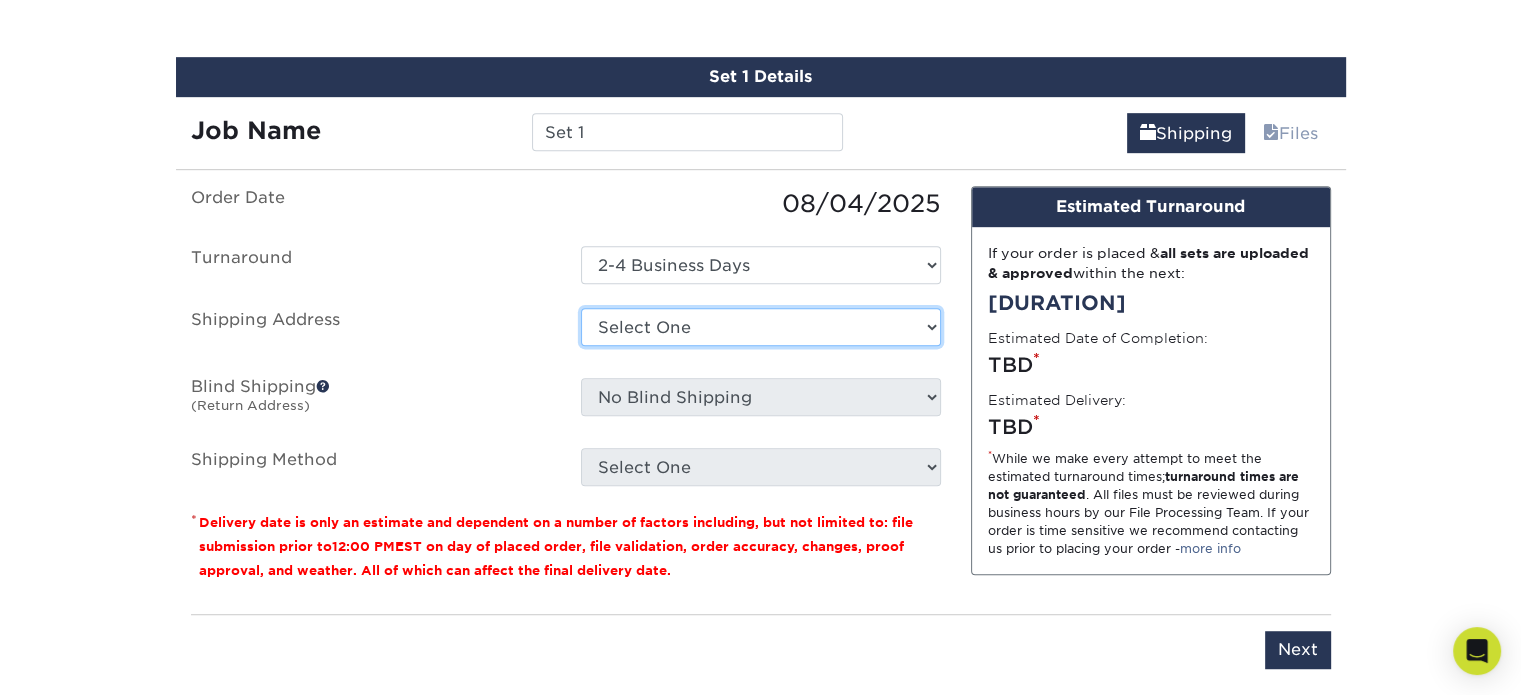 click on "Select One
+ Add New Address
- Login" at bounding box center (761, 327) 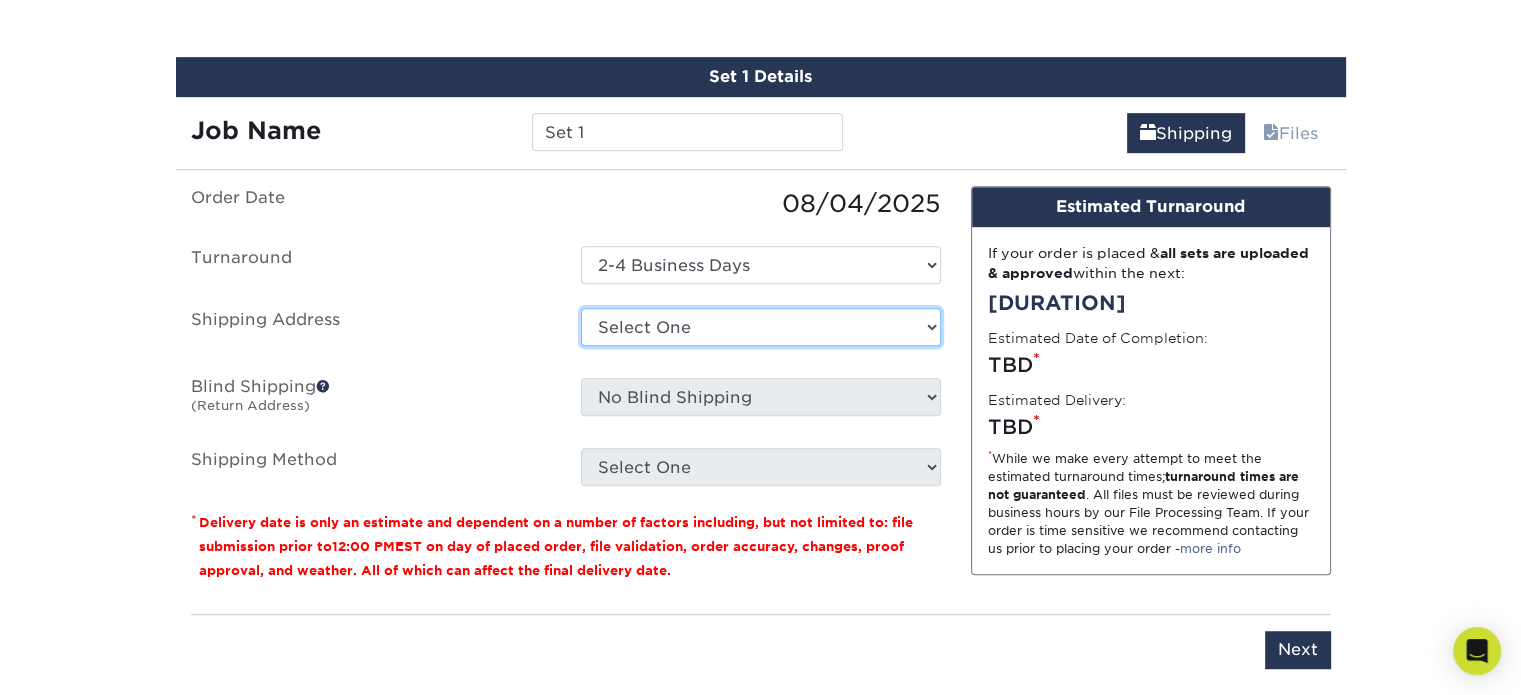 click on "Select One
+ Add New Address
- Login" at bounding box center (761, 327) 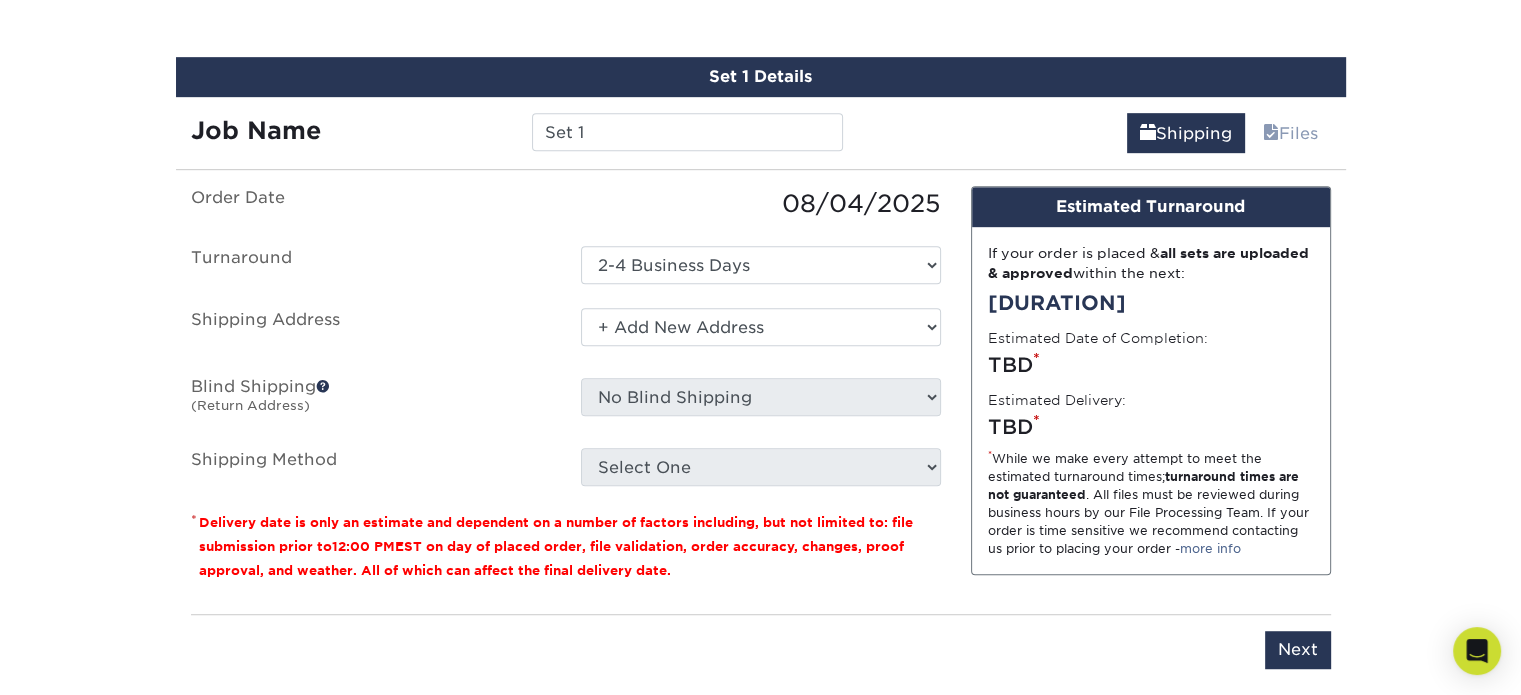 click on "Select One
+ Add New Address
- Login" at bounding box center [761, 327] 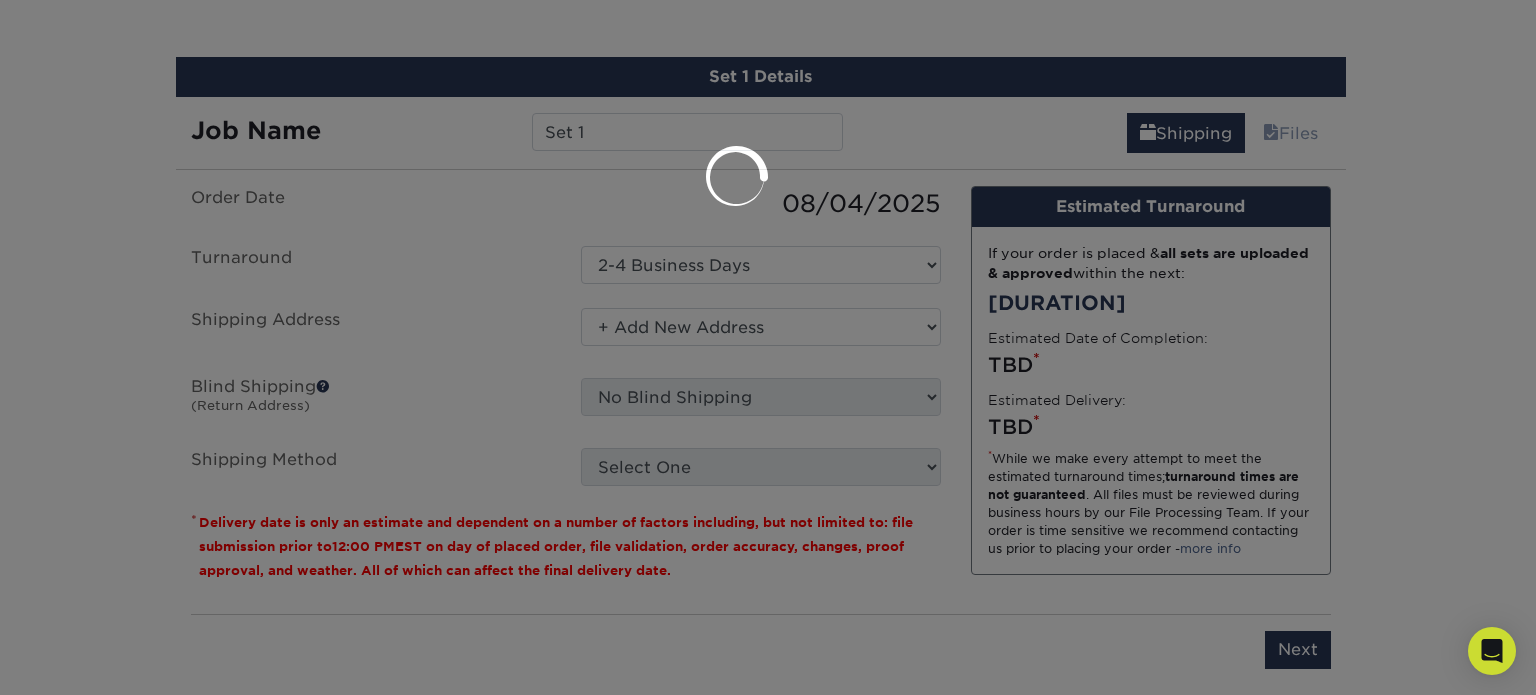 scroll, scrollTop: 0, scrollLeft: 0, axis: both 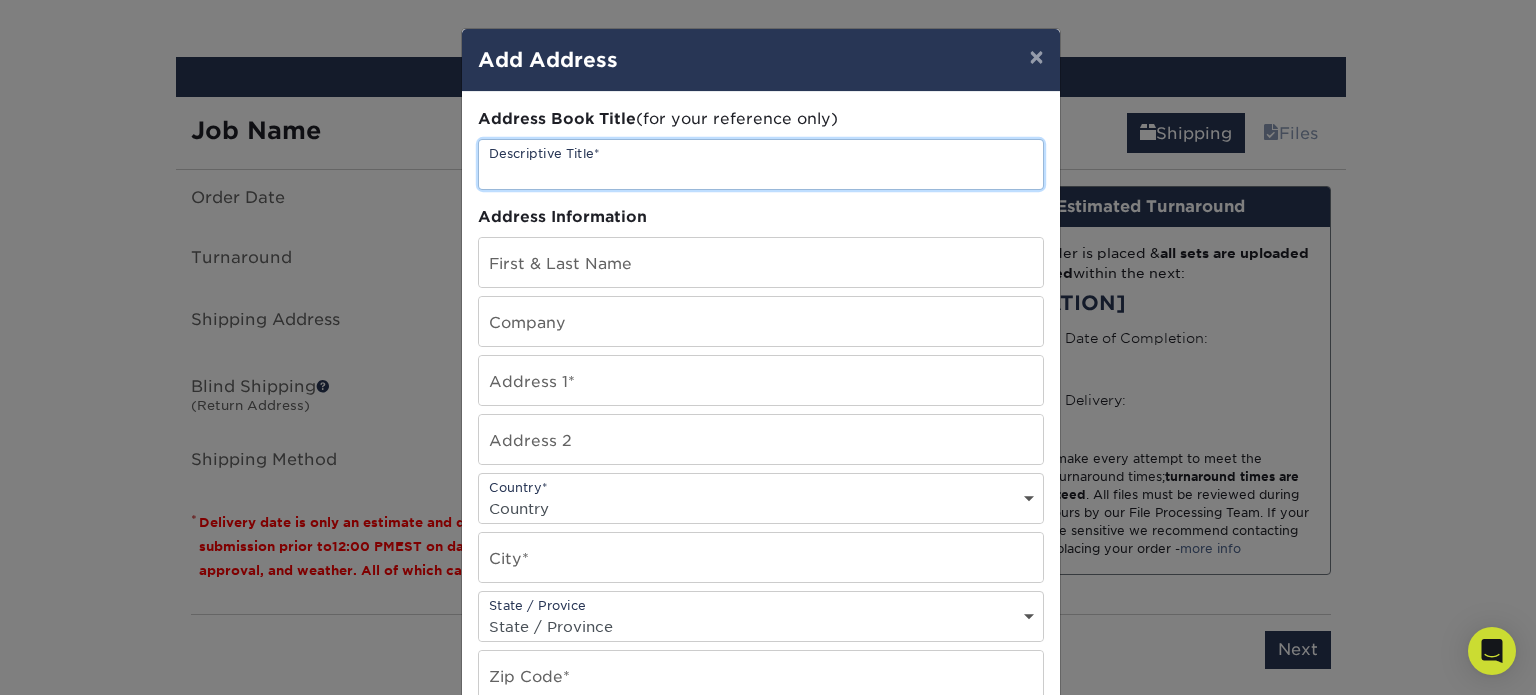 click at bounding box center (761, 164) 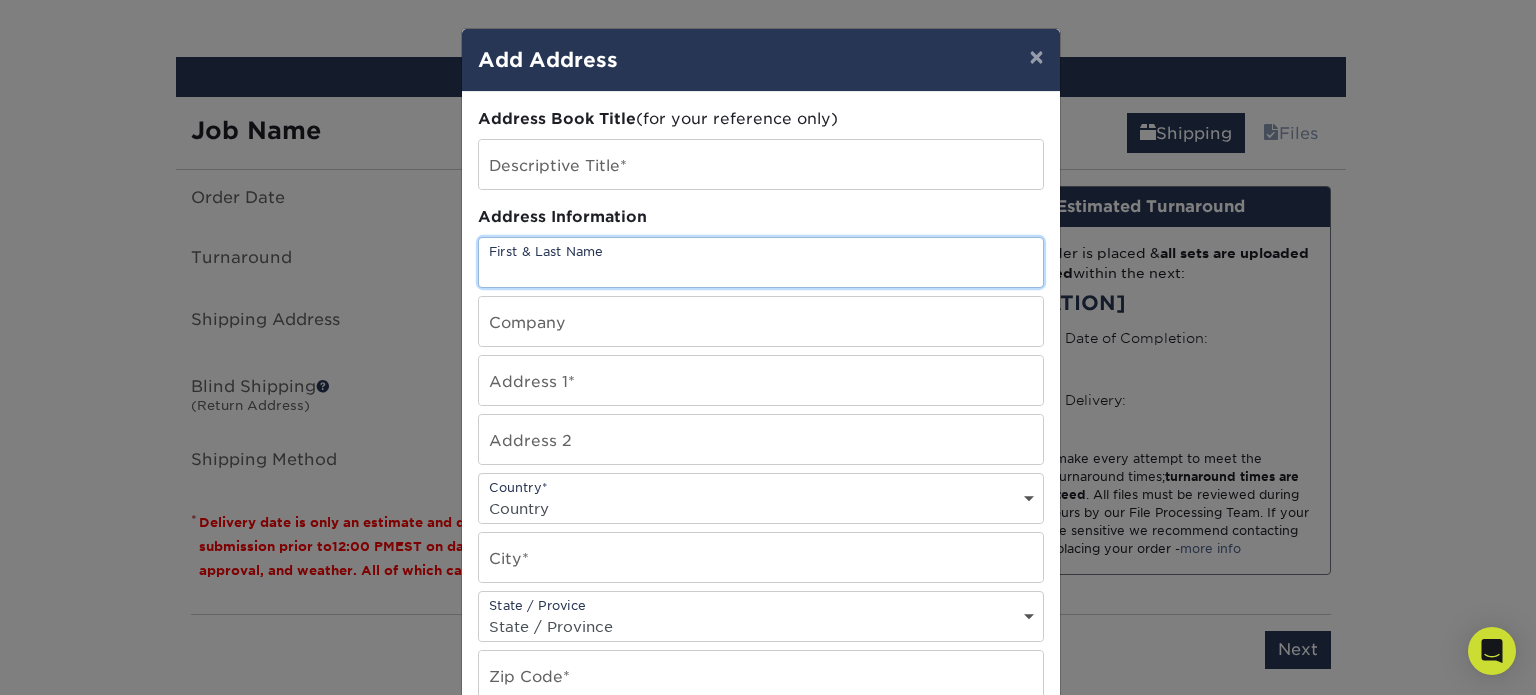click at bounding box center (761, 262) 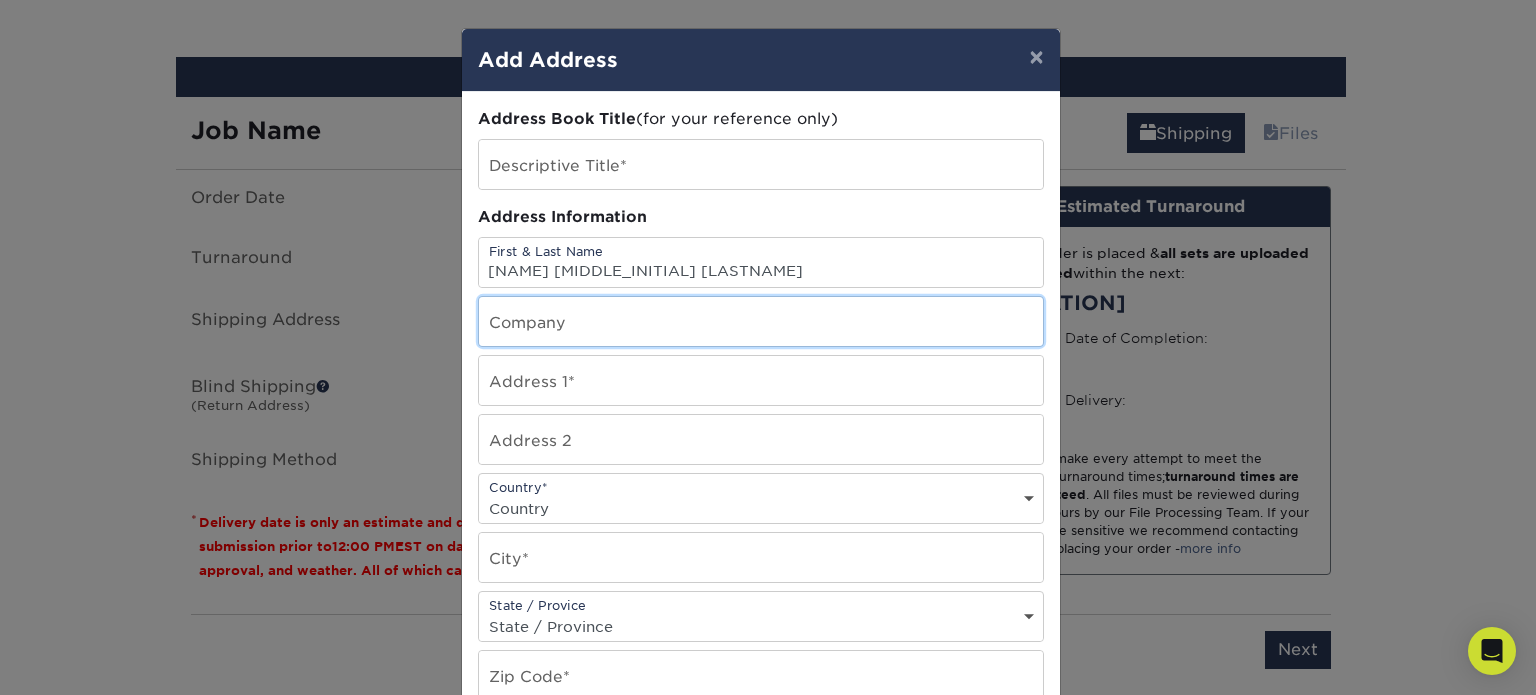 type on "[NAME] [LASTNAME]" 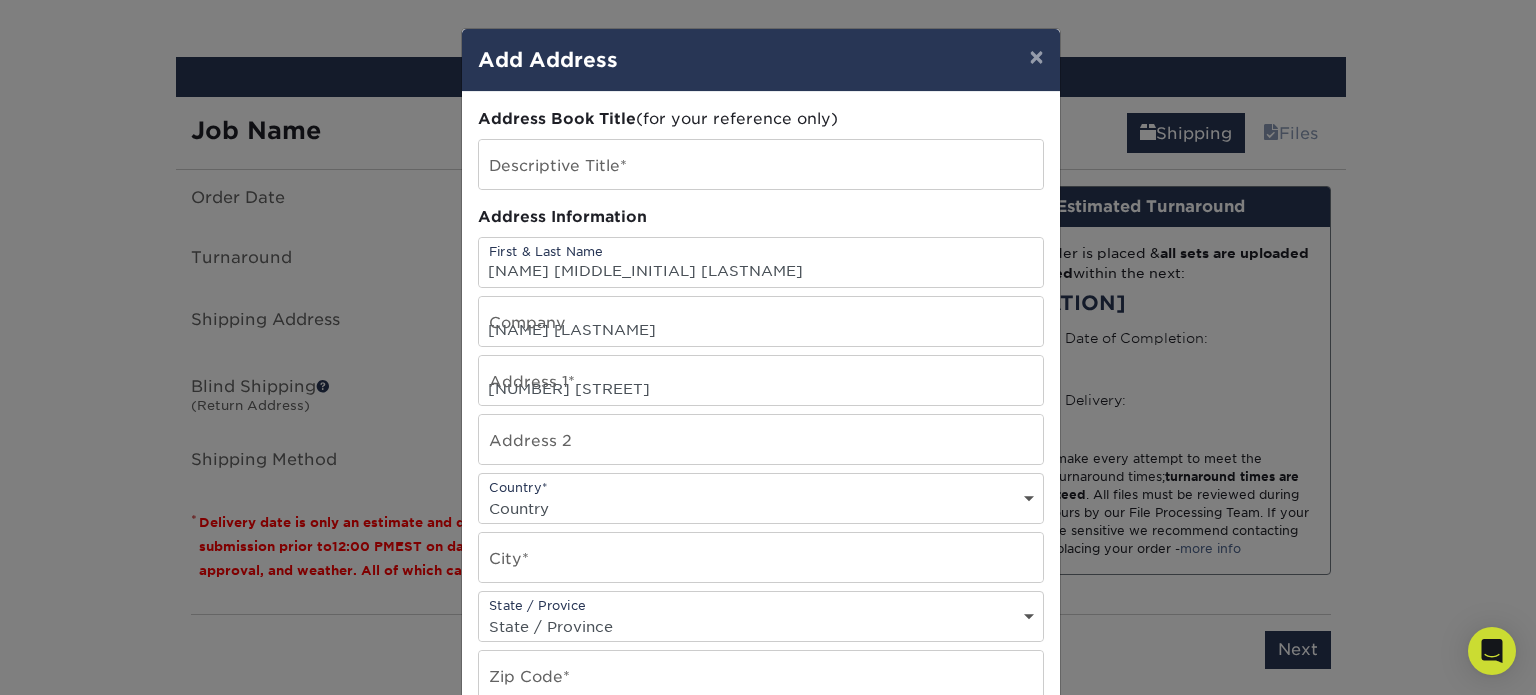 select on "US" 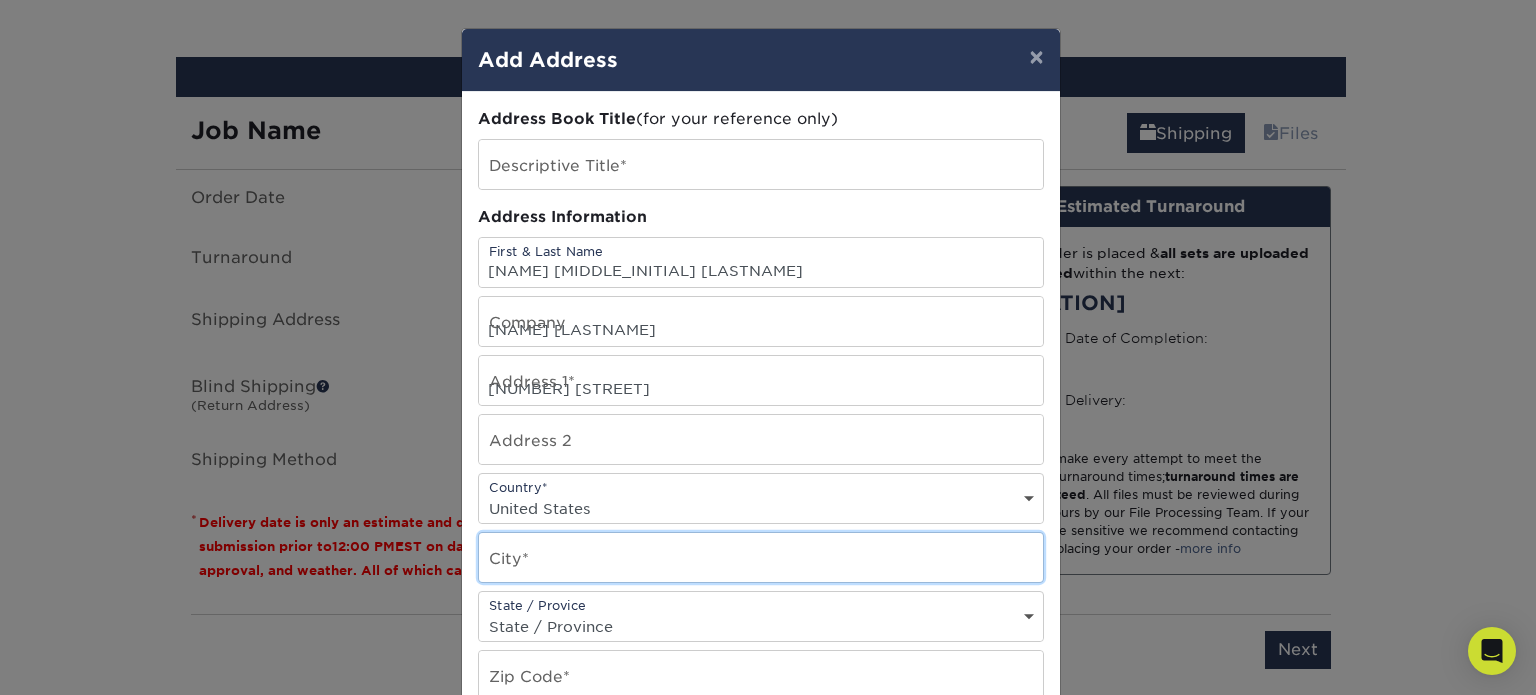 type on "[CITY]" 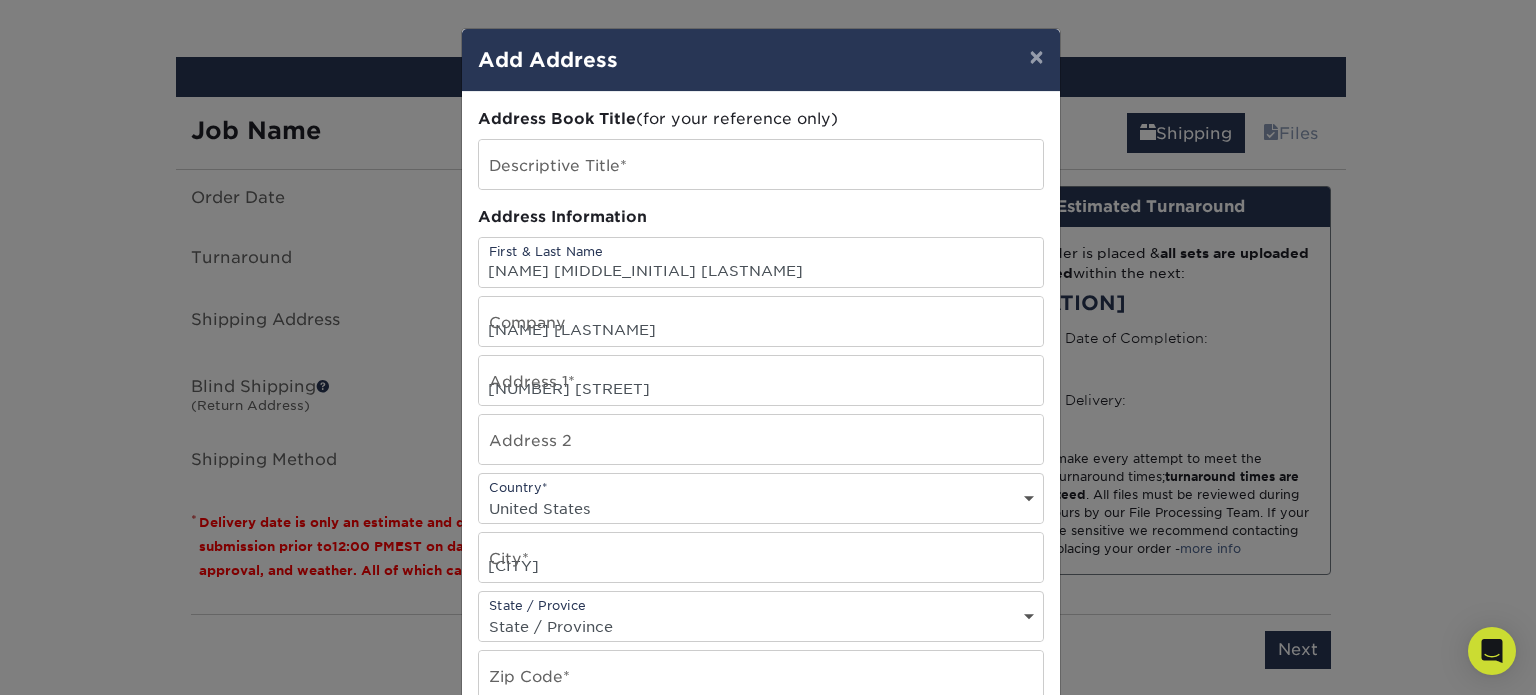 select on "TX" 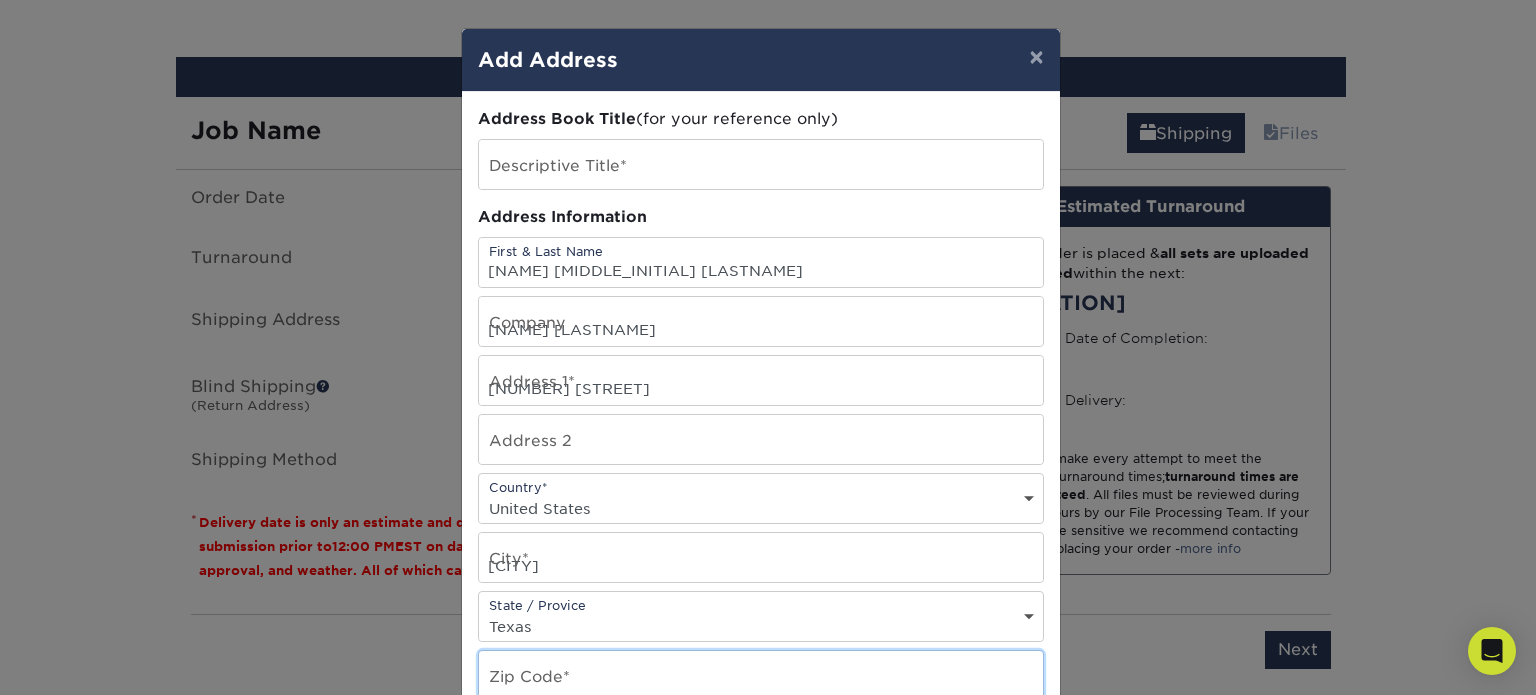 type on "[POSTAL_CODE]" 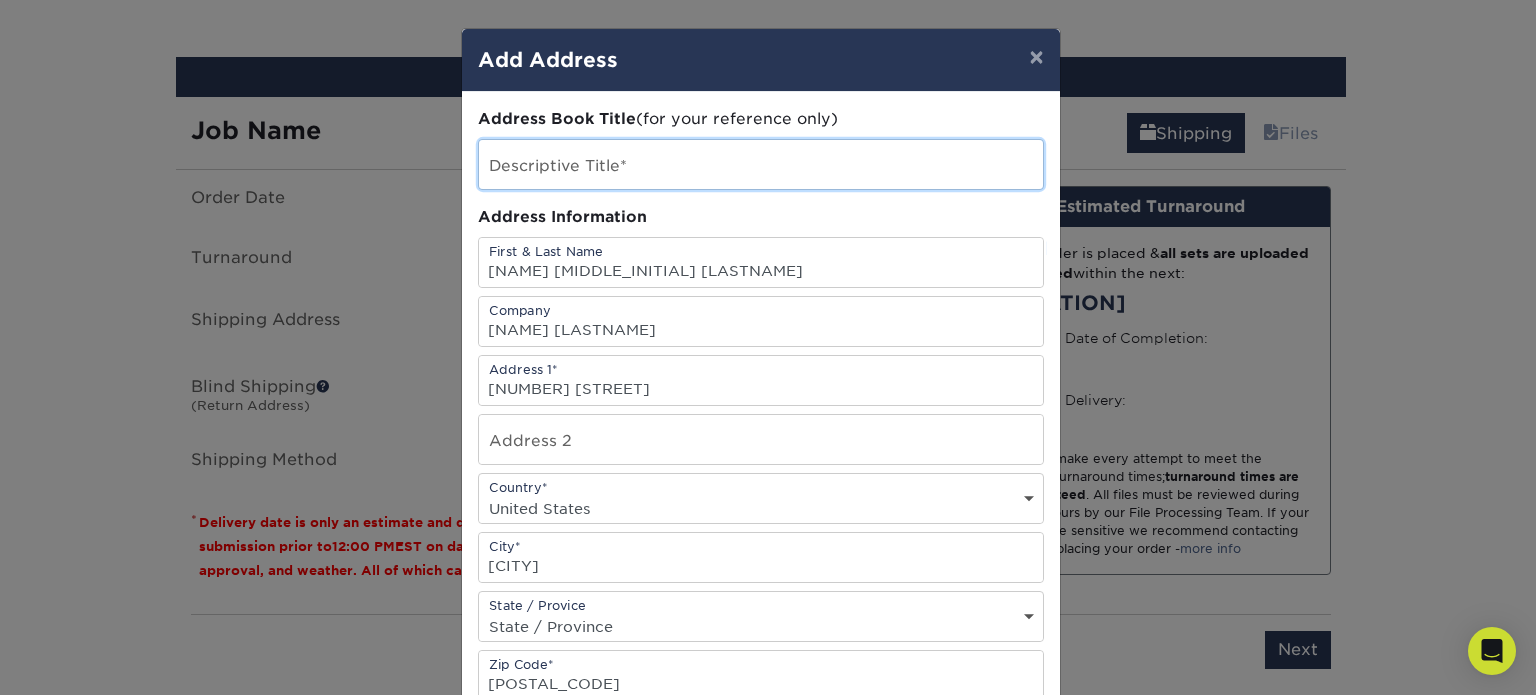 click at bounding box center (761, 164) 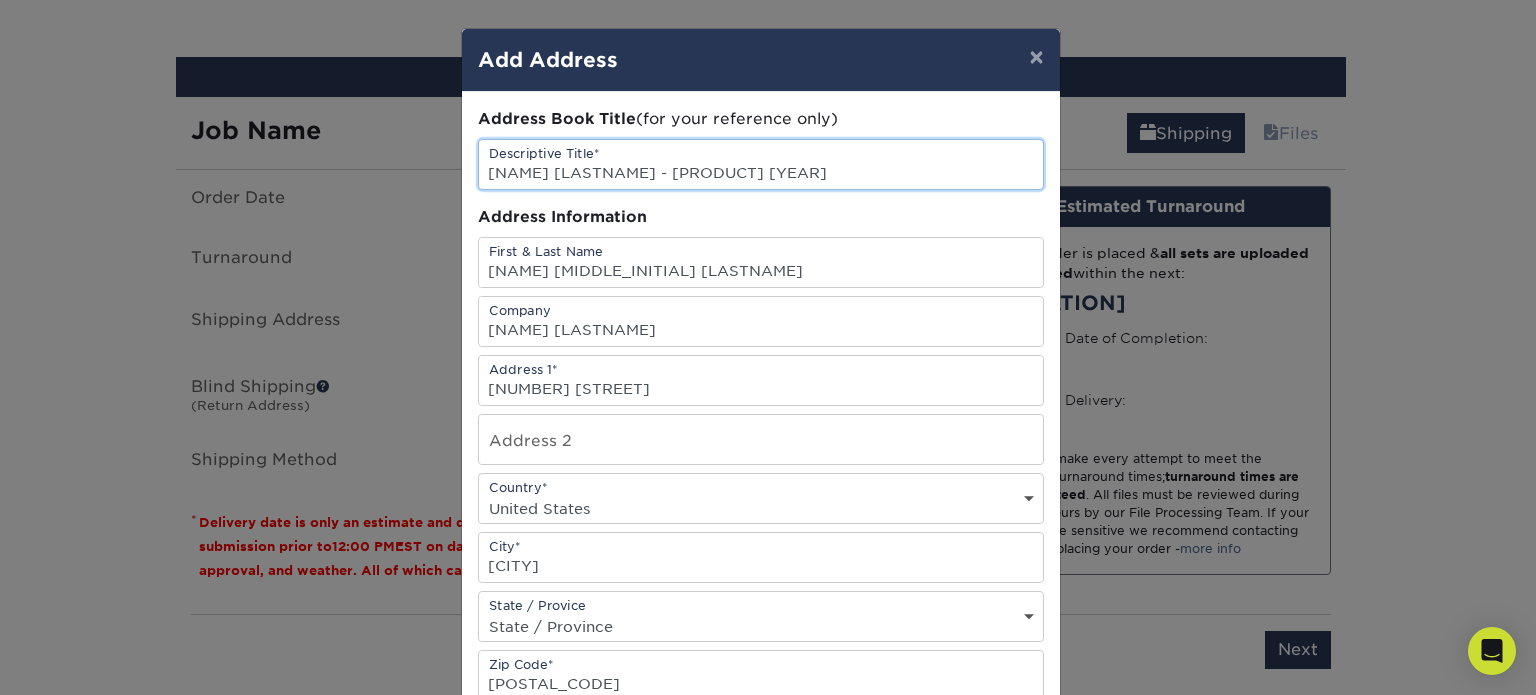 click on "[NAME] [LASTNAME] - [PRODUCT] [YEAR]" at bounding box center (761, 164) 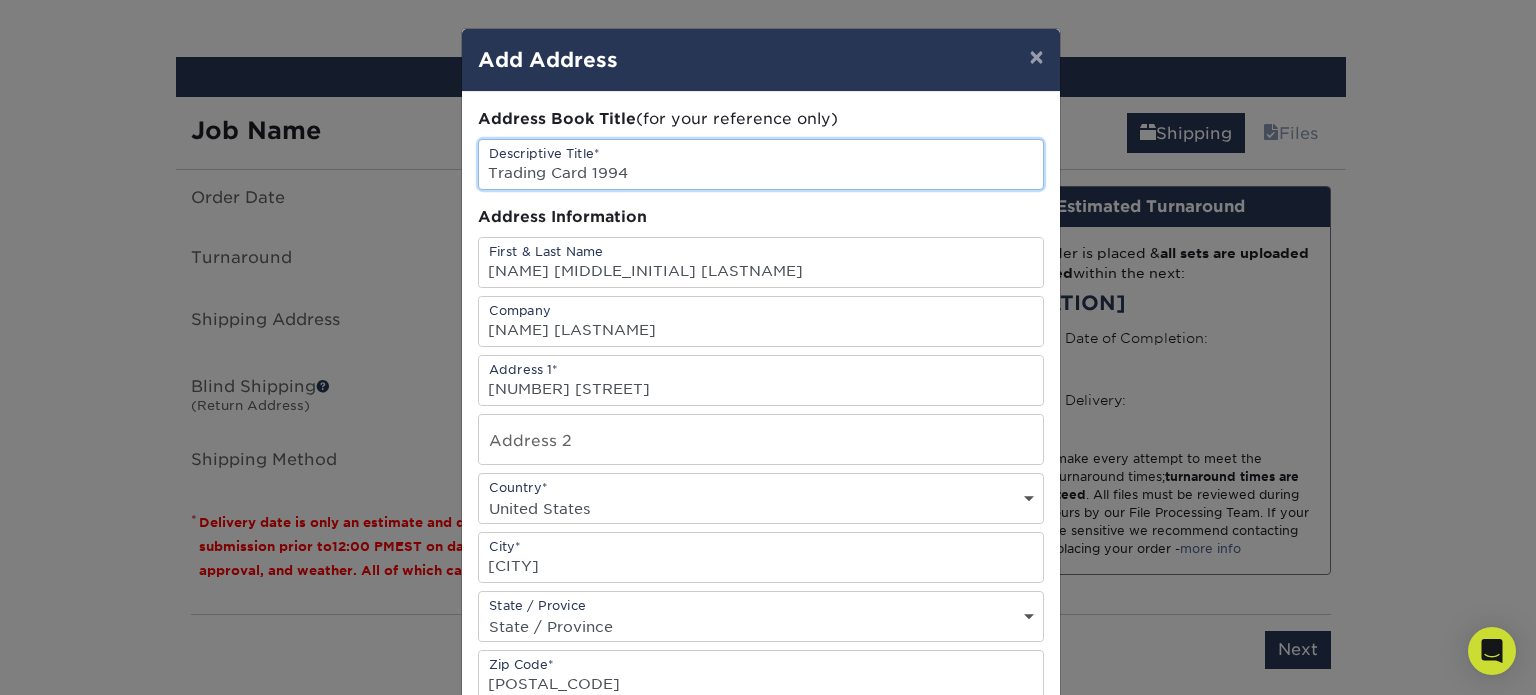 type on "Trading Card 1994" 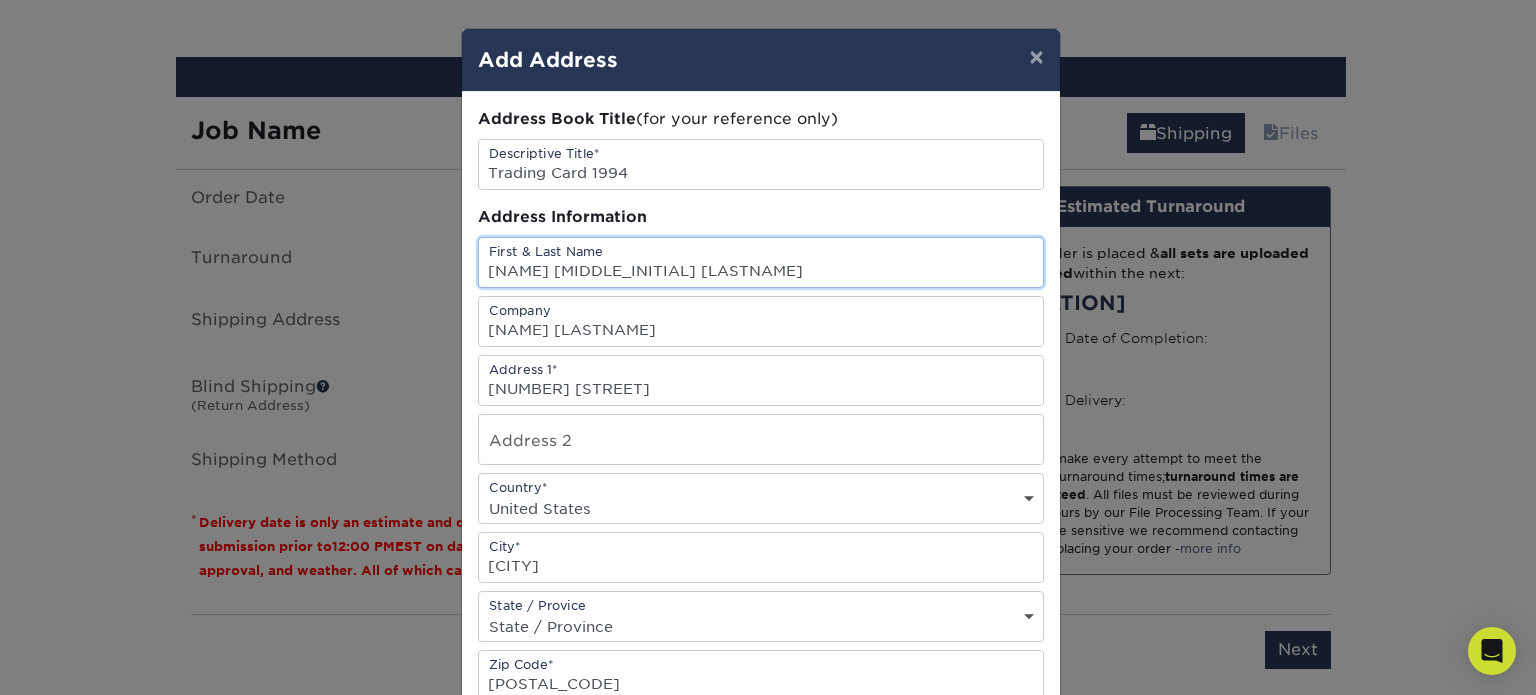 click on "[NAME] [MIDDLE_INITIAL] [LASTNAME]" at bounding box center (761, 262) 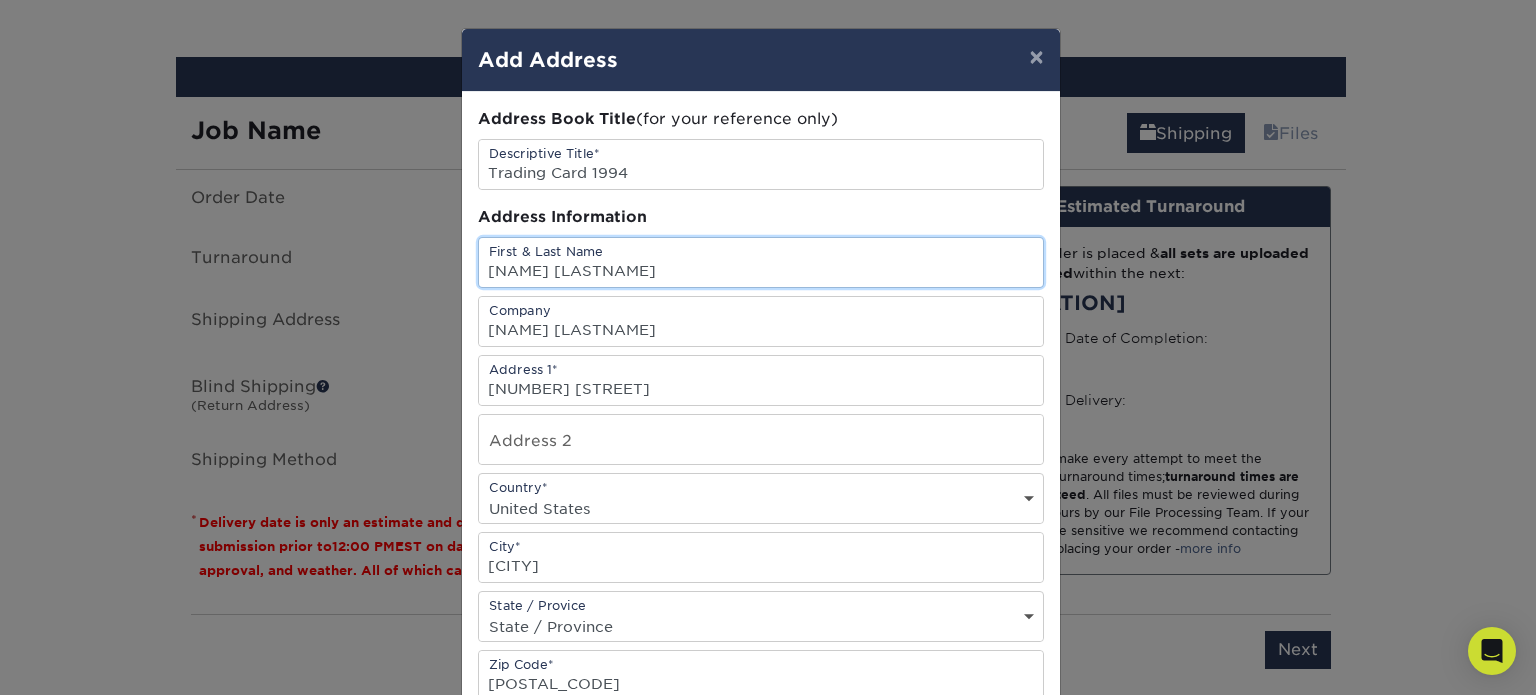 scroll, scrollTop: 386, scrollLeft: 0, axis: vertical 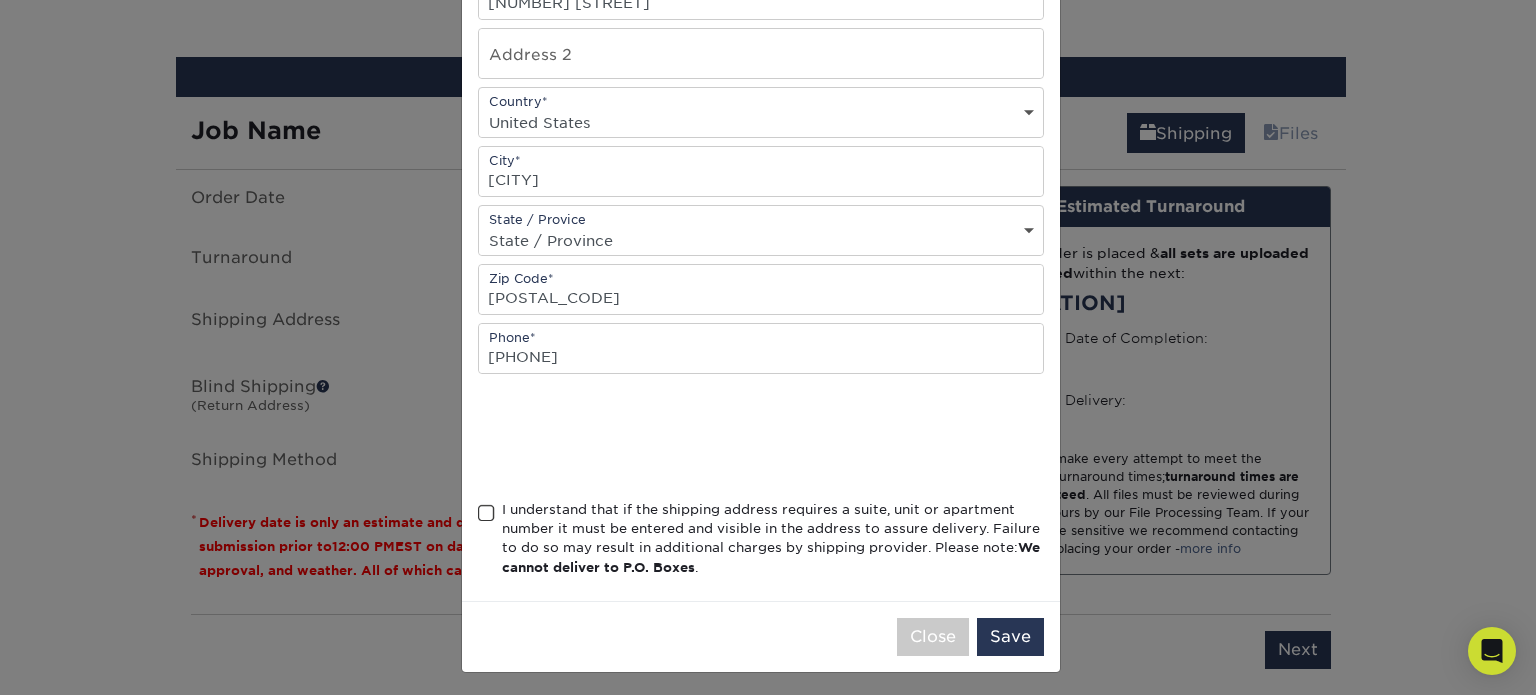 type on "[NAME] [LASTNAME]" 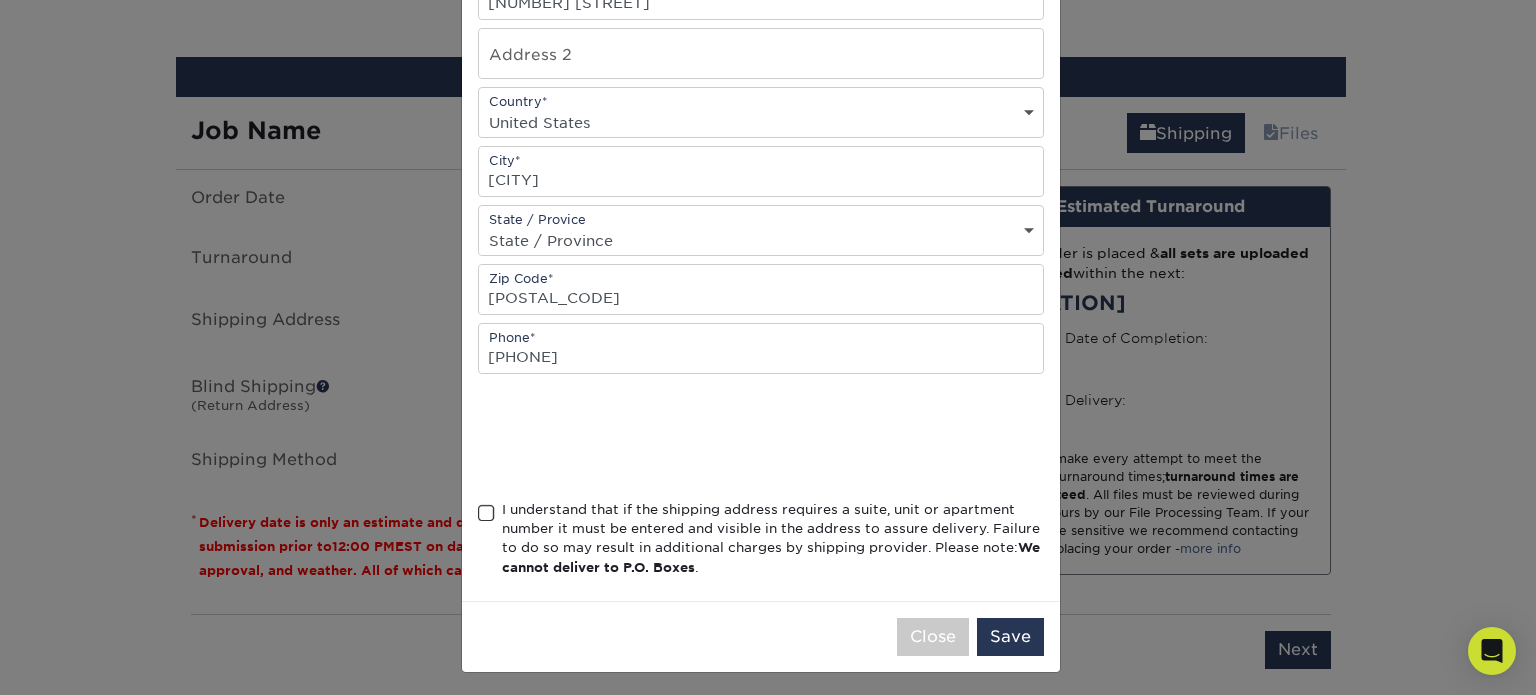 click at bounding box center (486, 513) 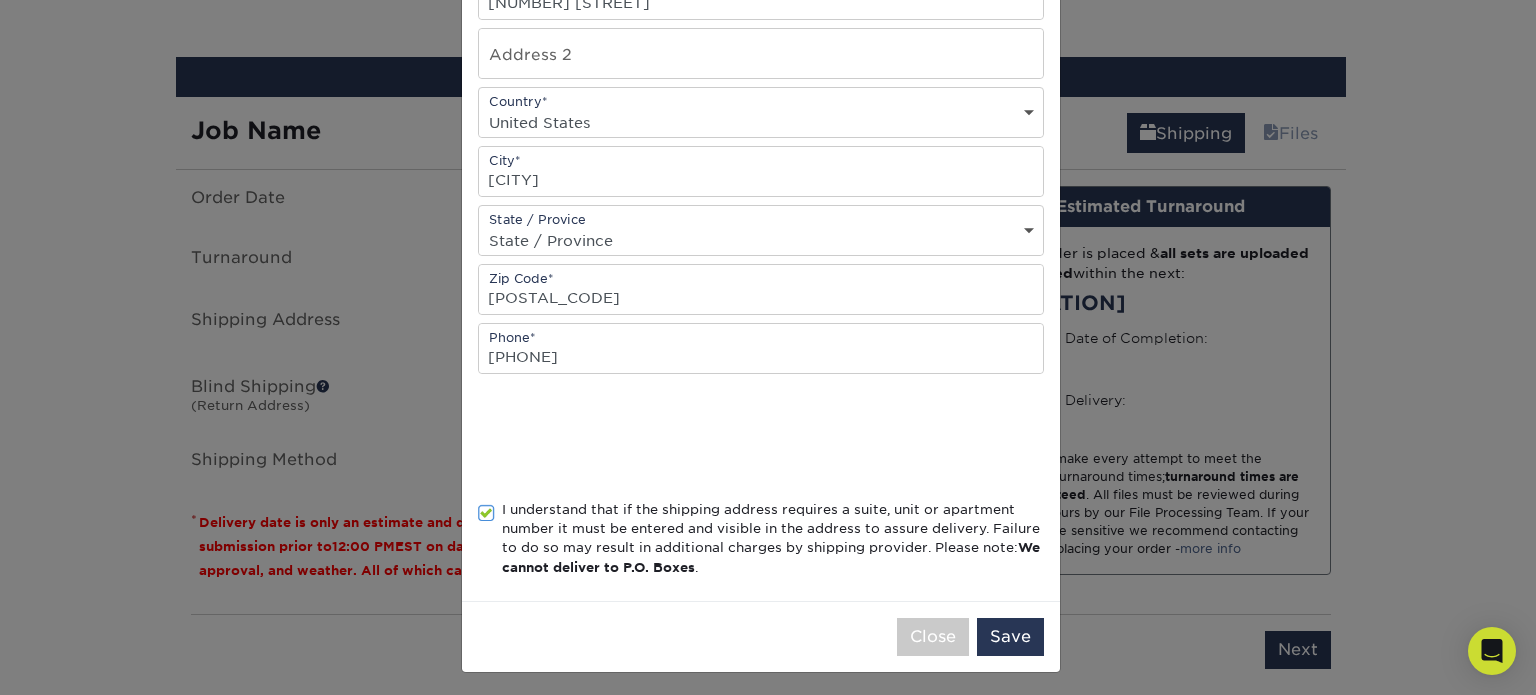 scroll, scrollTop: 0, scrollLeft: 0, axis: both 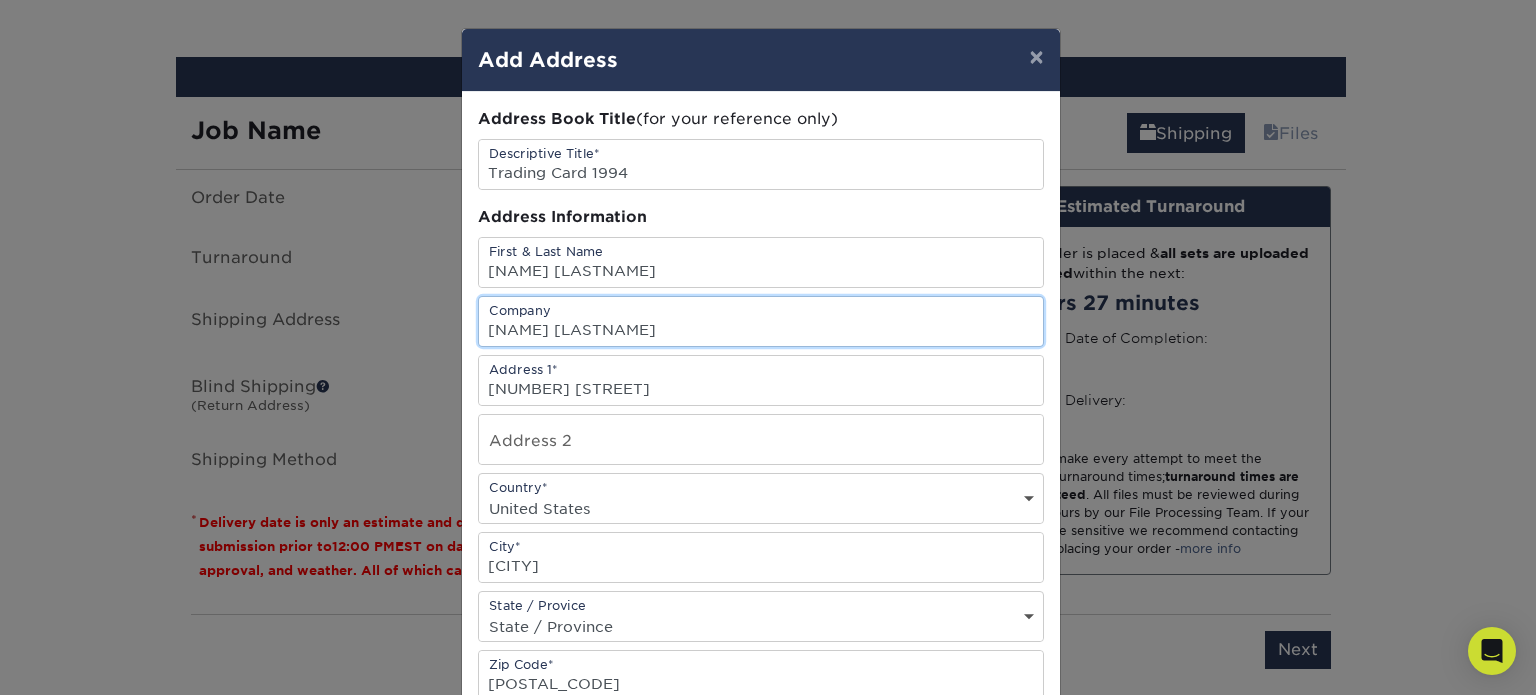drag, startPoint x: 609, startPoint y: 329, endPoint x: 433, endPoint y: 347, distance: 176.91806 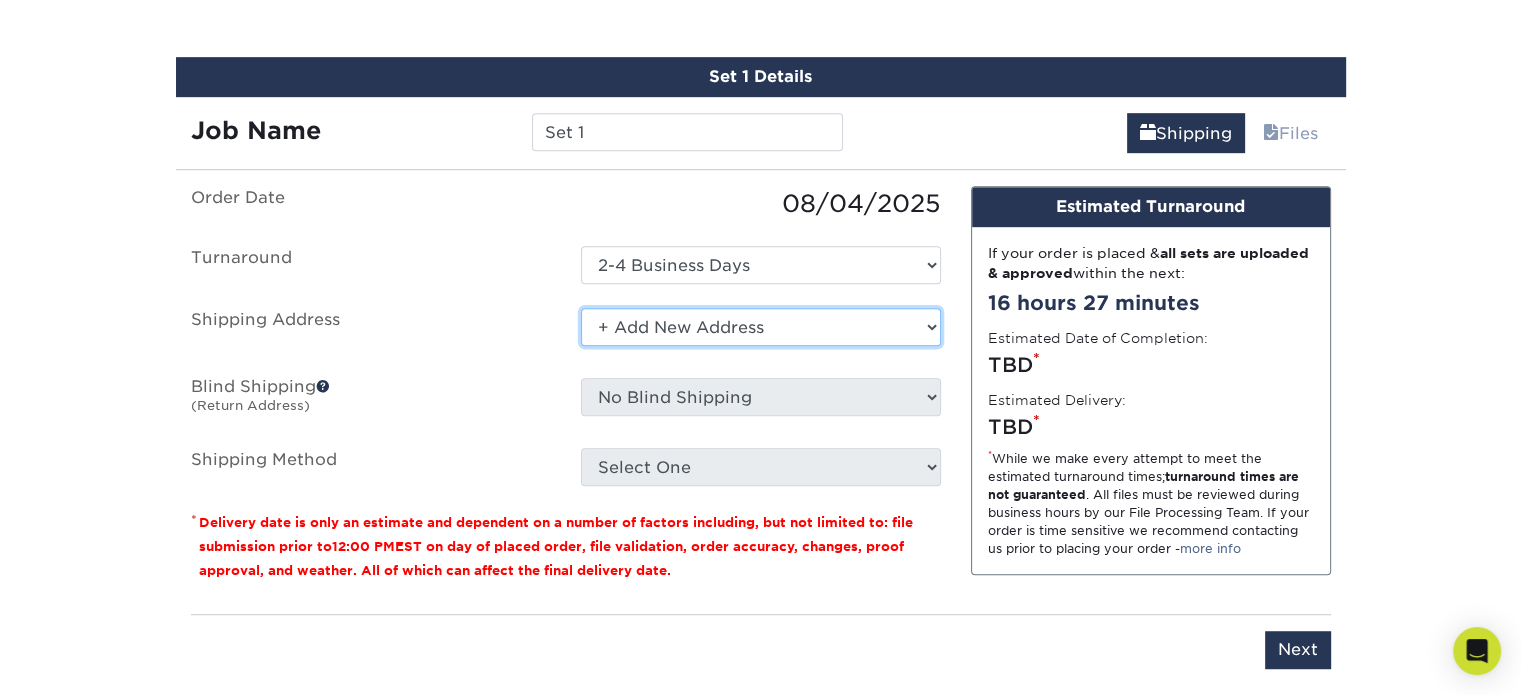click on "Select One
+ Add New Address
- Login" at bounding box center (761, 327) 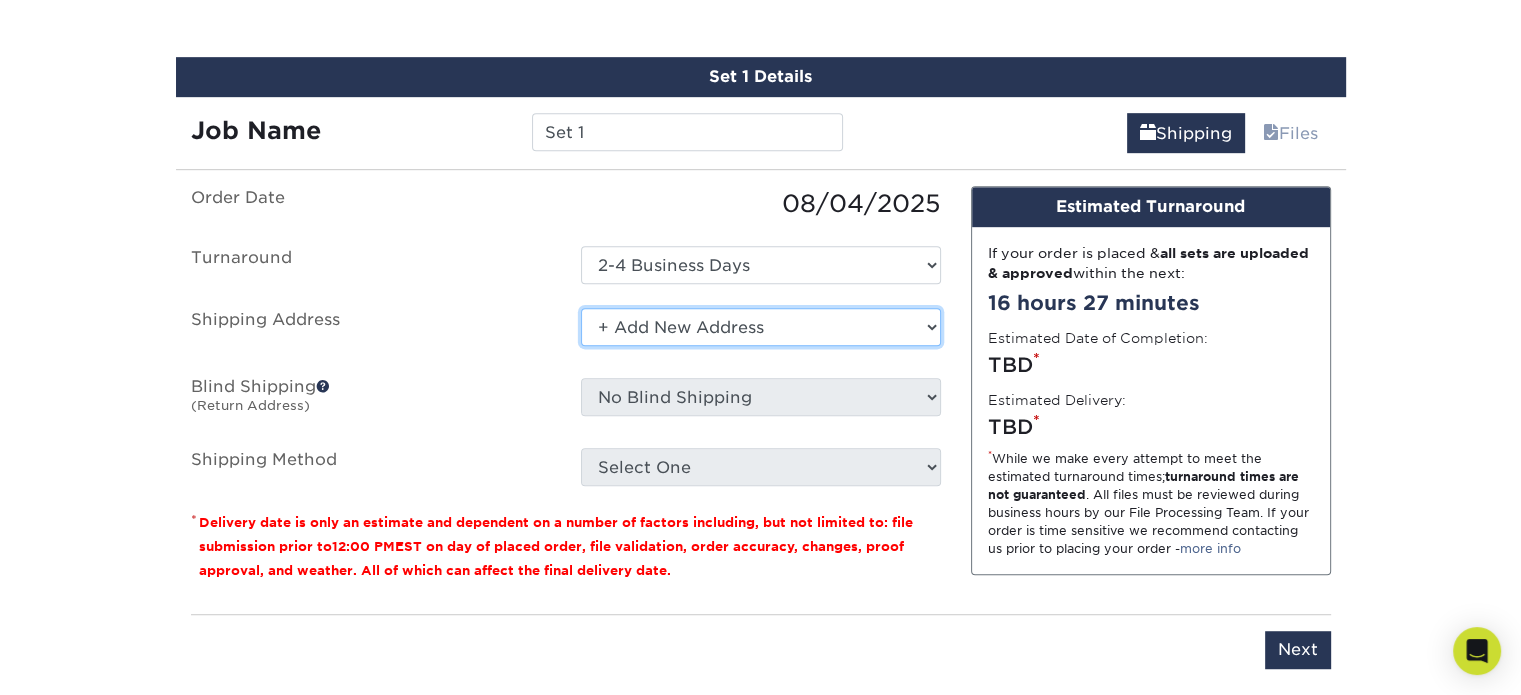 click on "Select One
+ Add New Address
- Login" at bounding box center (761, 327) 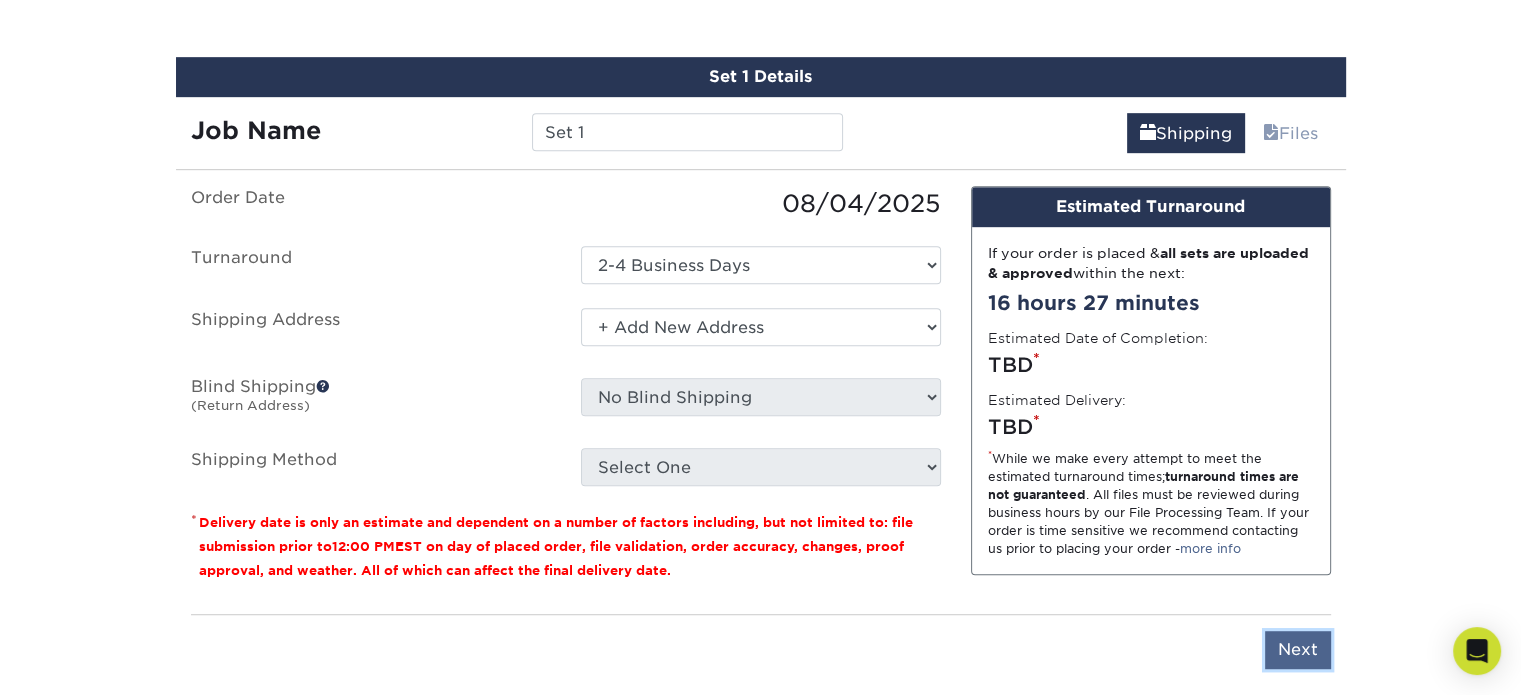click on "Next" at bounding box center (1298, 650) 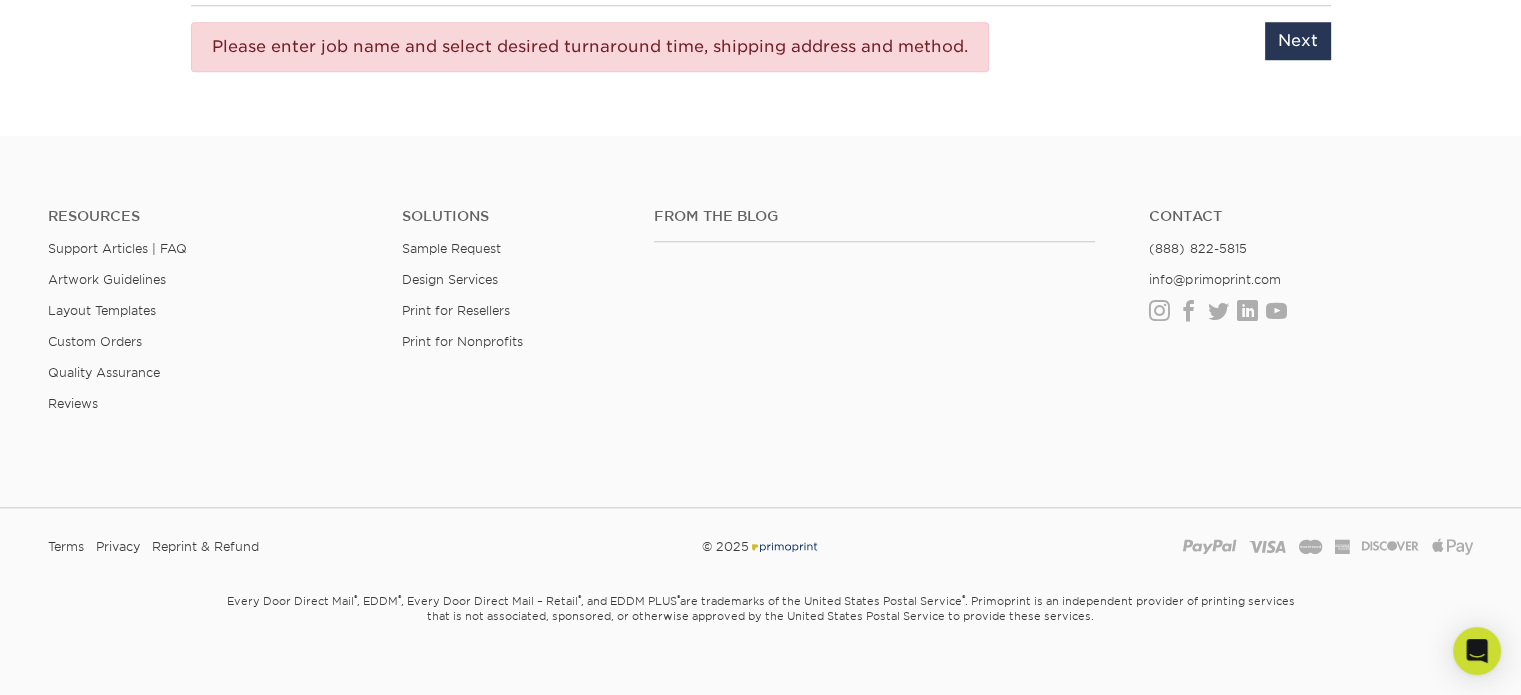 scroll, scrollTop: 1110, scrollLeft: 0, axis: vertical 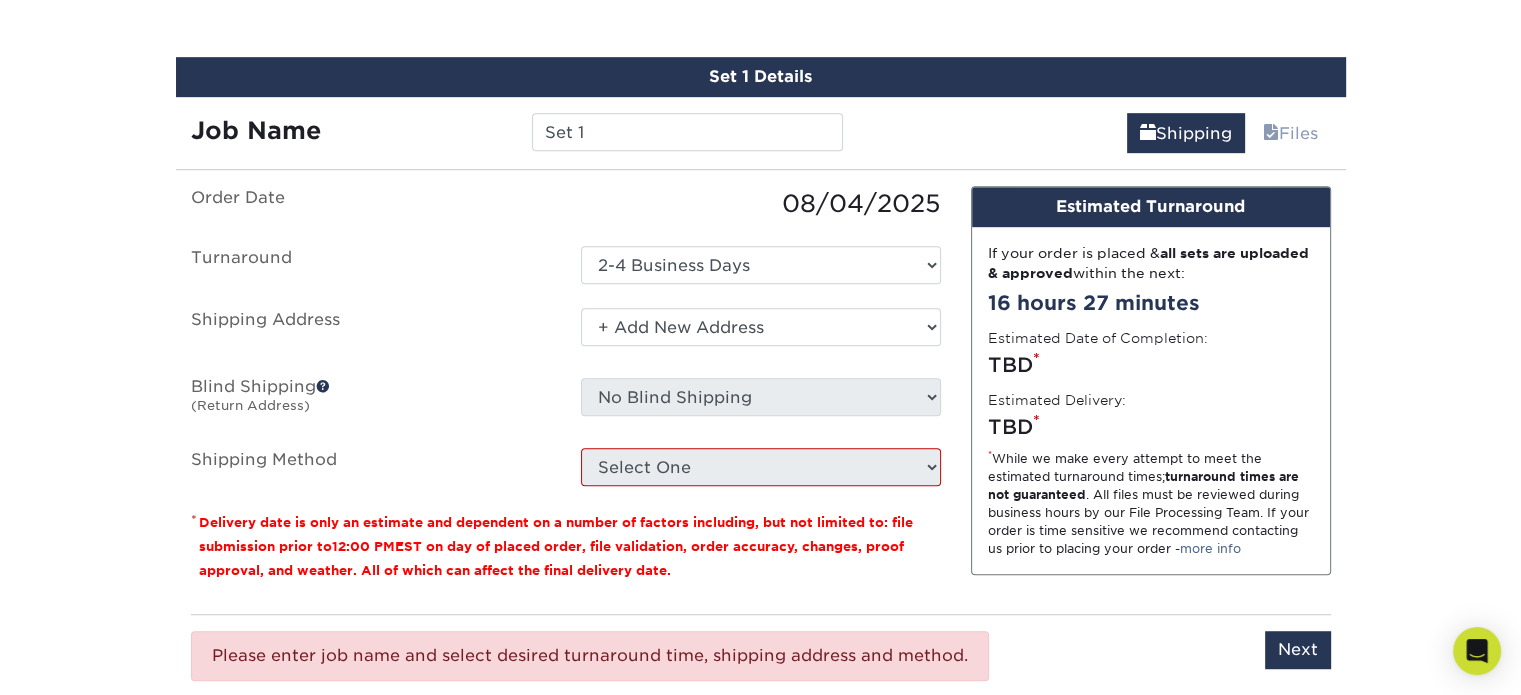 click on "Order Date
[DATE]
Turnaround
Select One [NUMBER]-[NUMBER] Business Days
Shipping Address
Select One
[PRODUCT] + Add New Address
- Login
Blind Shipping  (Return Address)
No Blind Shipping
+ Add New Address
Shipping Method
Select One" at bounding box center (566, 336) 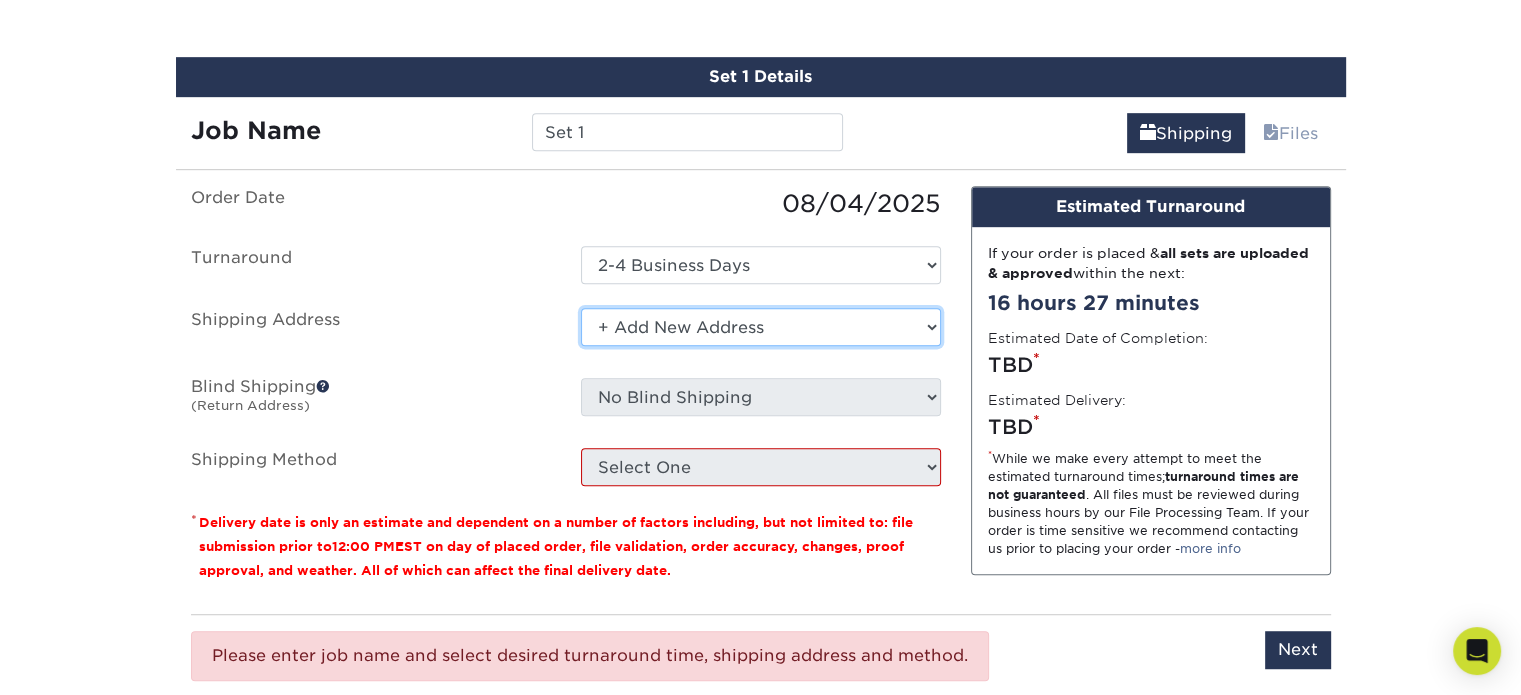 click on "Select One
+ Add New Address
- Login" at bounding box center [761, 327] 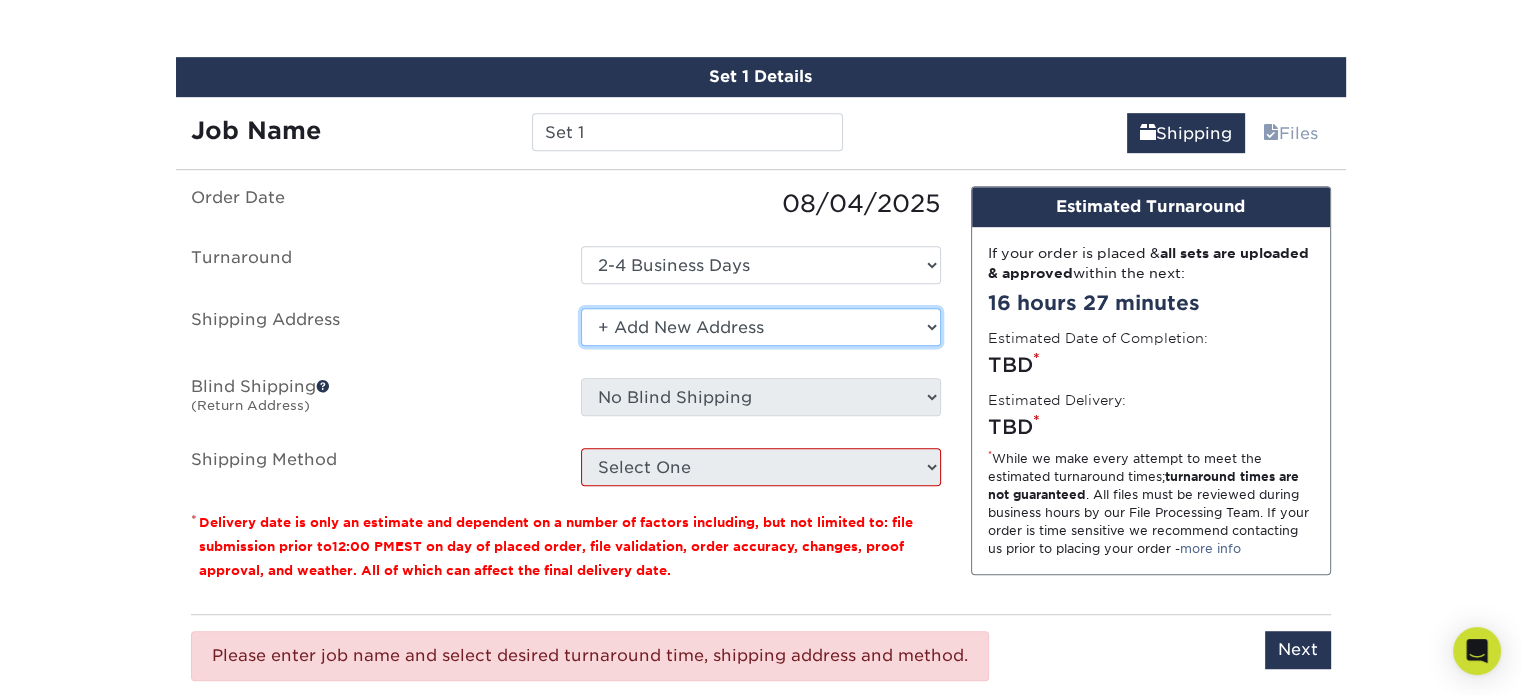 click on "Select One
+ Add New Address
- Login" at bounding box center [761, 327] 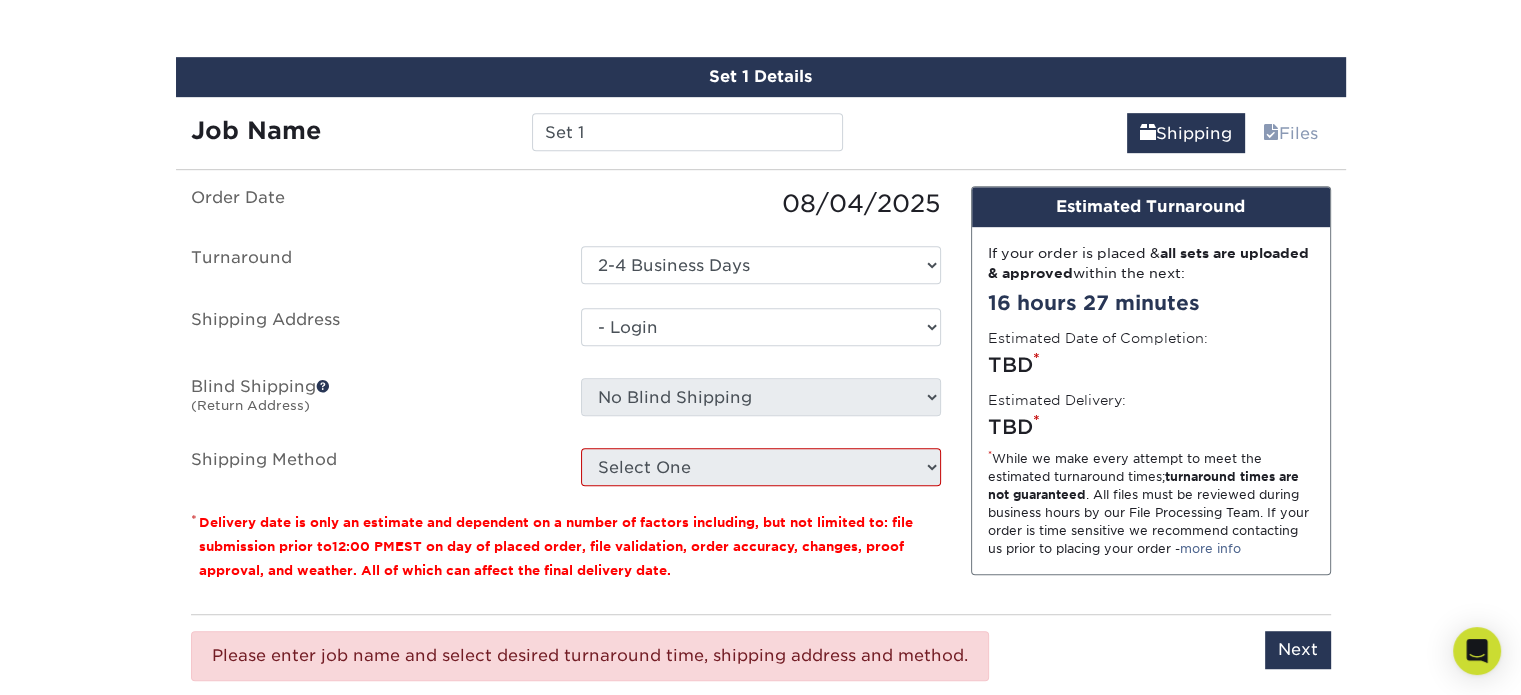 click on "Select One
+ Add New Address
- Login" at bounding box center (761, 327) 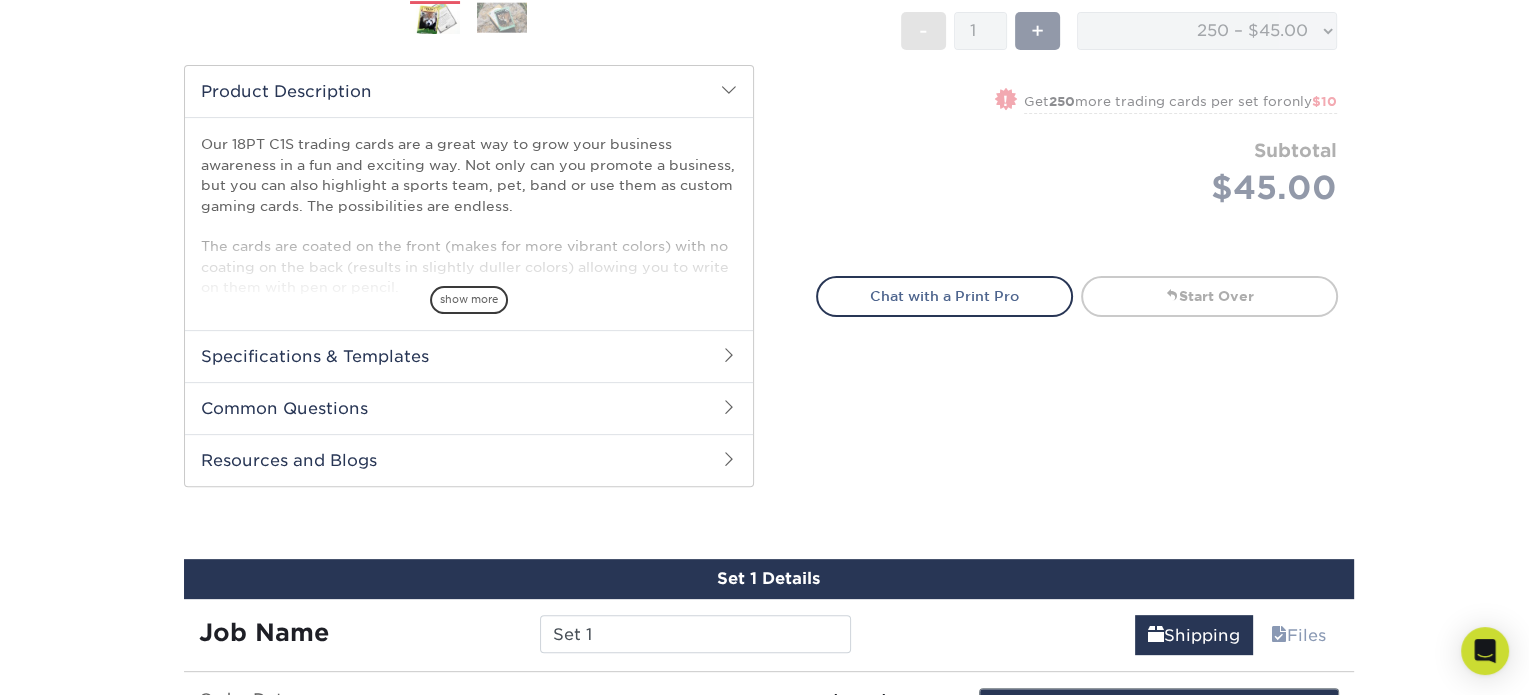 scroll, scrollTop: 1216, scrollLeft: 0, axis: vertical 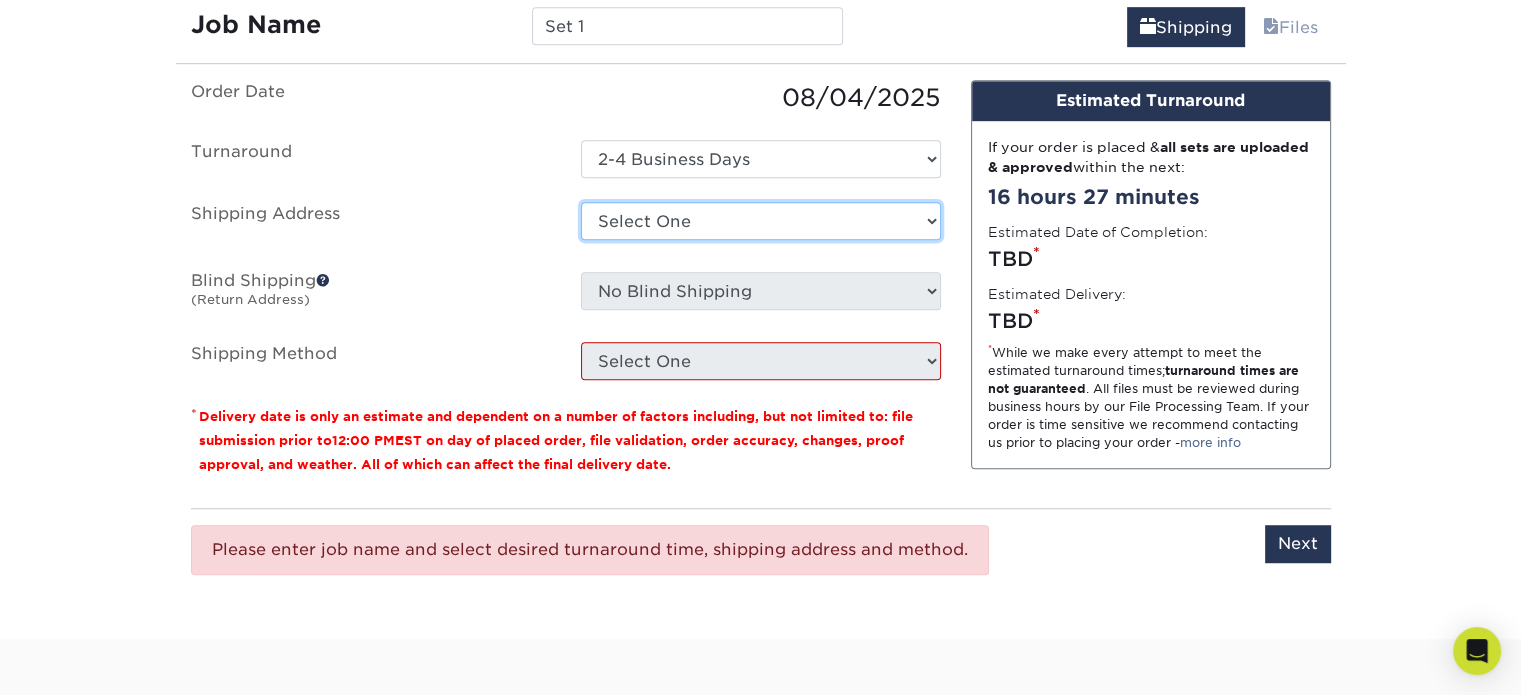 click on "Select One
+ Add New Address
- Login" at bounding box center [761, 221] 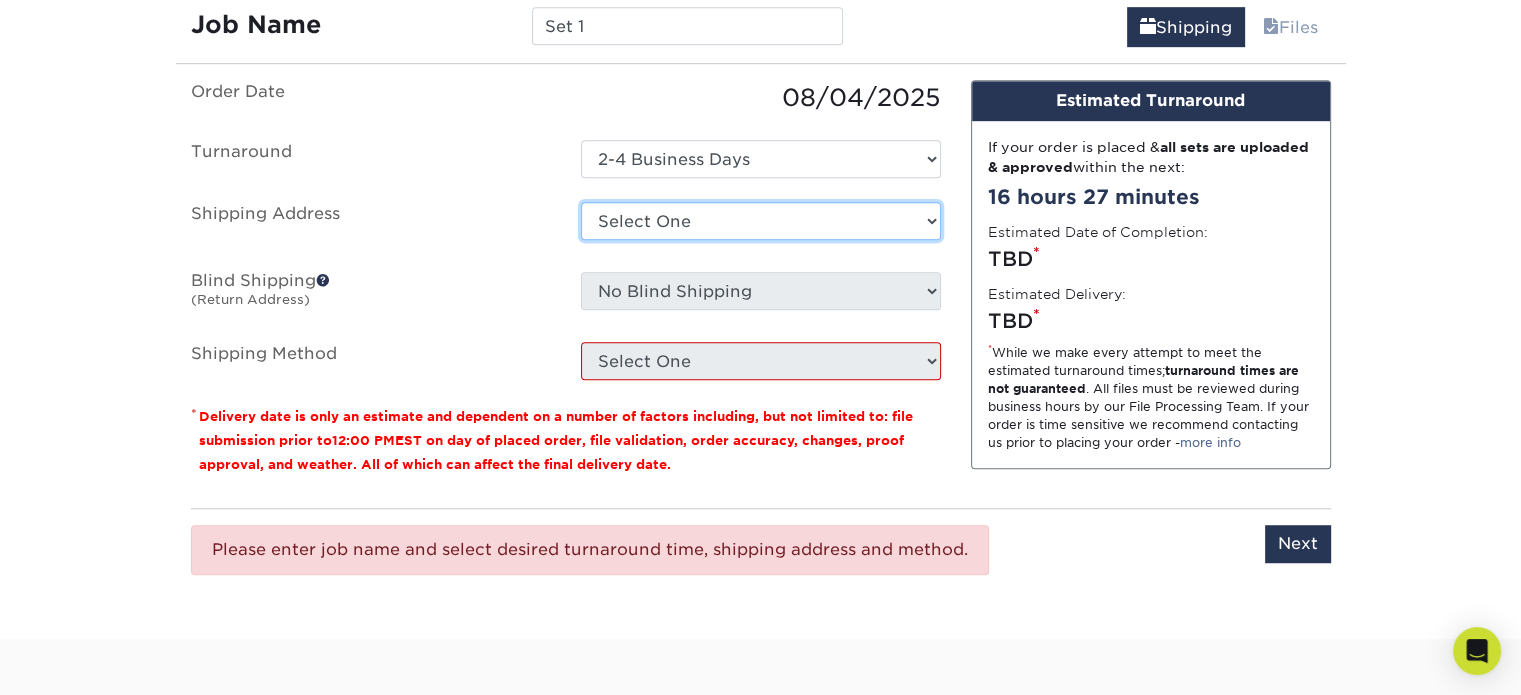 select on "newaddress" 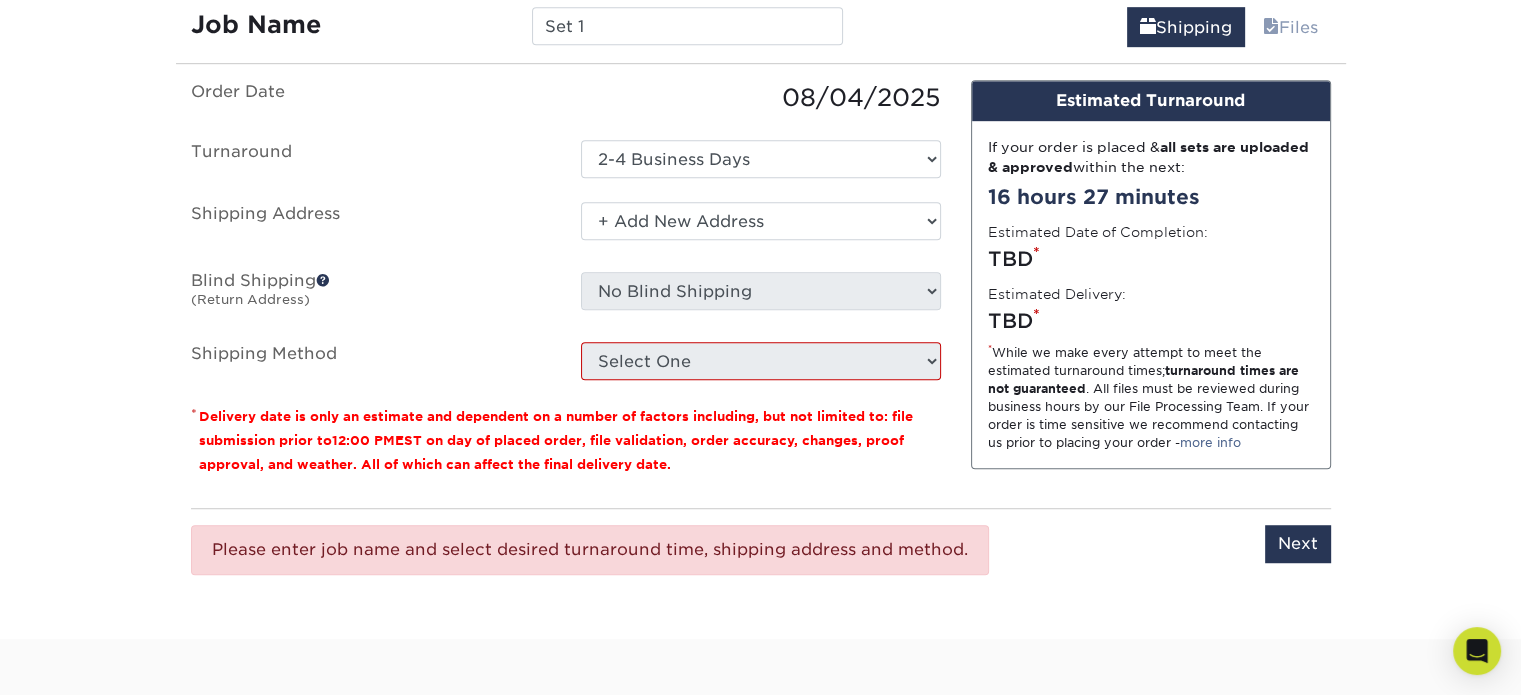 click on "Select One
+ Add New Address
- Login" at bounding box center [761, 221] 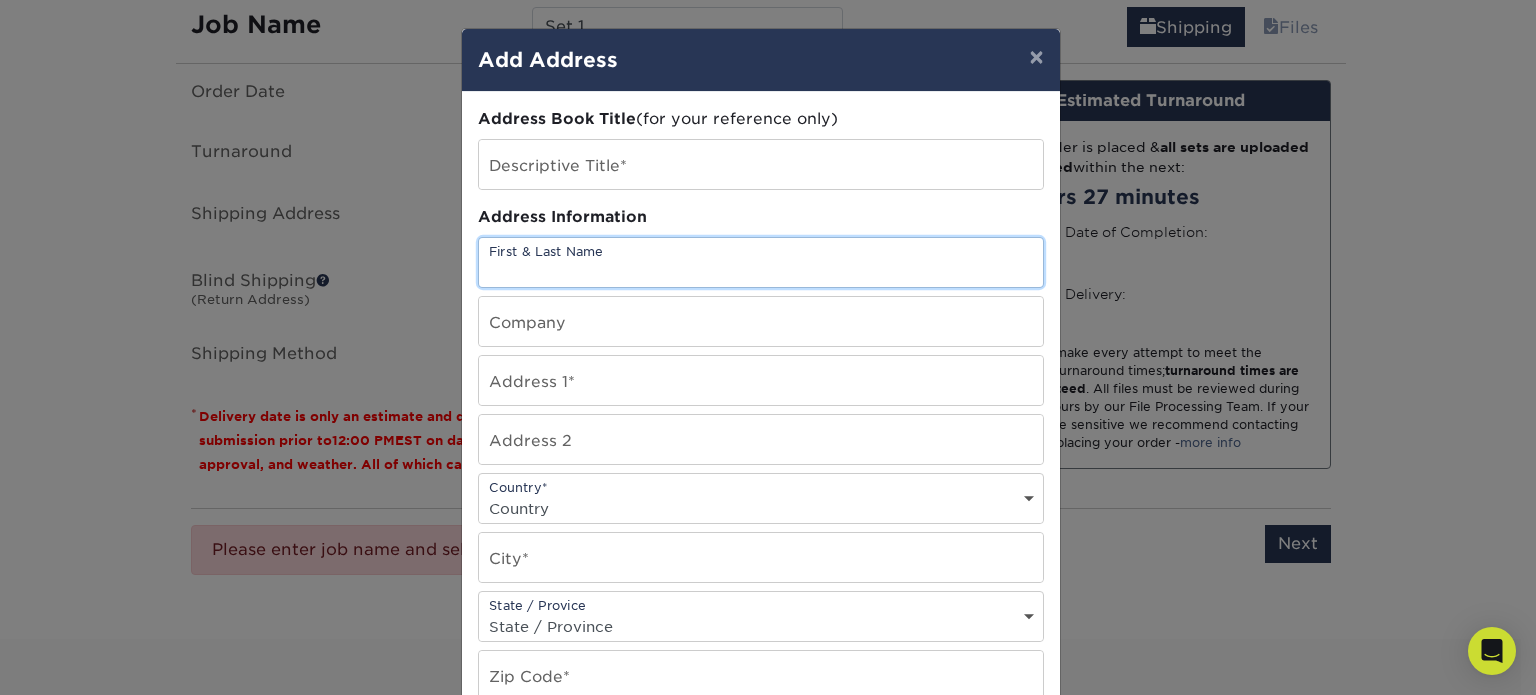 click at bounding box center (761, 262) 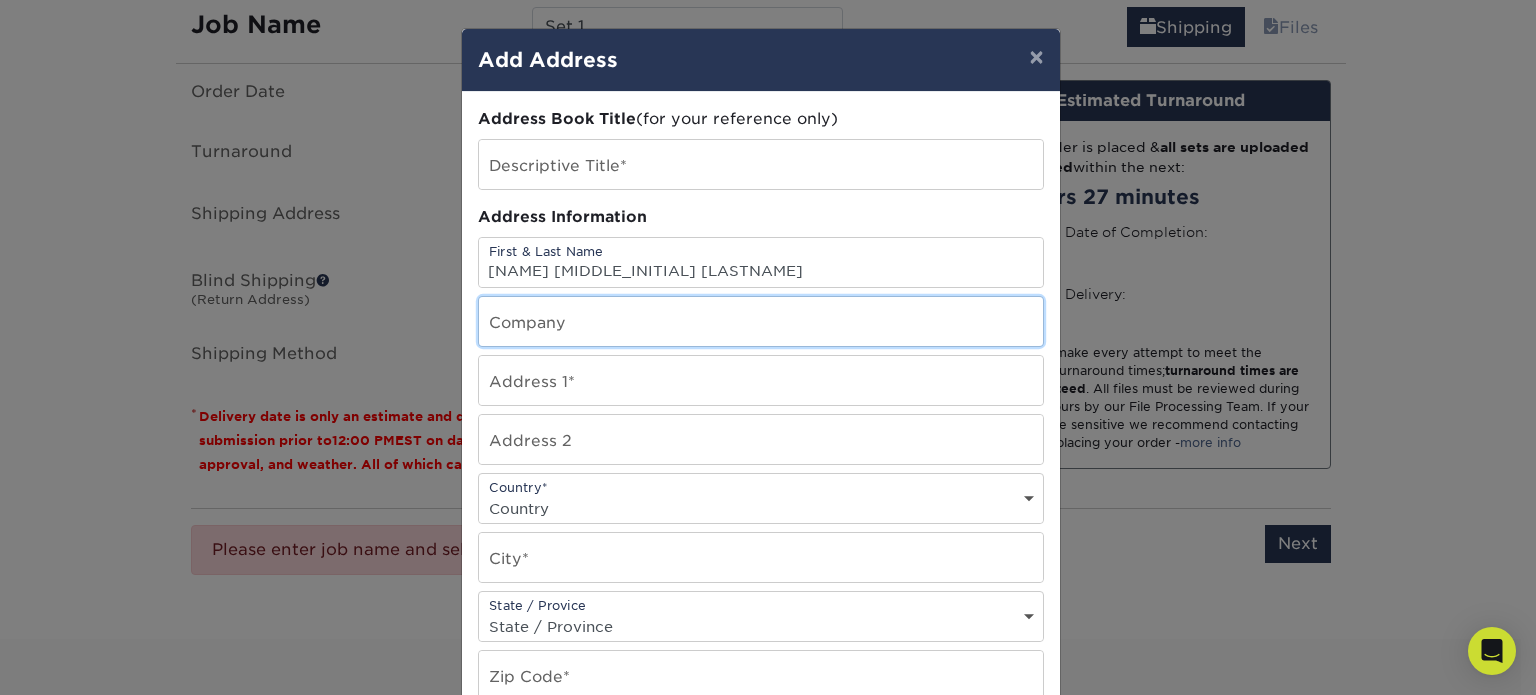 type on "[NAME] [LASTNAME]" 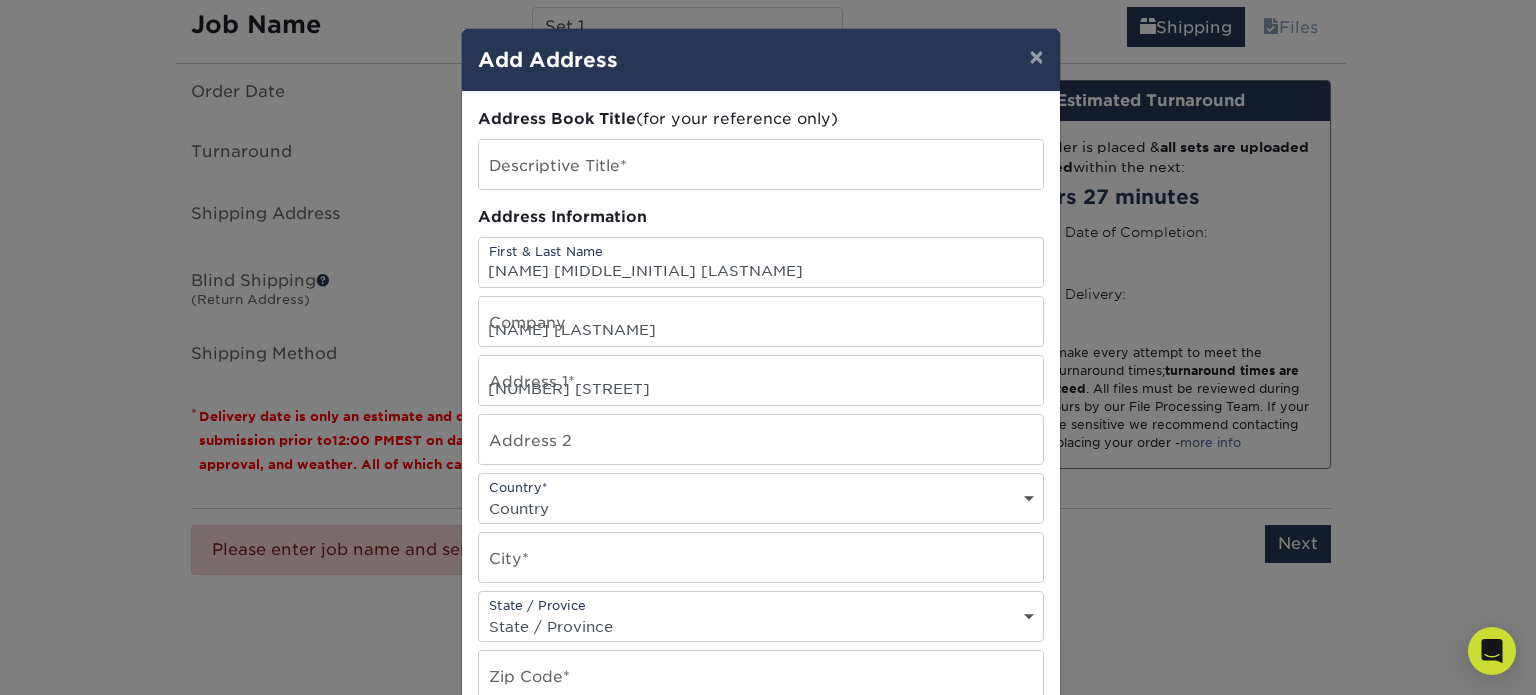 select on "US" 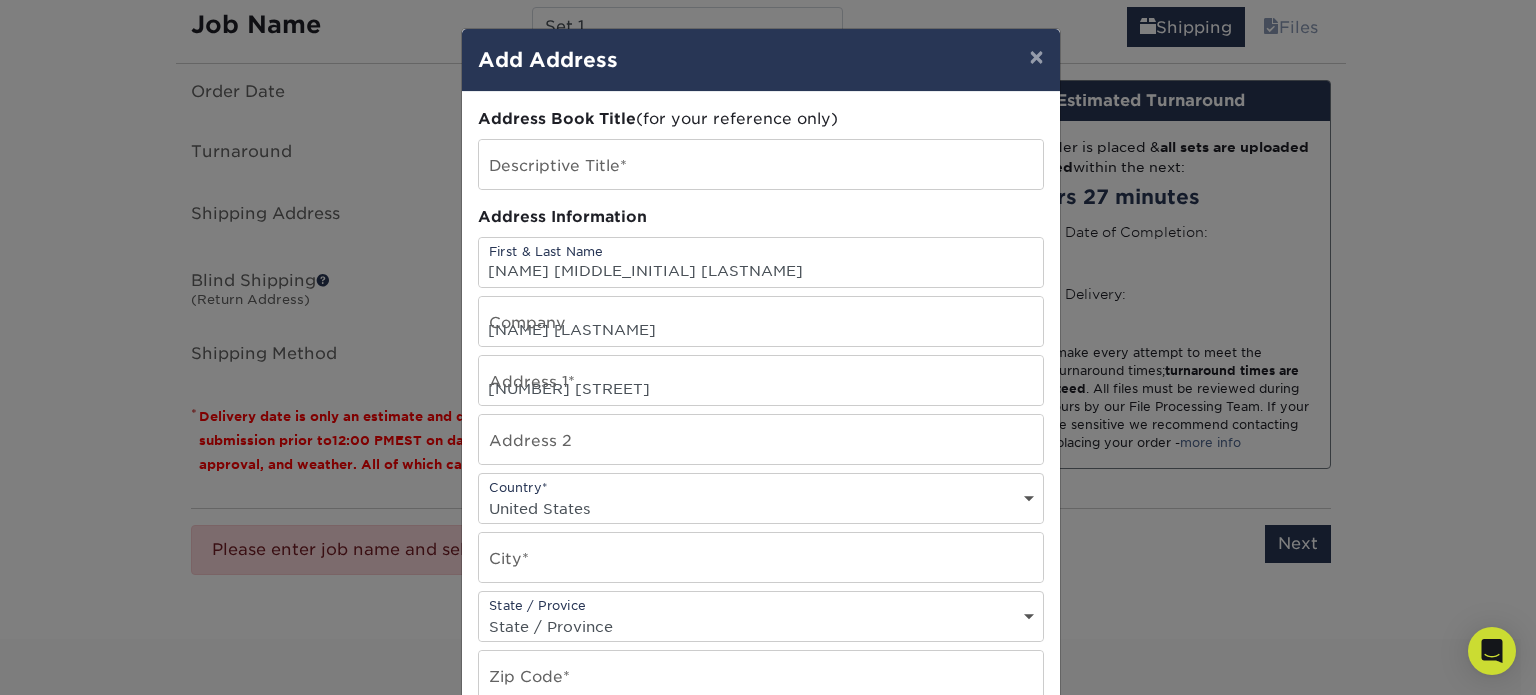 type on "[CITY]" 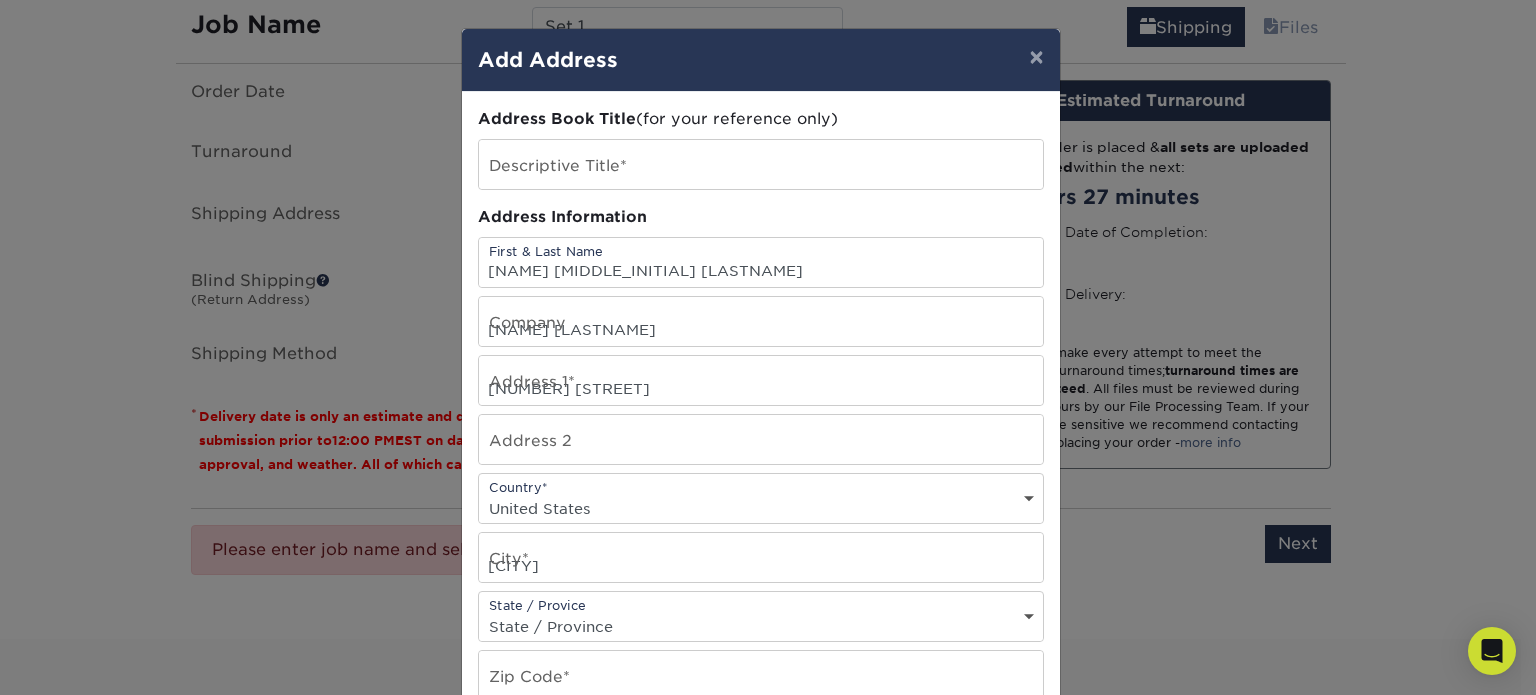 select on "TX" 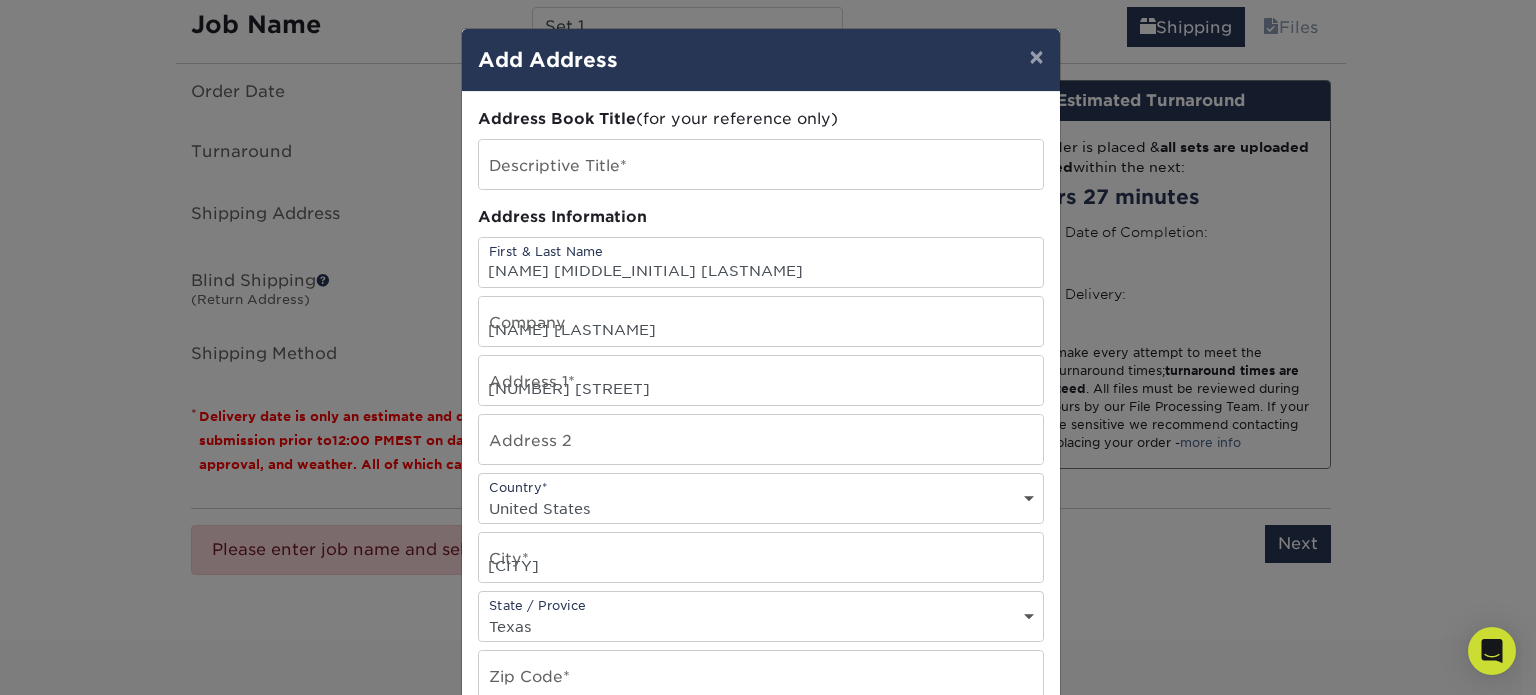 type on "[POSTAL_CODE]" 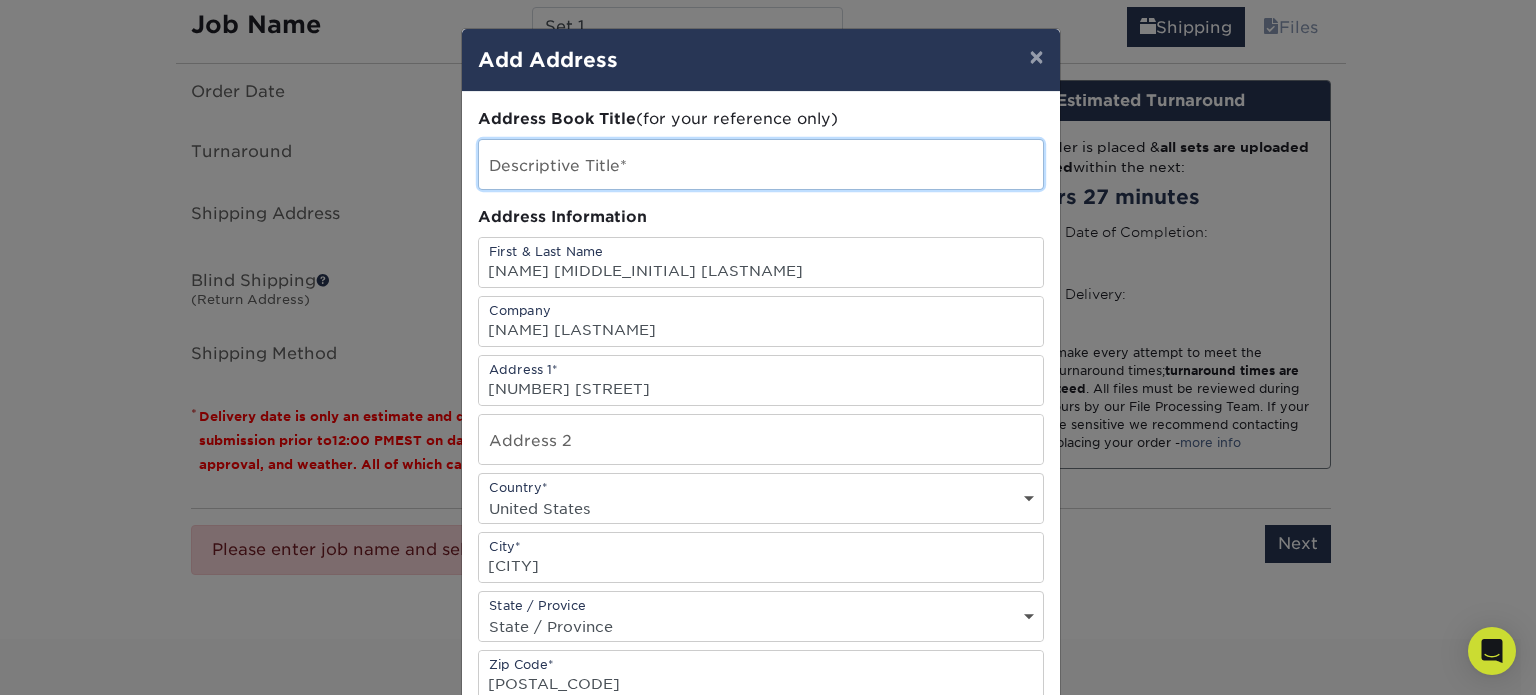 click at bounding box center (761, 164) 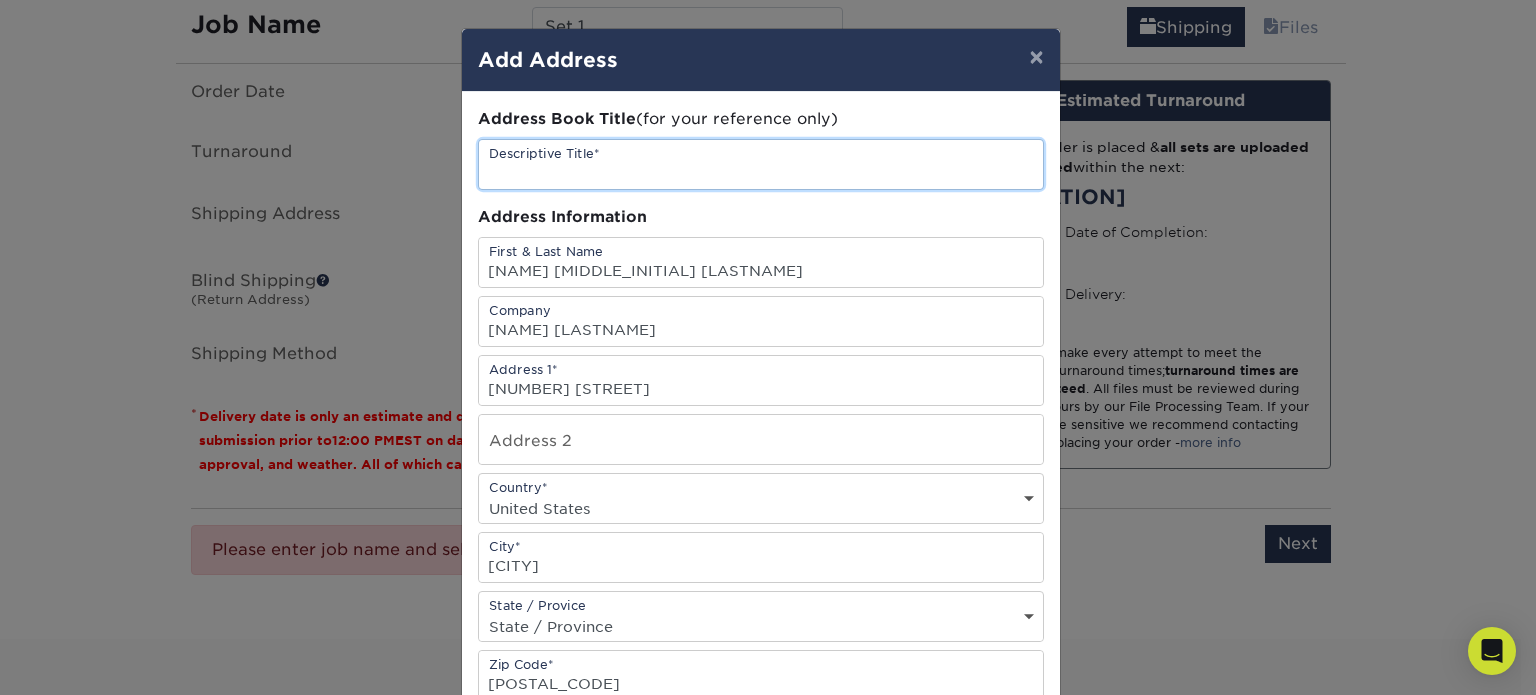 type on "Trading Card 1994" 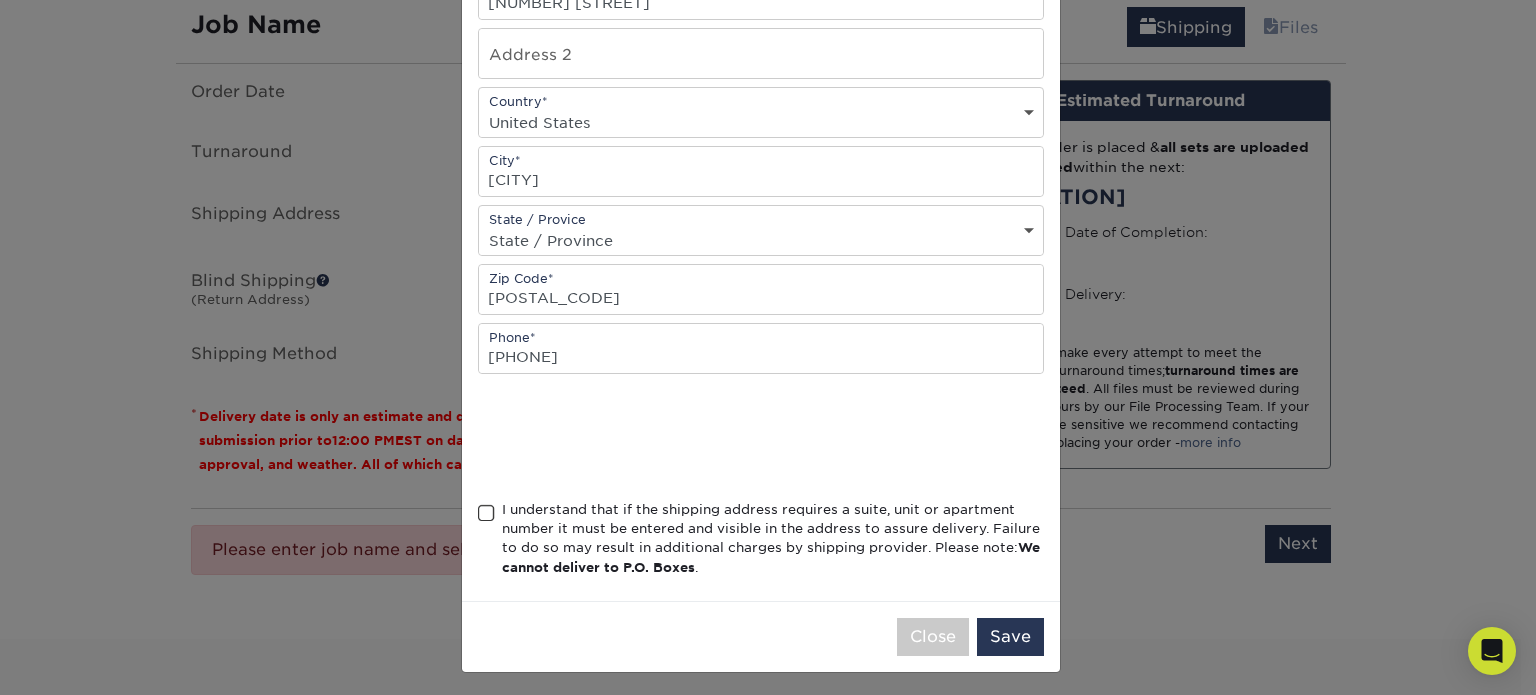 scroll, scrollTop: 0, scrollLeft: 0, axis: both 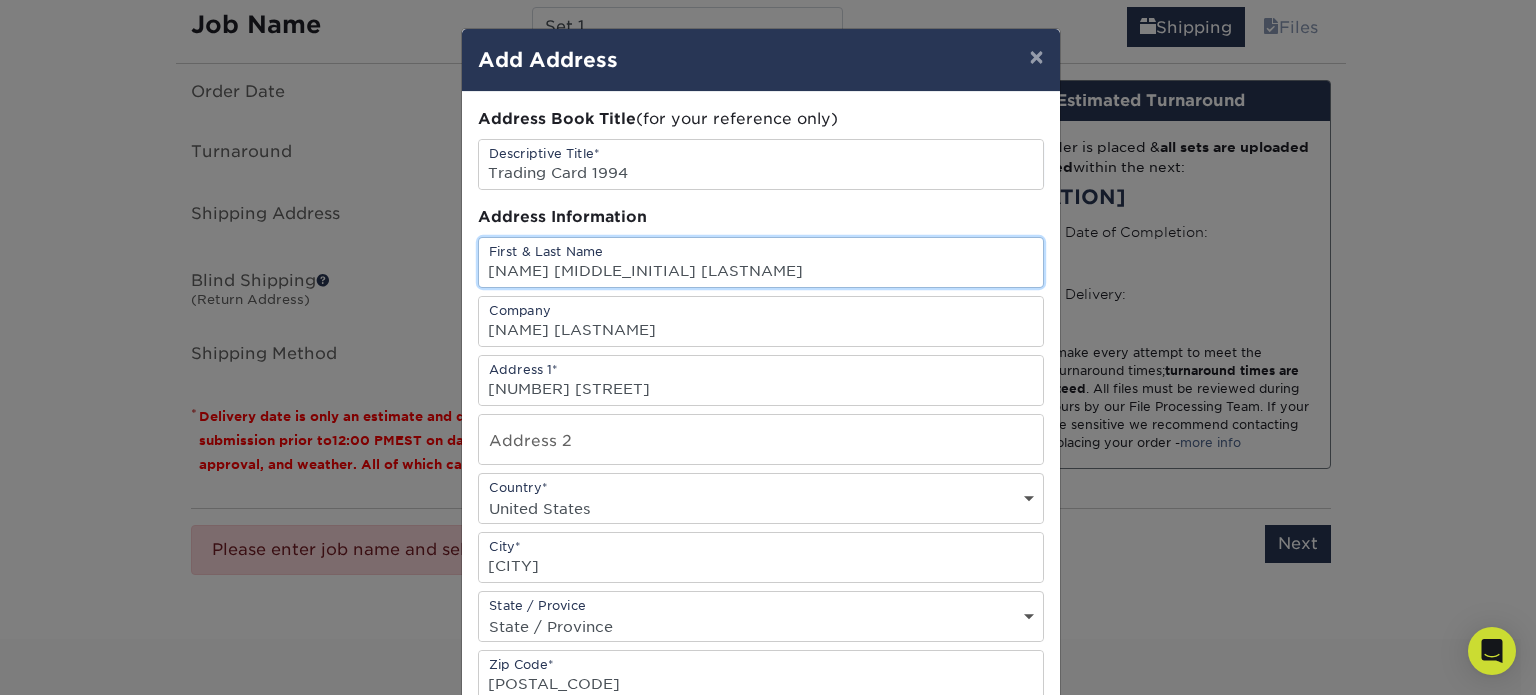 click on "[NAME] [MIDDLE_INITIAL] [LASTNAME]" at bounding box center (761, 262) 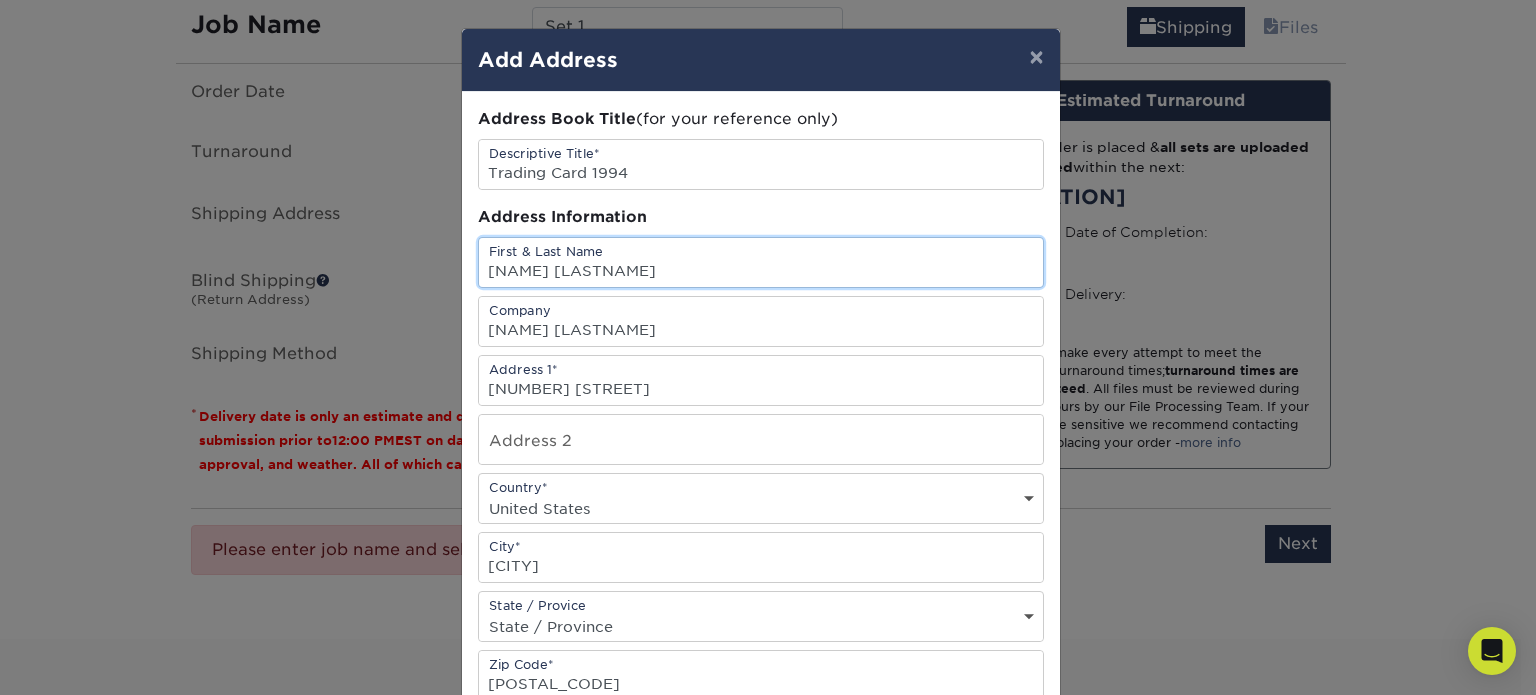 scroll, scrollTop: 386, scrollLeft: 0, axis: vertical 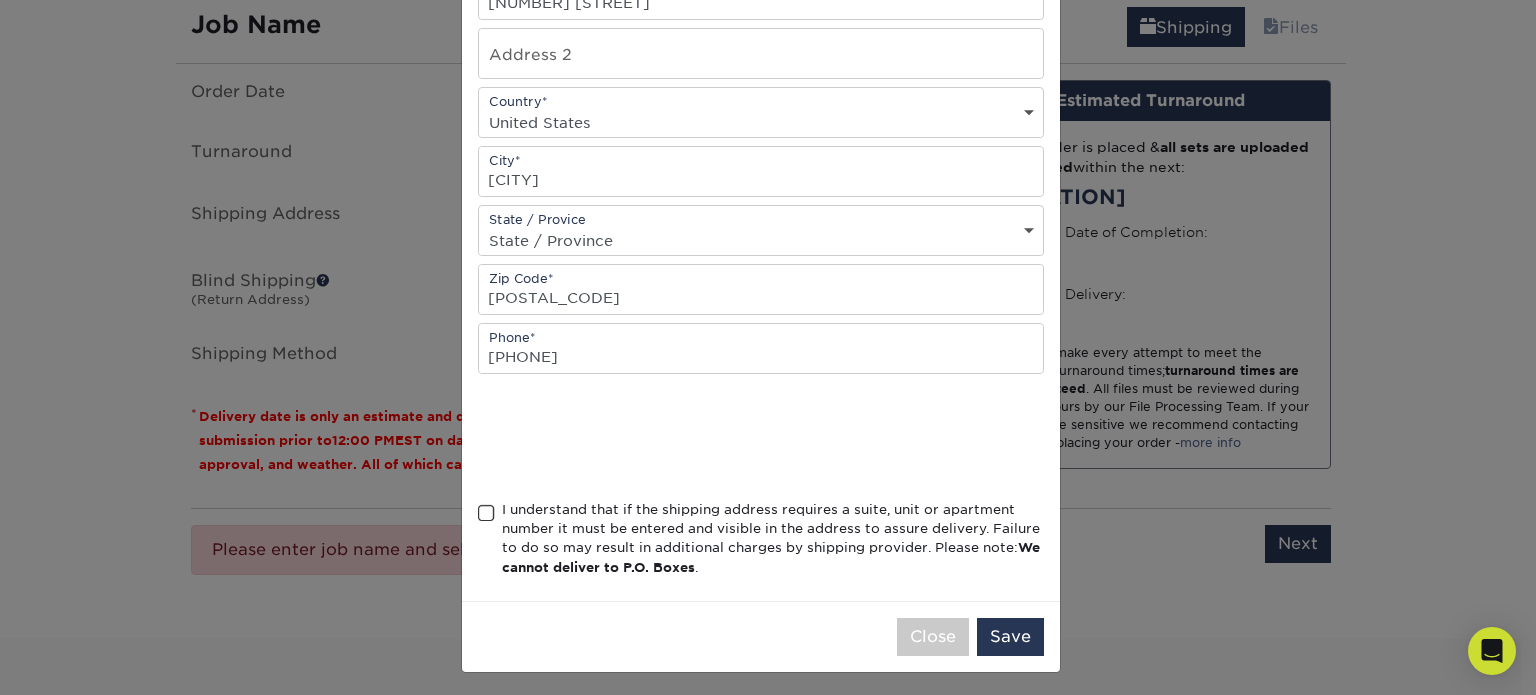 type on "[NAME] [LASTNAME]" 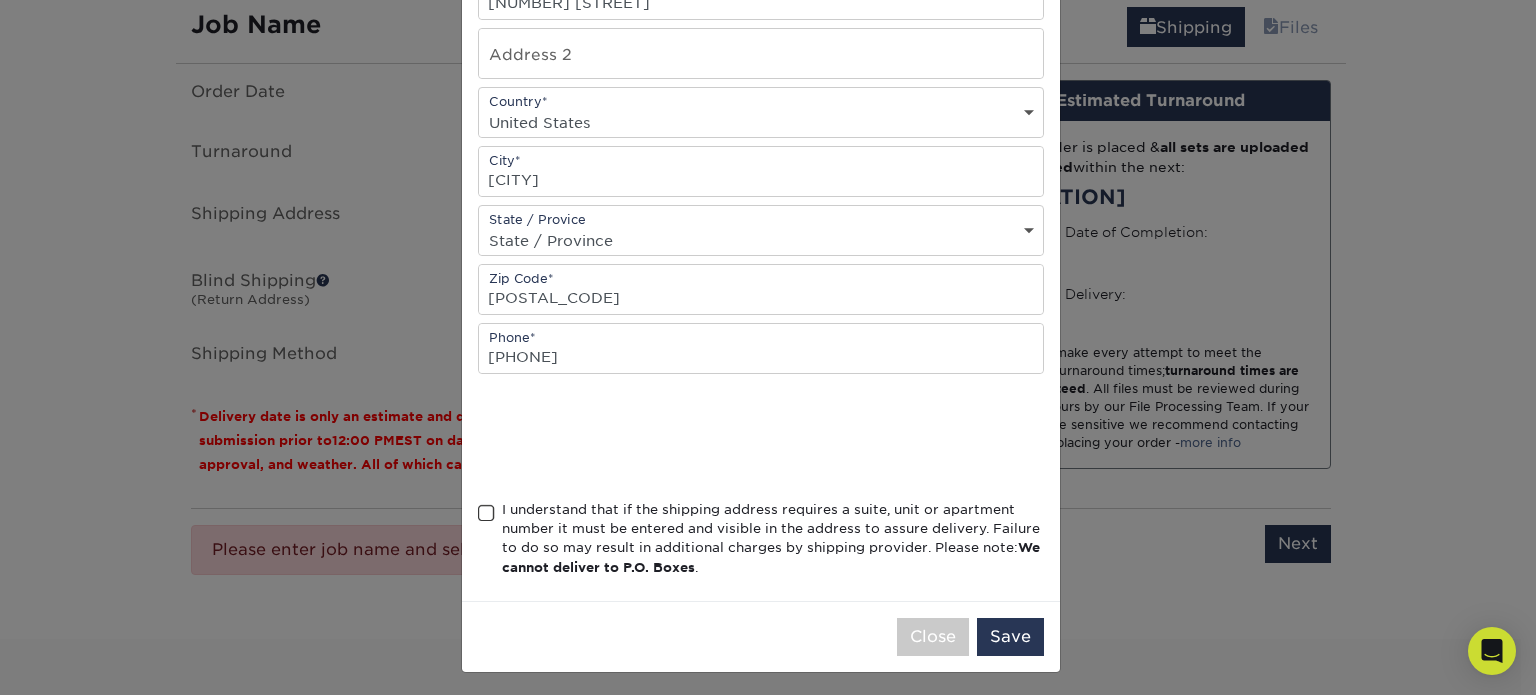 click at bounding box center [486, 513] 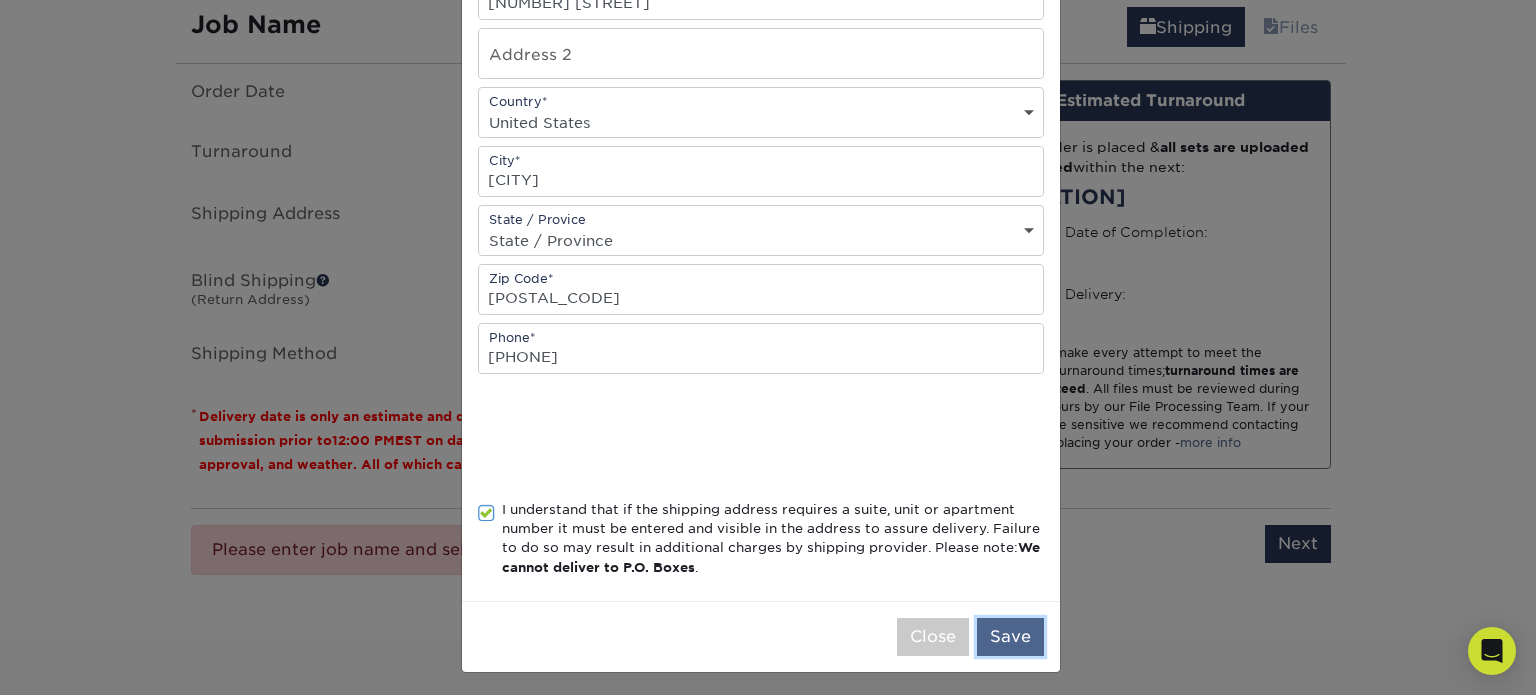 click on "Save" at bounding box center (1010, 637) 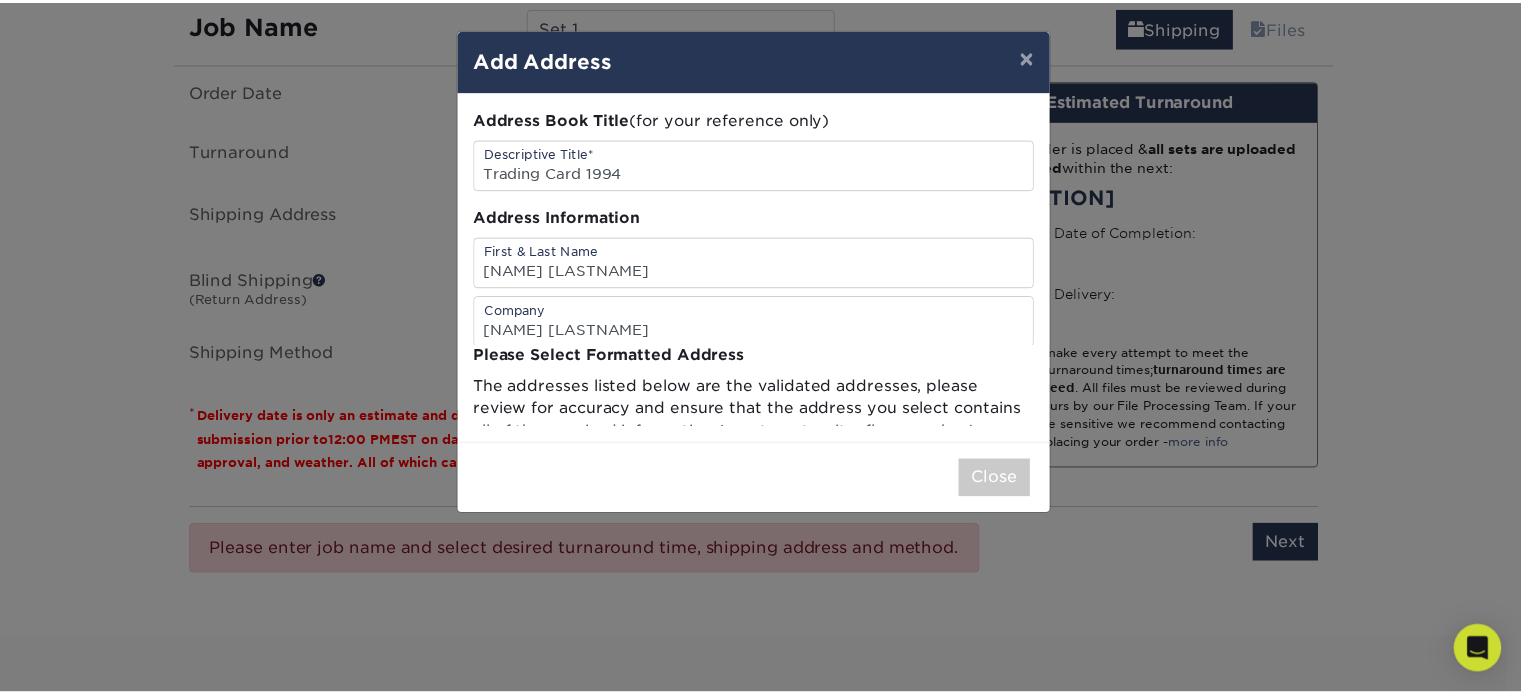 scroll, scrollTop: 0, scrollLeft: 0, axis: both 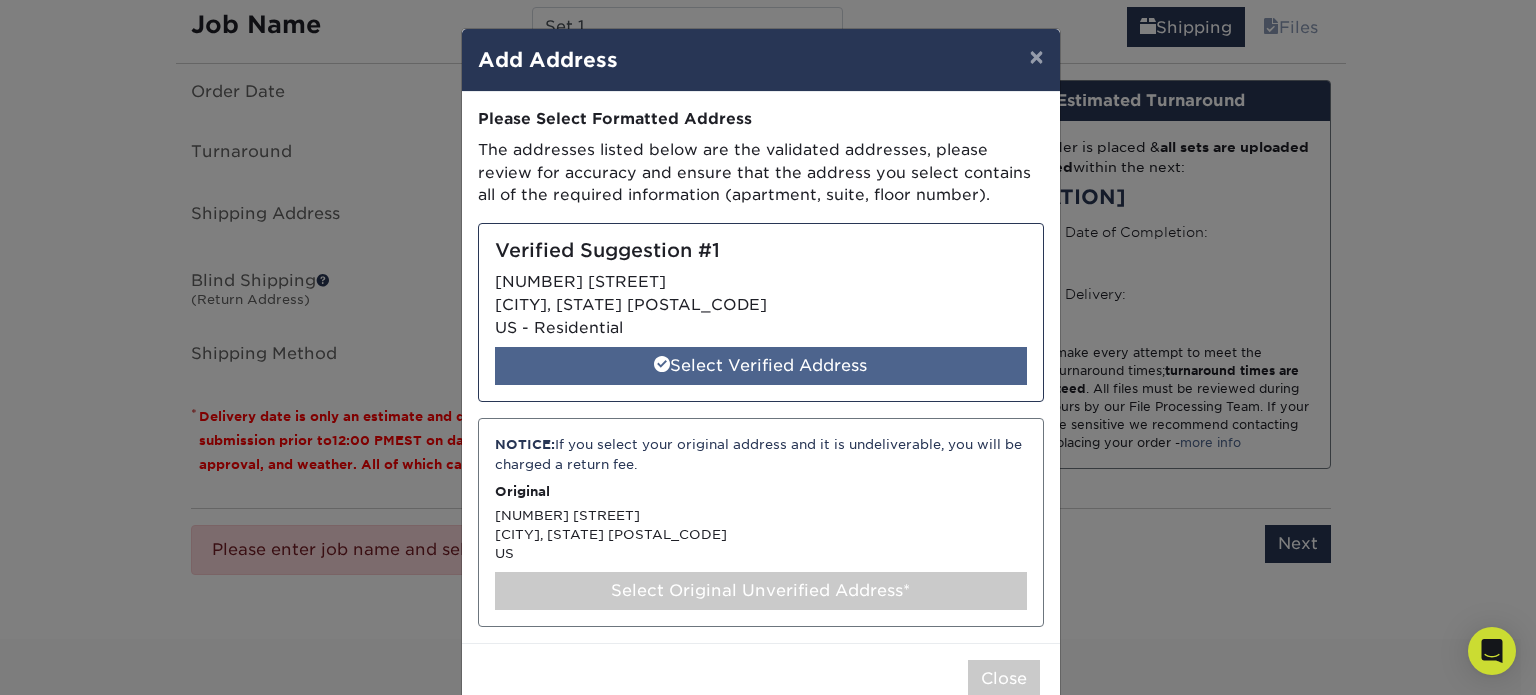click on "Select Verified Address" at bounding box center (761, 366) 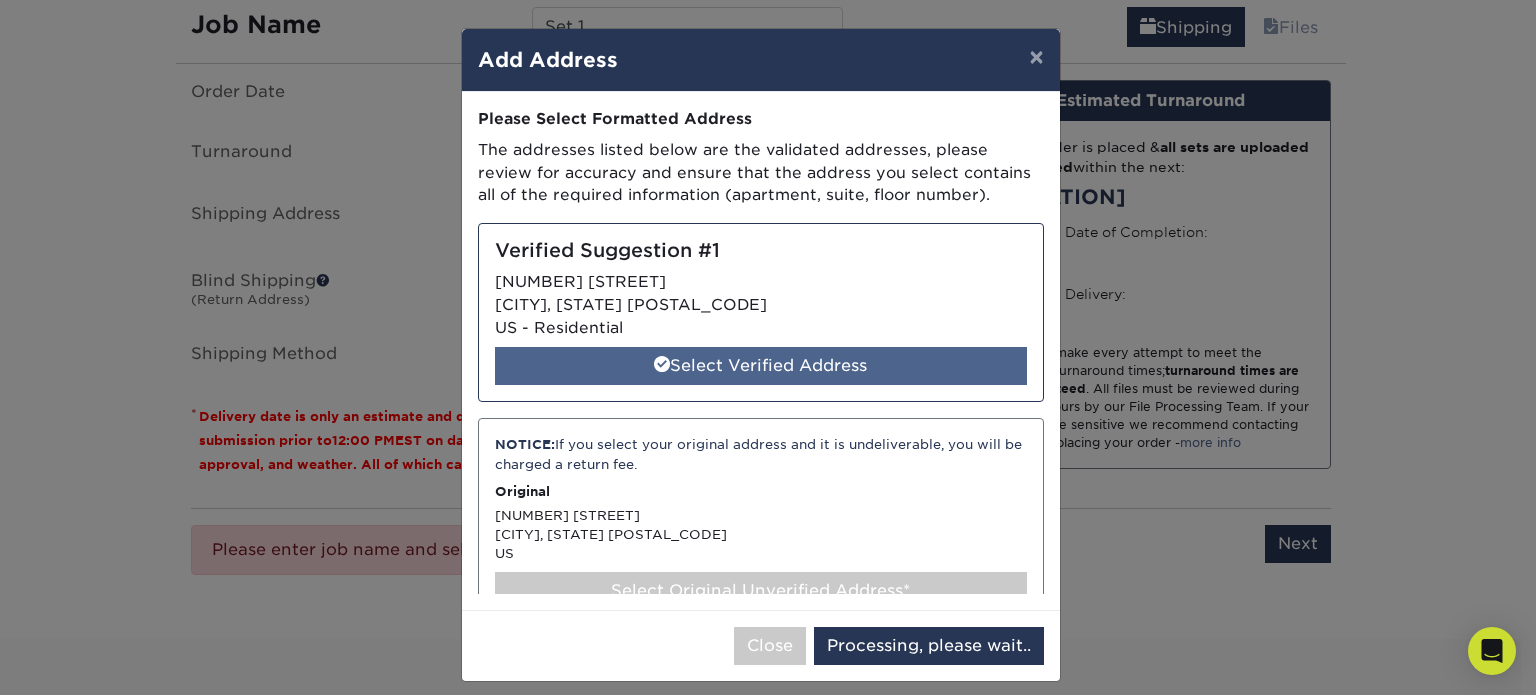 select on "[NUMBER]" 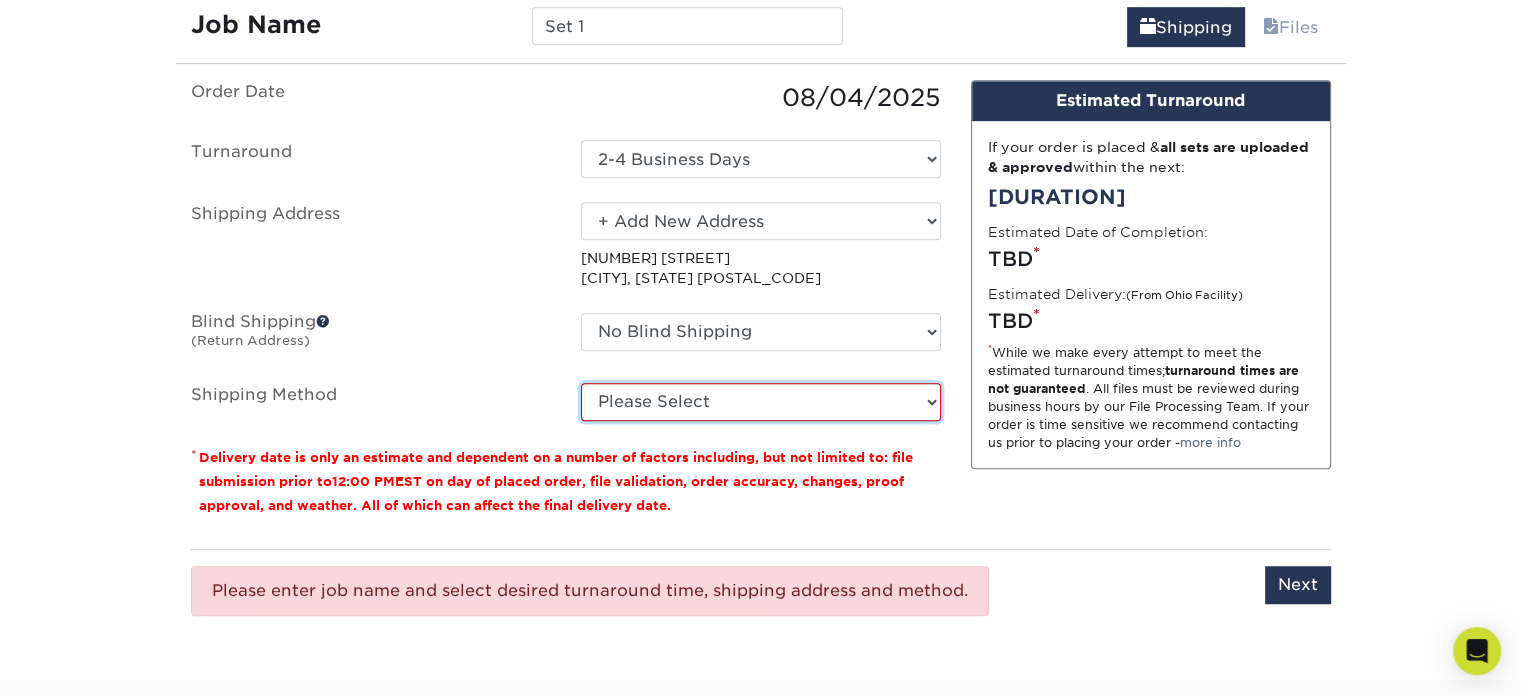 click on "Please Select Ground Shipping ([PRICE]) [TRANSIT_TIME] ([PRICE]) [TRANSIT_TIME] ([PRICE]) [TRANSIT_TIME] ([PRICE]) [TRANSIT_TIME] ([PRICE])" at bounding box center (761, 402) 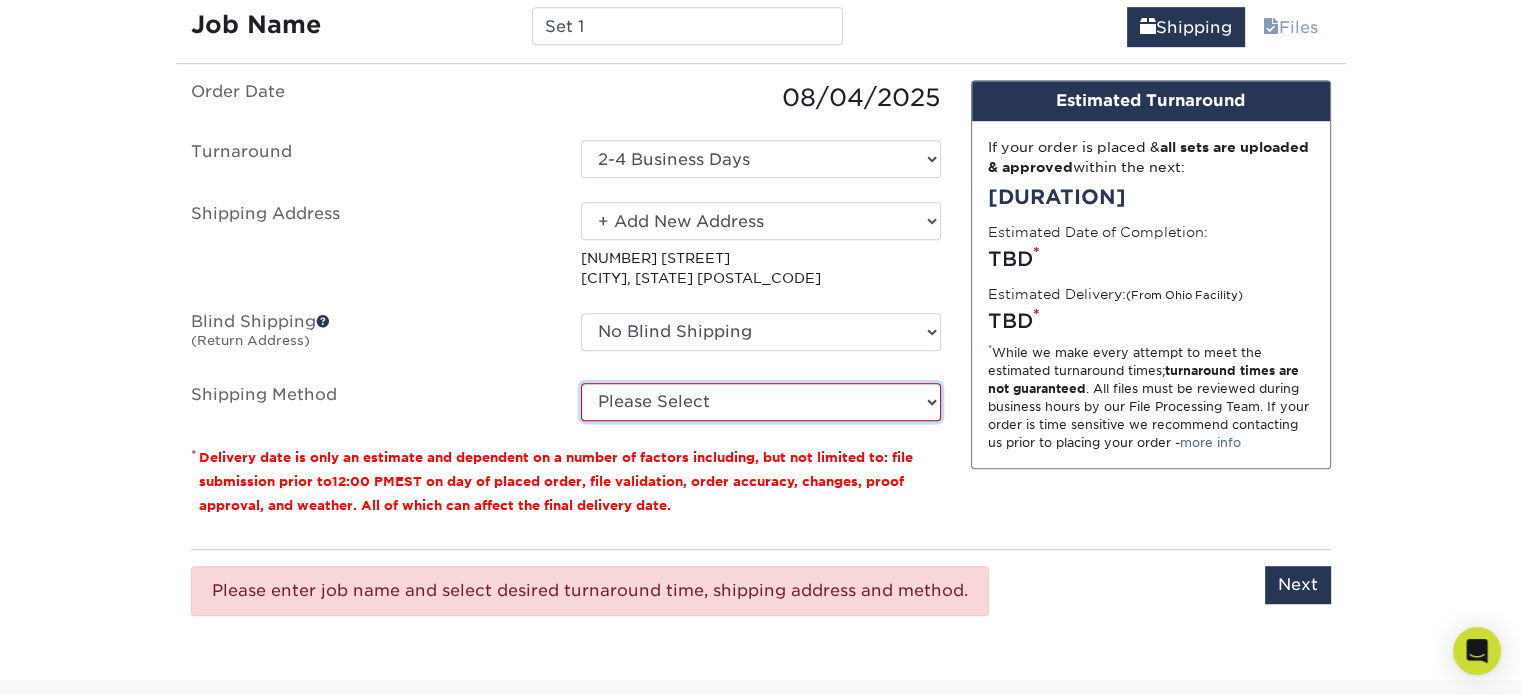 select on "03" 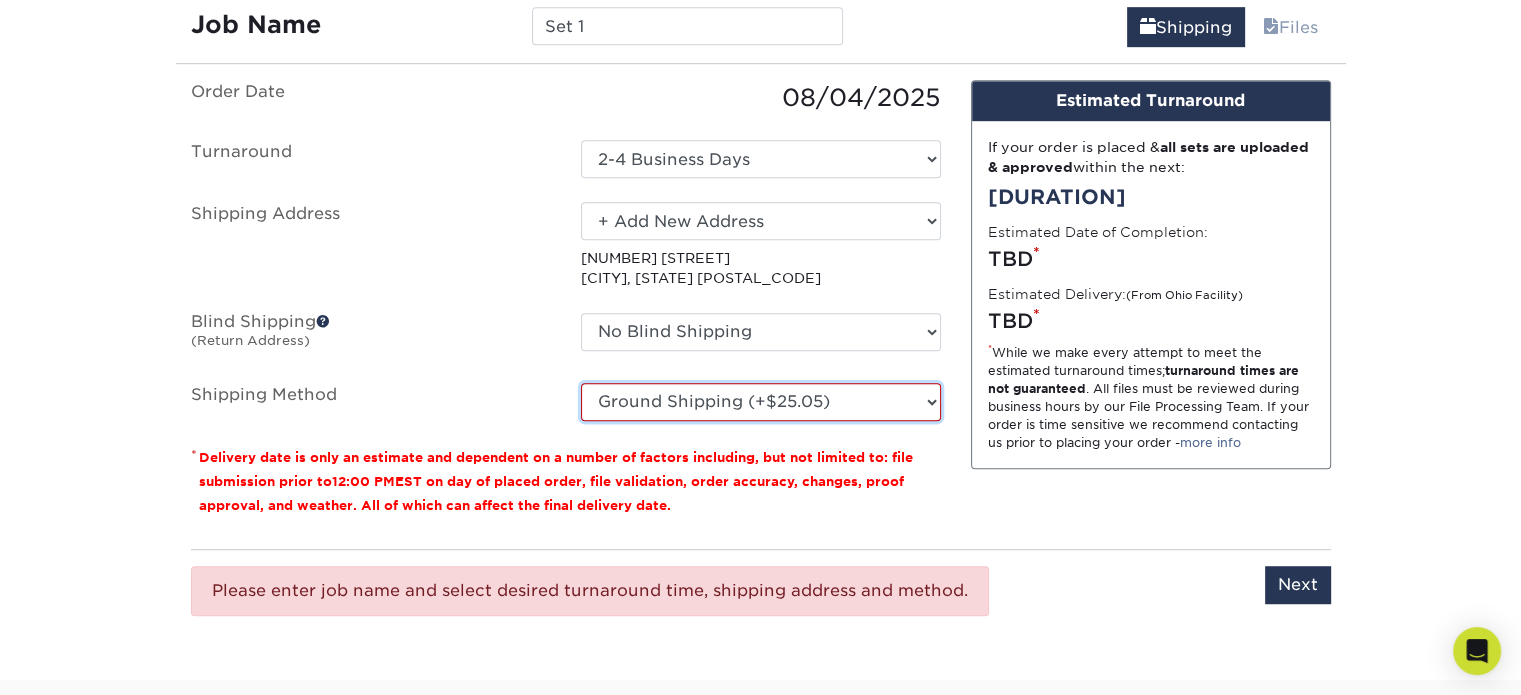 click on "Please Select Ground Shipping ([PRICE]) [TRANSIT_TIME] ([PRICE]) [TRANSIT_TIME] ([PRICE]) [TRANSIT_TIME] ([PRICE]) [TRANSIT_TIME] ([PRICE])" at bounding box center [761, 402] 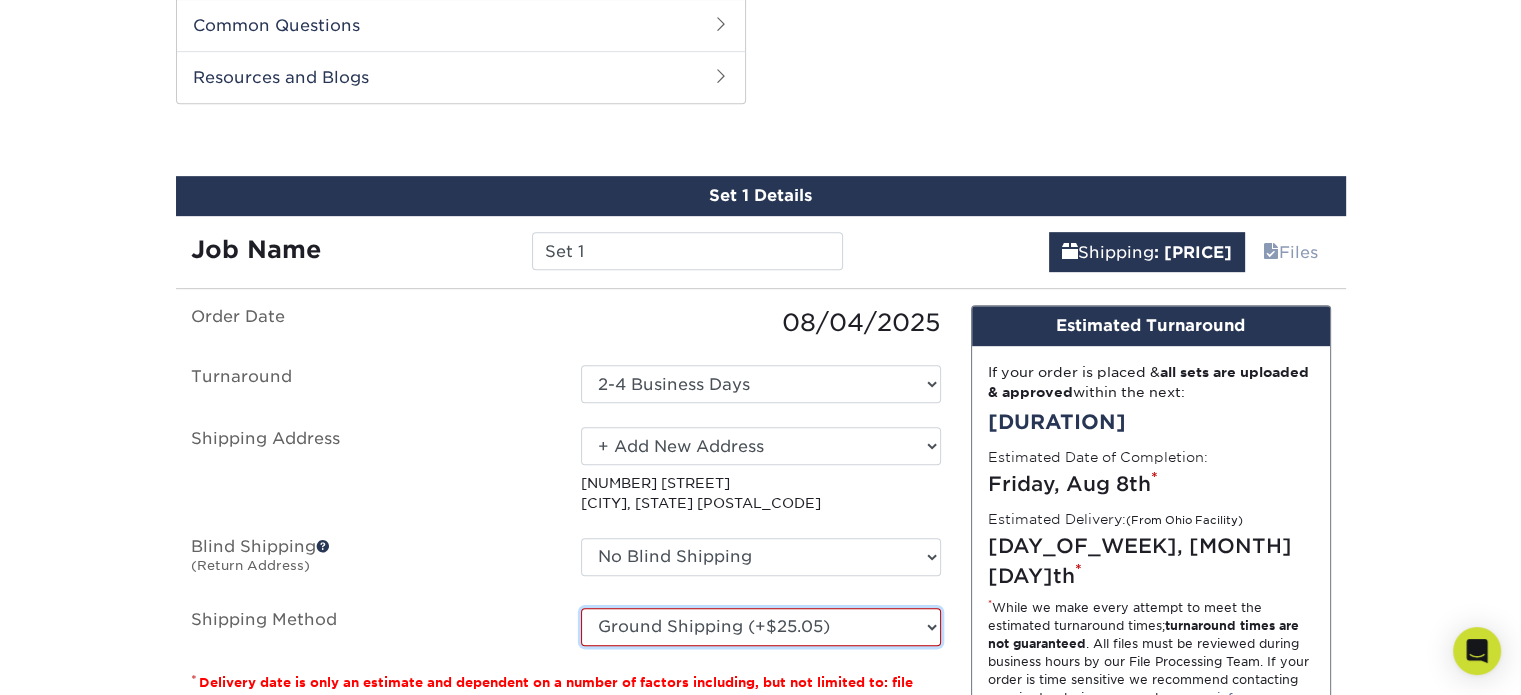 scroll, scrollTop: 991, scrollLeft: 0, axis: vertical 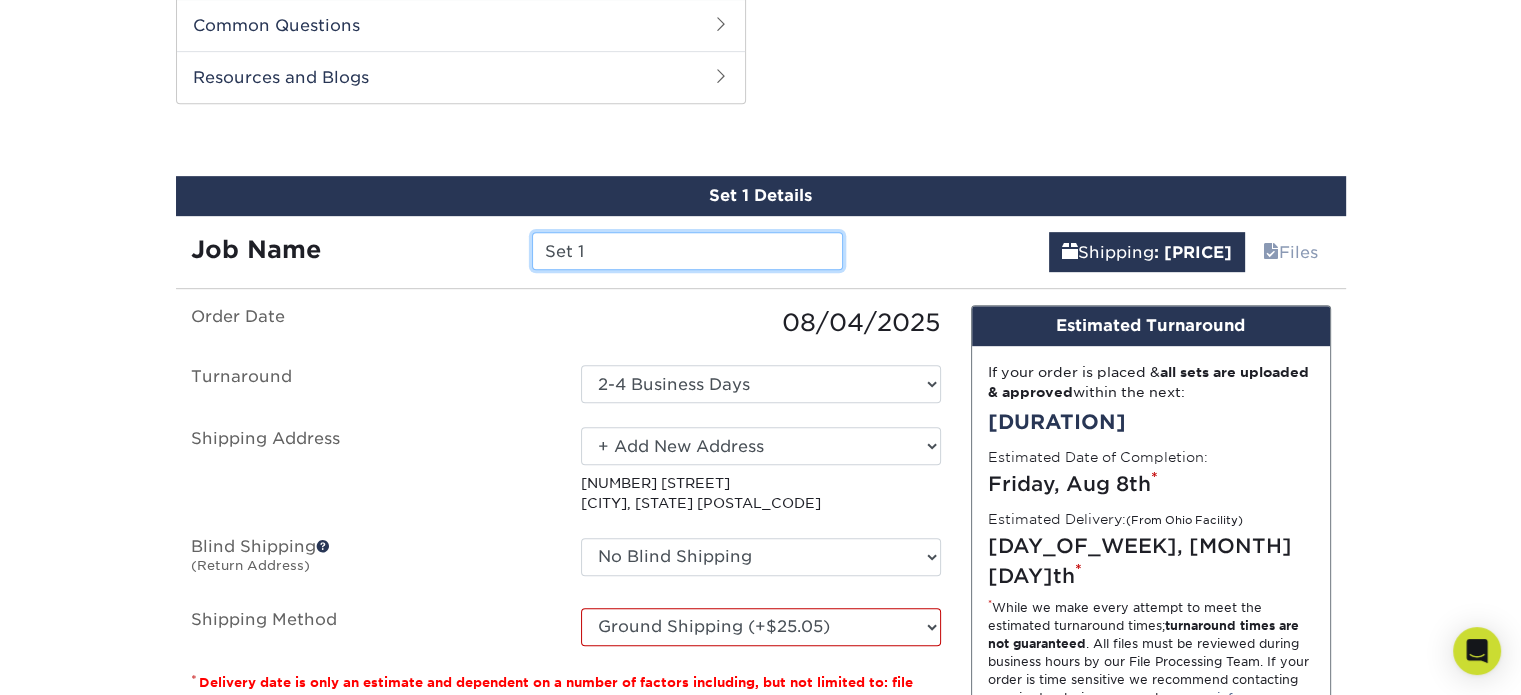 click on "Set 1" at bounding box center (687, 251) 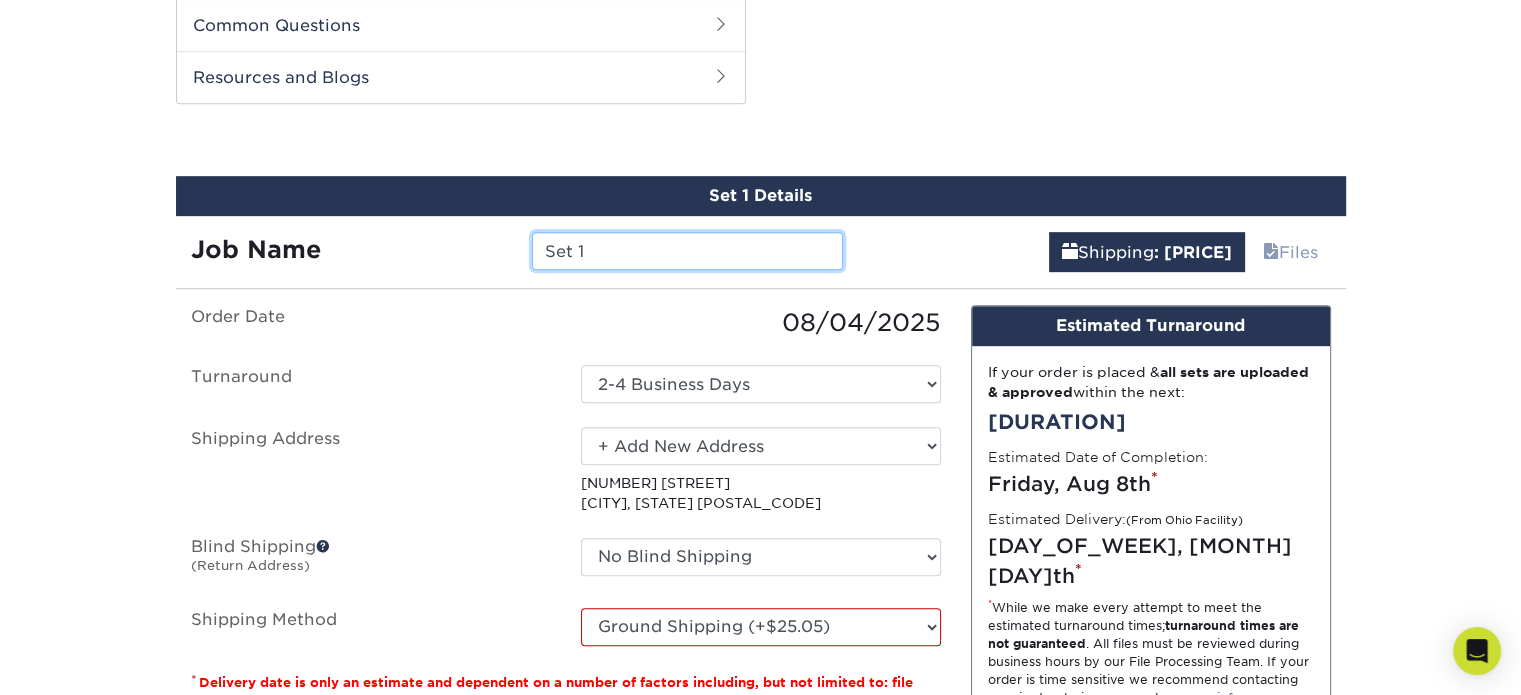 drag, startPoint x: 618, startPoint y: 258, endPoint x: 450, endPoint y: 285, distance: 170.1558 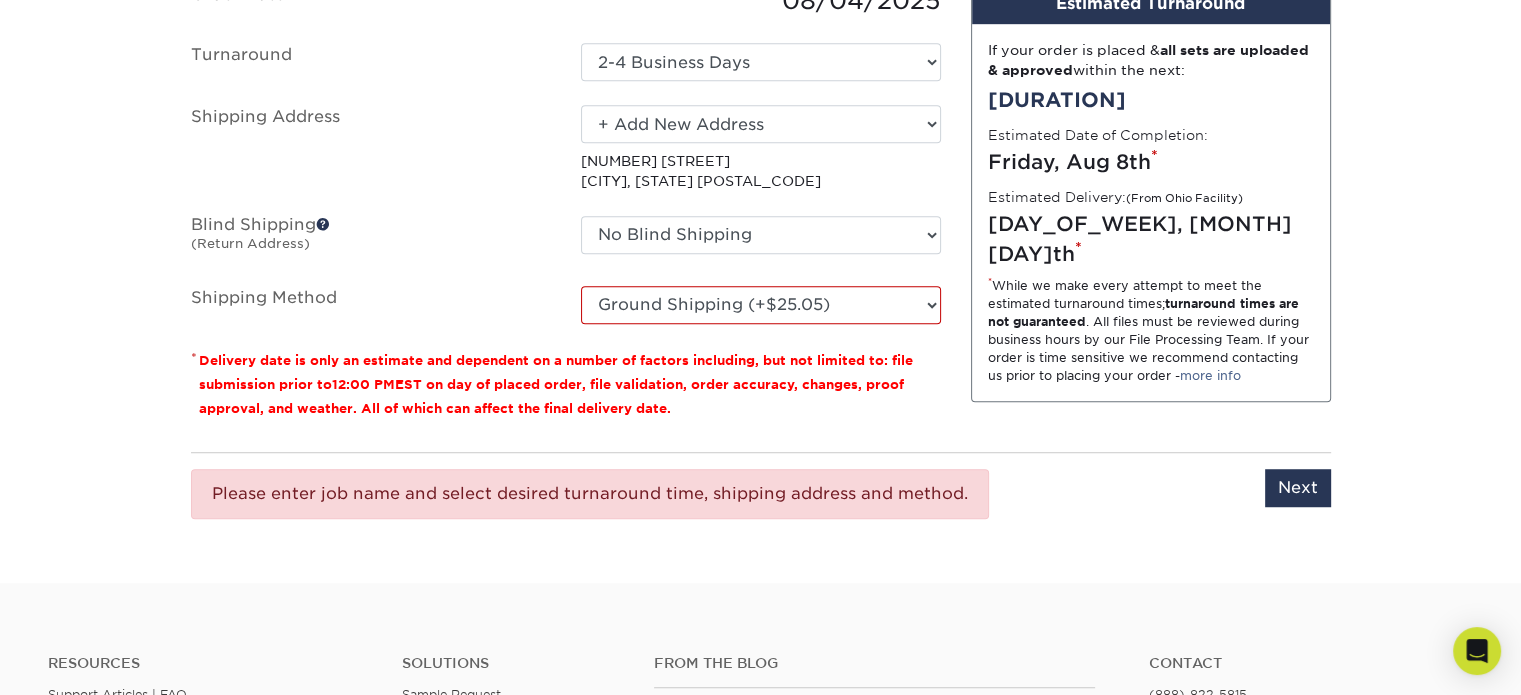 scroll, scrollTop: 1315, scrollLeft: 0, axis: vertical 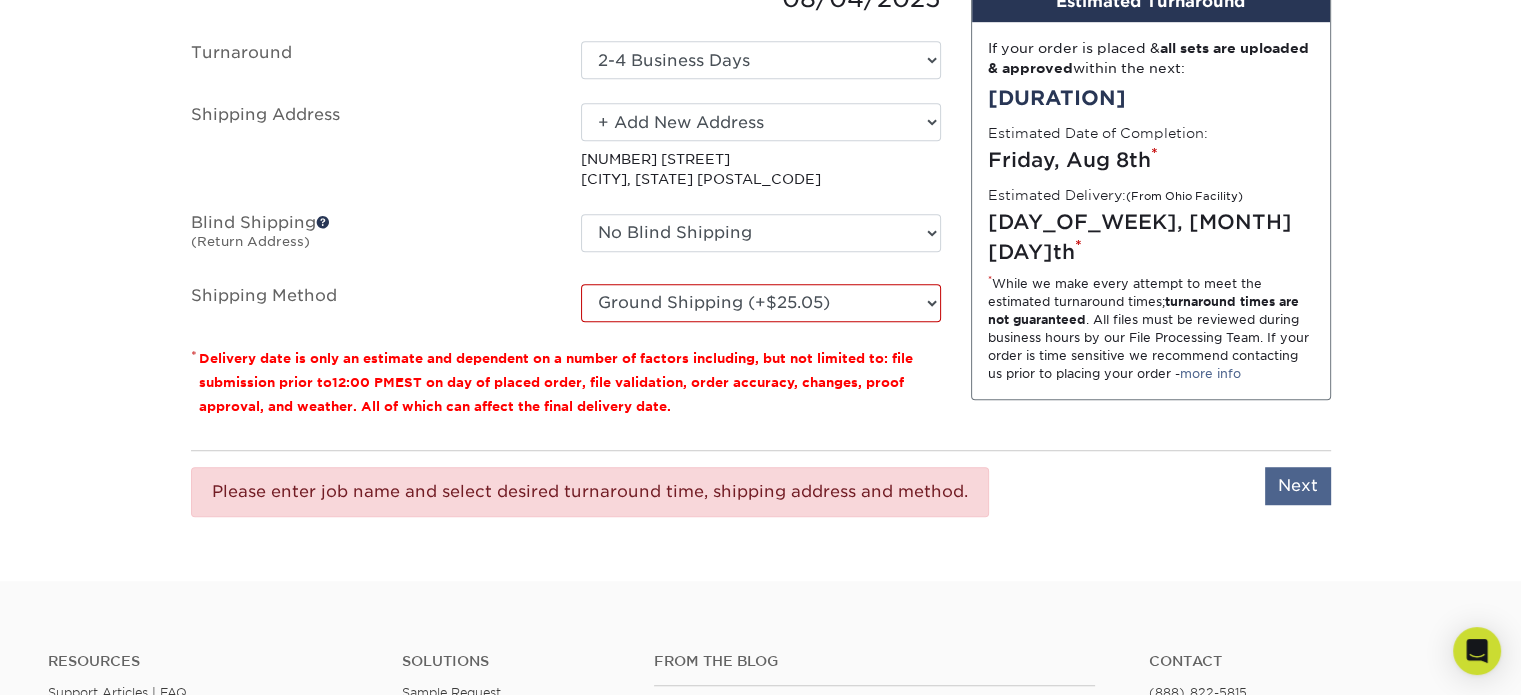 type on "RELENTLESS" 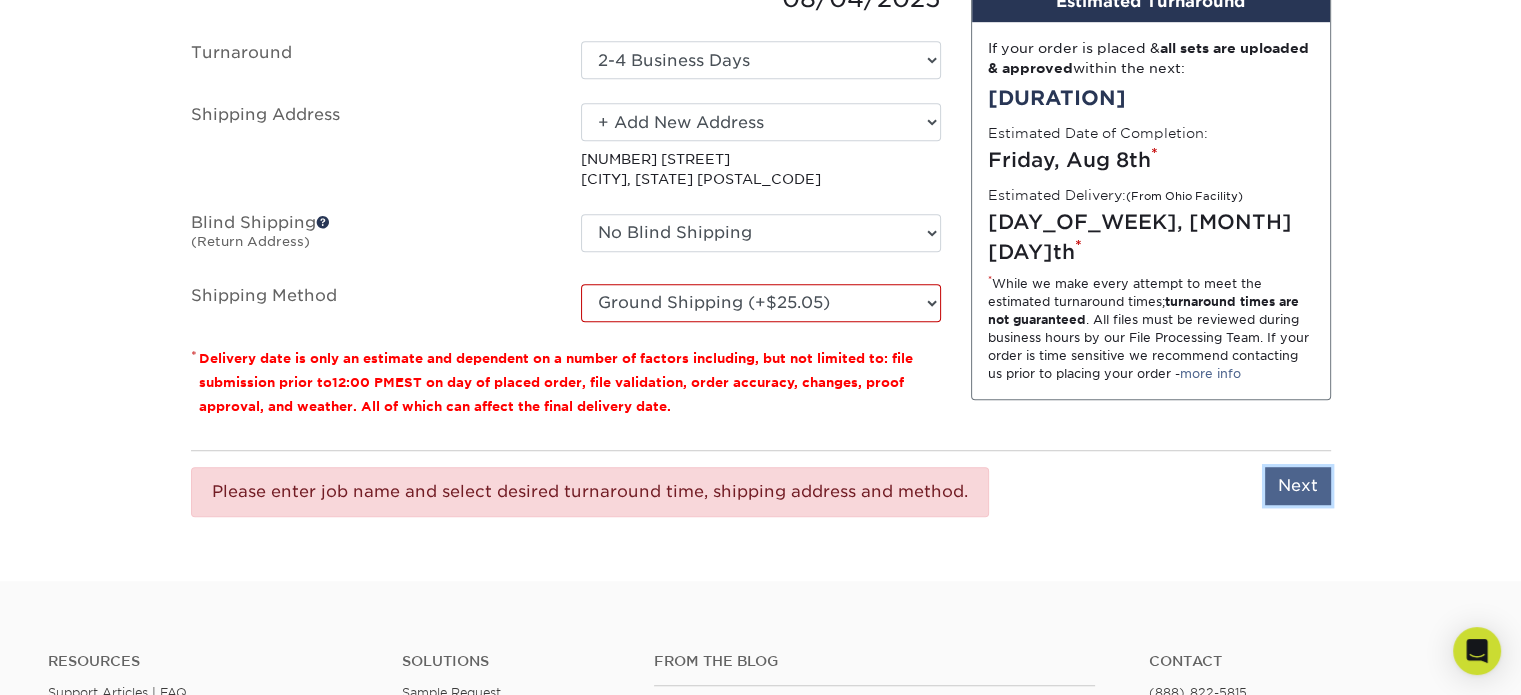 click on "Next" at bounding box center (1298, 486) 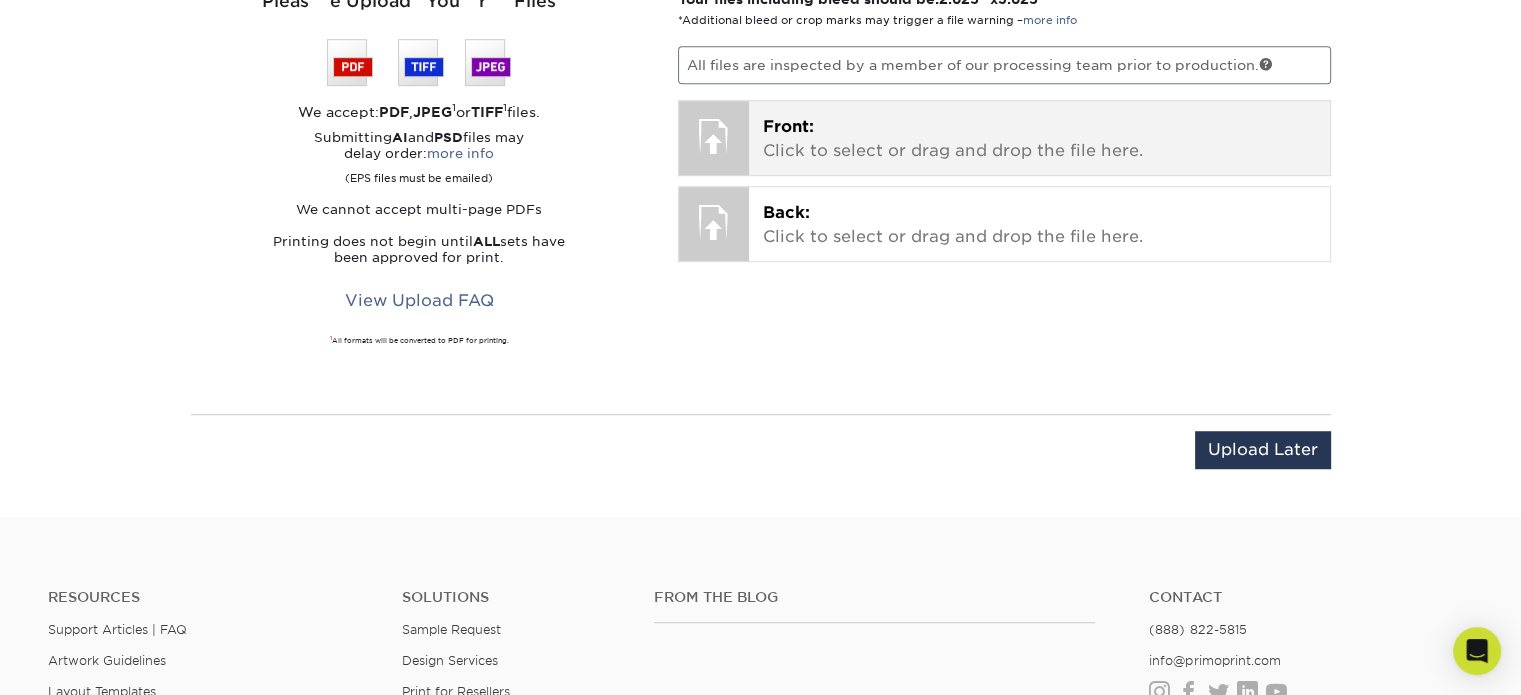click at bounding box center (714, 136) 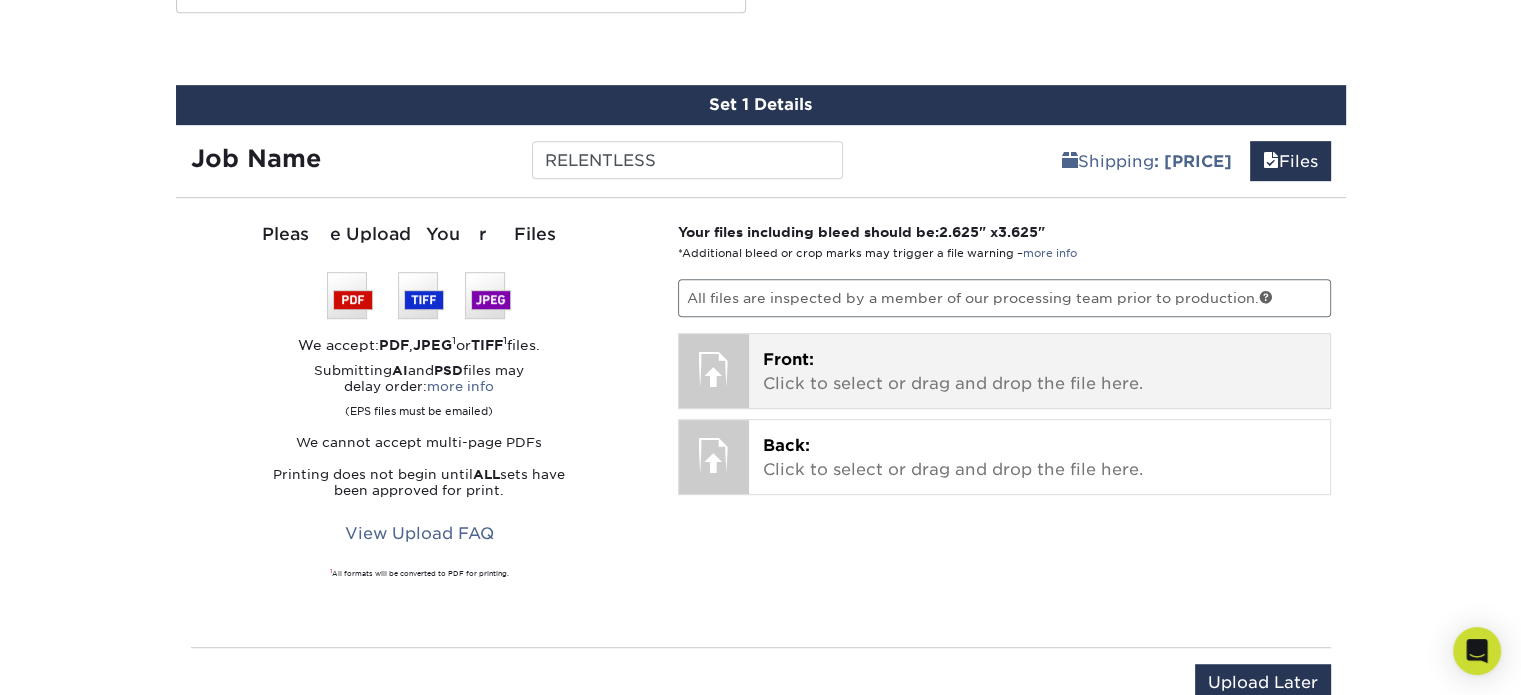 scroll, scrollTop: 1084, scrollLeft: 0, axis: vertical 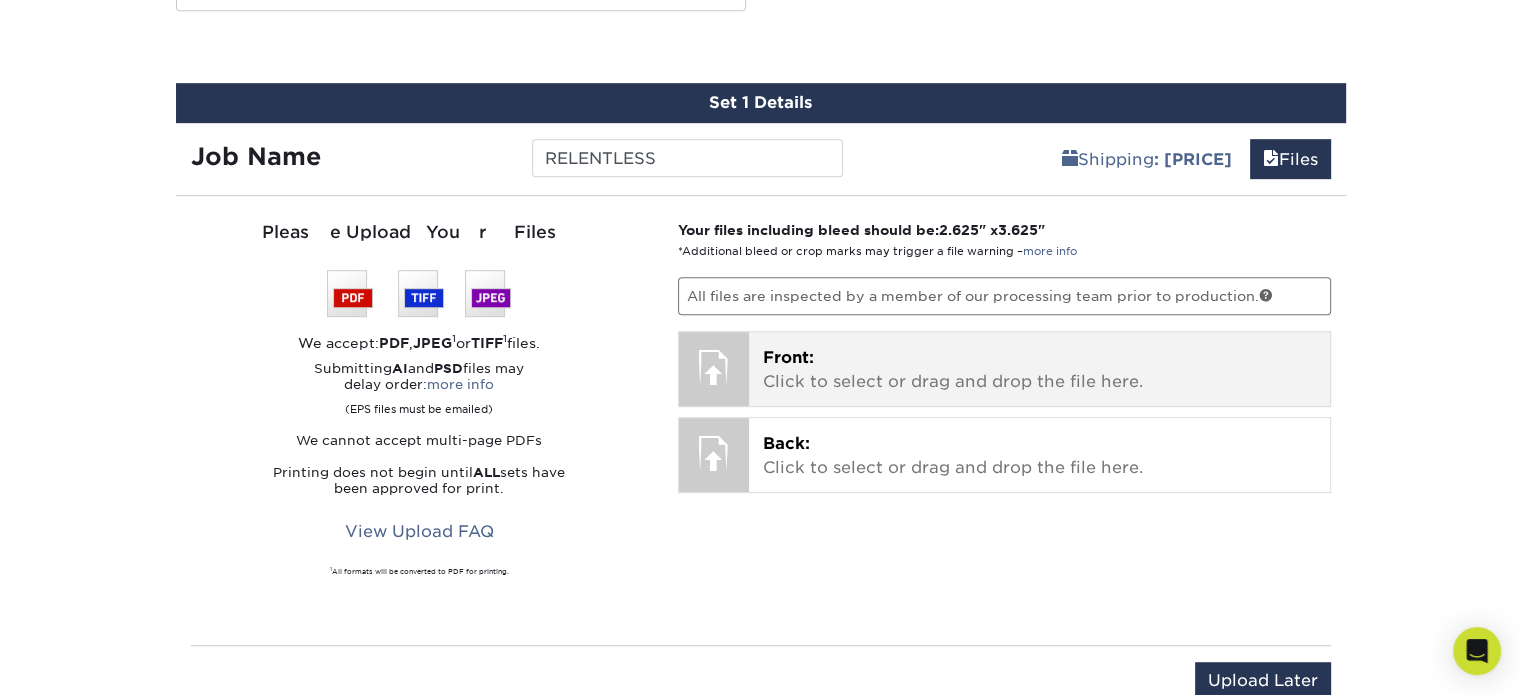 click on "Front: Click to select or drag and drop the file here." at bounding box center [1039, 370] 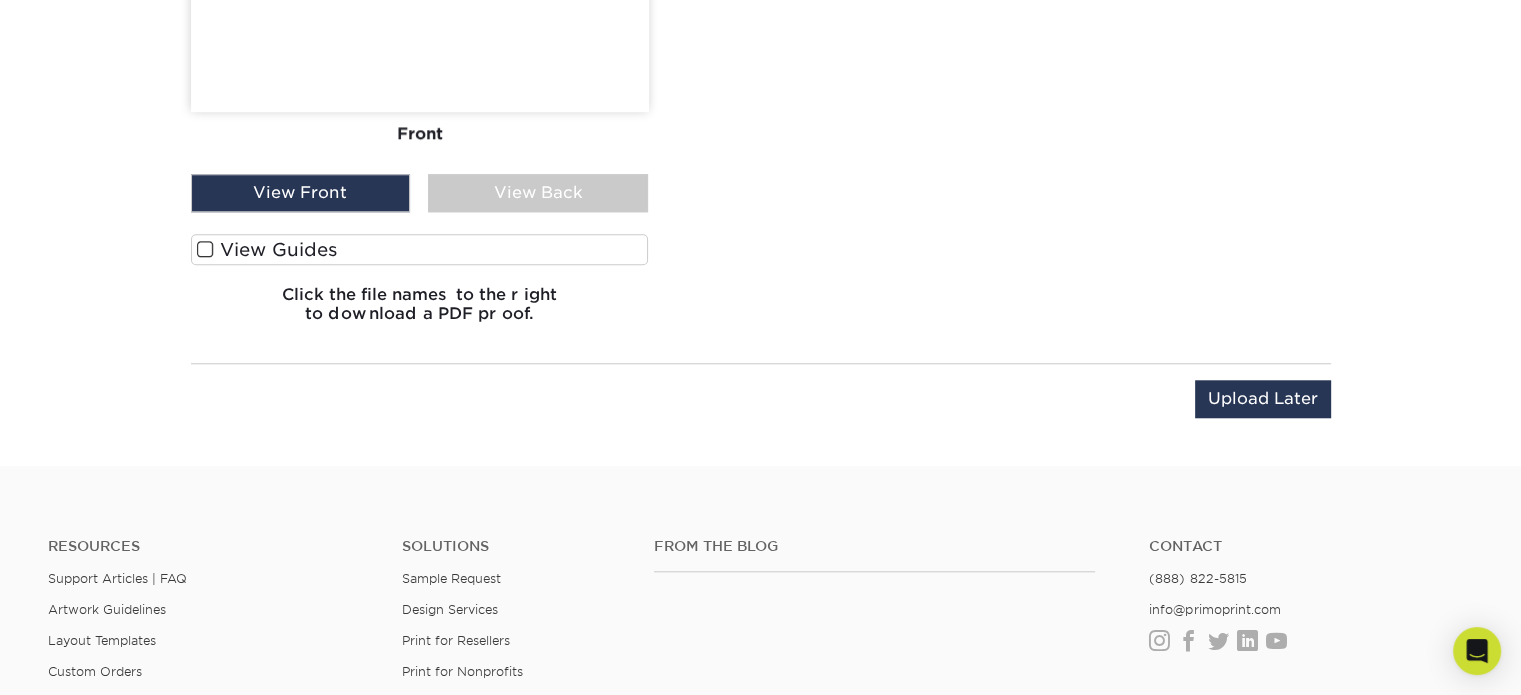 scroll, scrollTop: 1216, scrollLeft: 0, axis: vertical 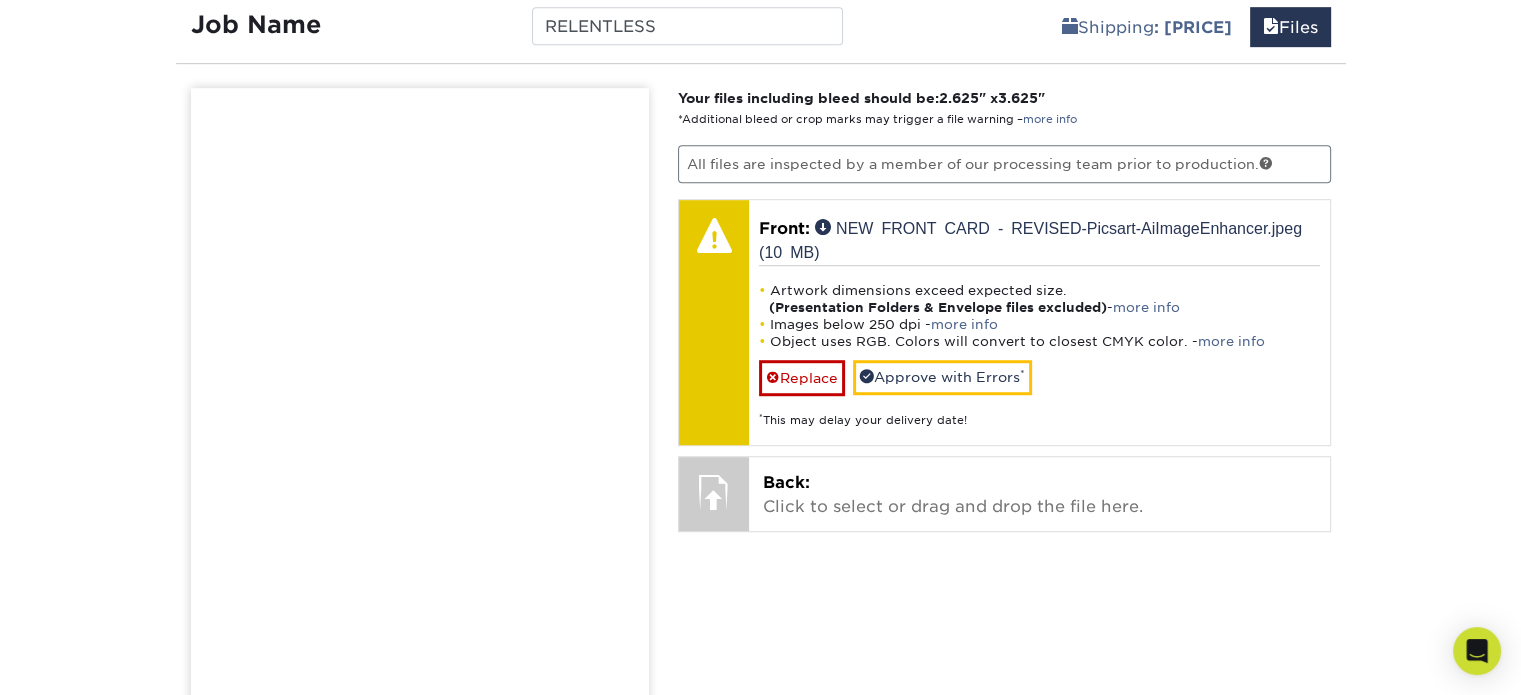 click at bounding box center [420, 404] 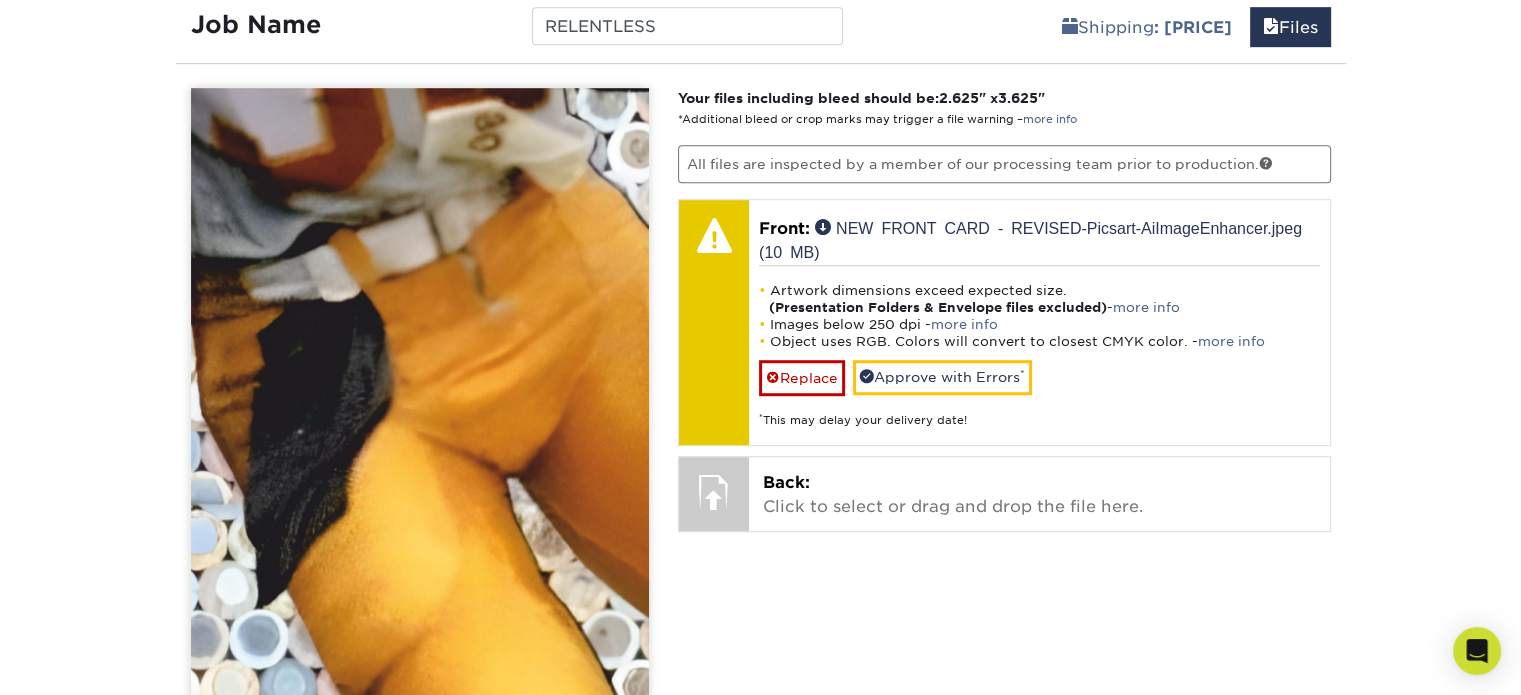 click on "Set 1 Details
Job Name
[COMPANY]
Shipping : [PRICE]
Files
You've choosen mailing services! If you have a  csv  address list please upload it in the next section.
Order Date
[DATE]
Turnaround
Select One [NUMBER]-[NUMBER] Business Days
Shipping Address
Select One
[PRODUCT] + Add New Address
- Login
[NUMBER] [STREET] [CITY], [STATE] [POSTAL_CODE]
(Return Address) * * *" at bounding box center [761, 500] 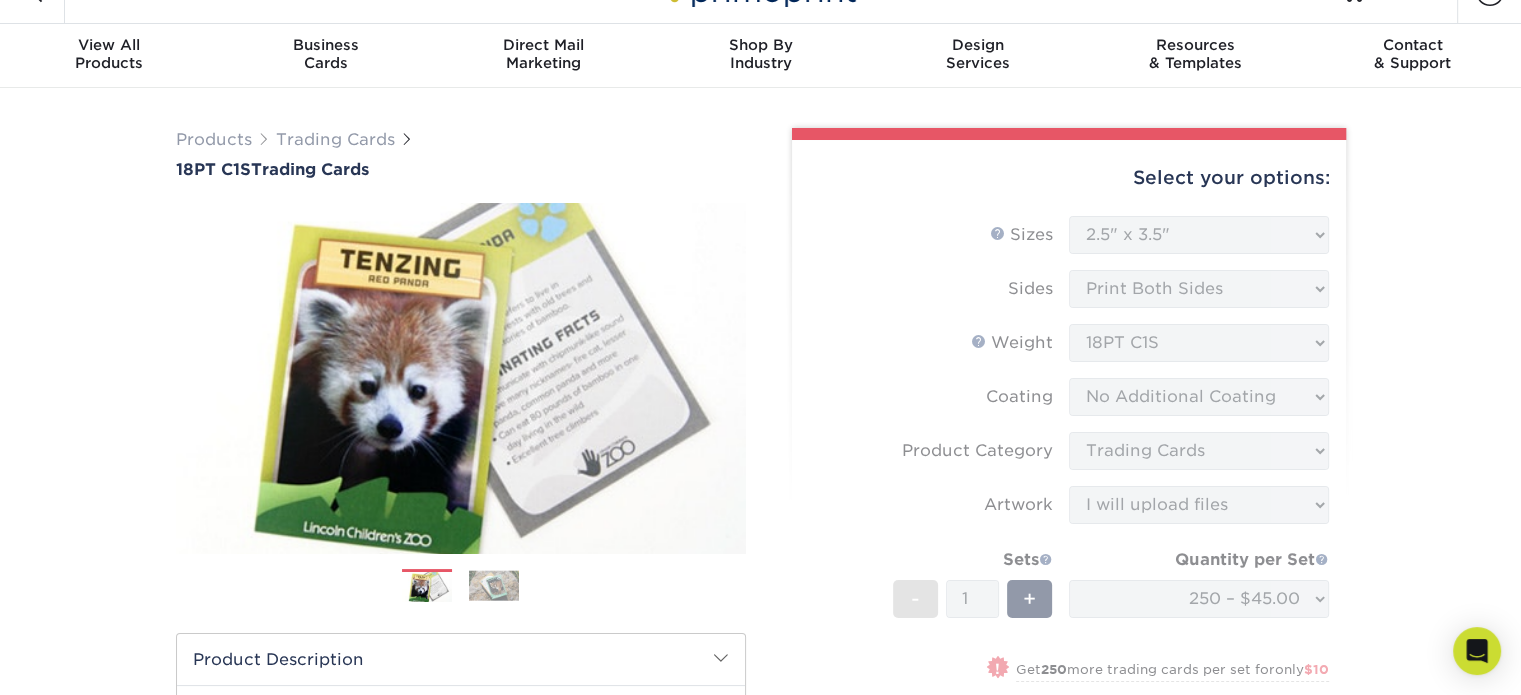 scroll, scrollTop: 0, scrollLeft: 0, axis: both 